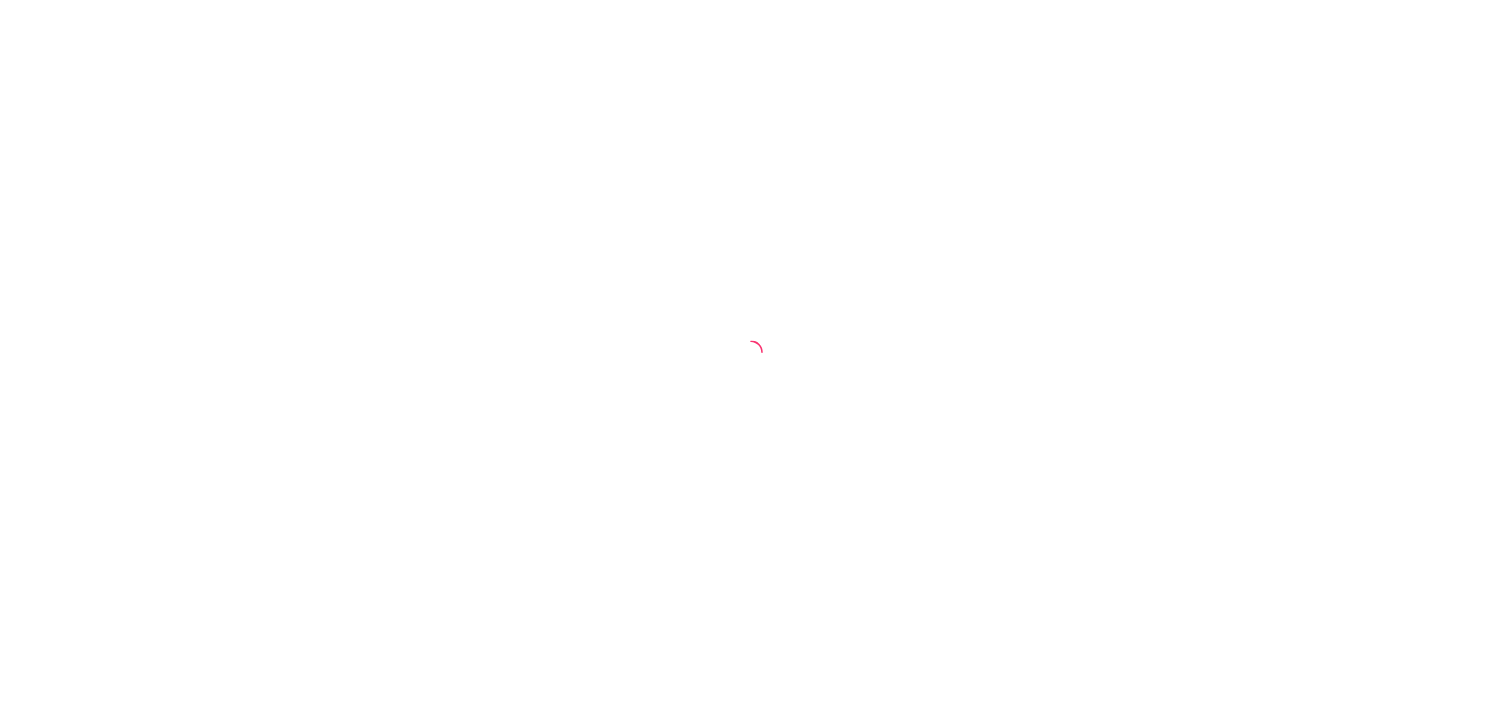 scroll, scrollTop: 0, scrollLeft: 0, axis: both 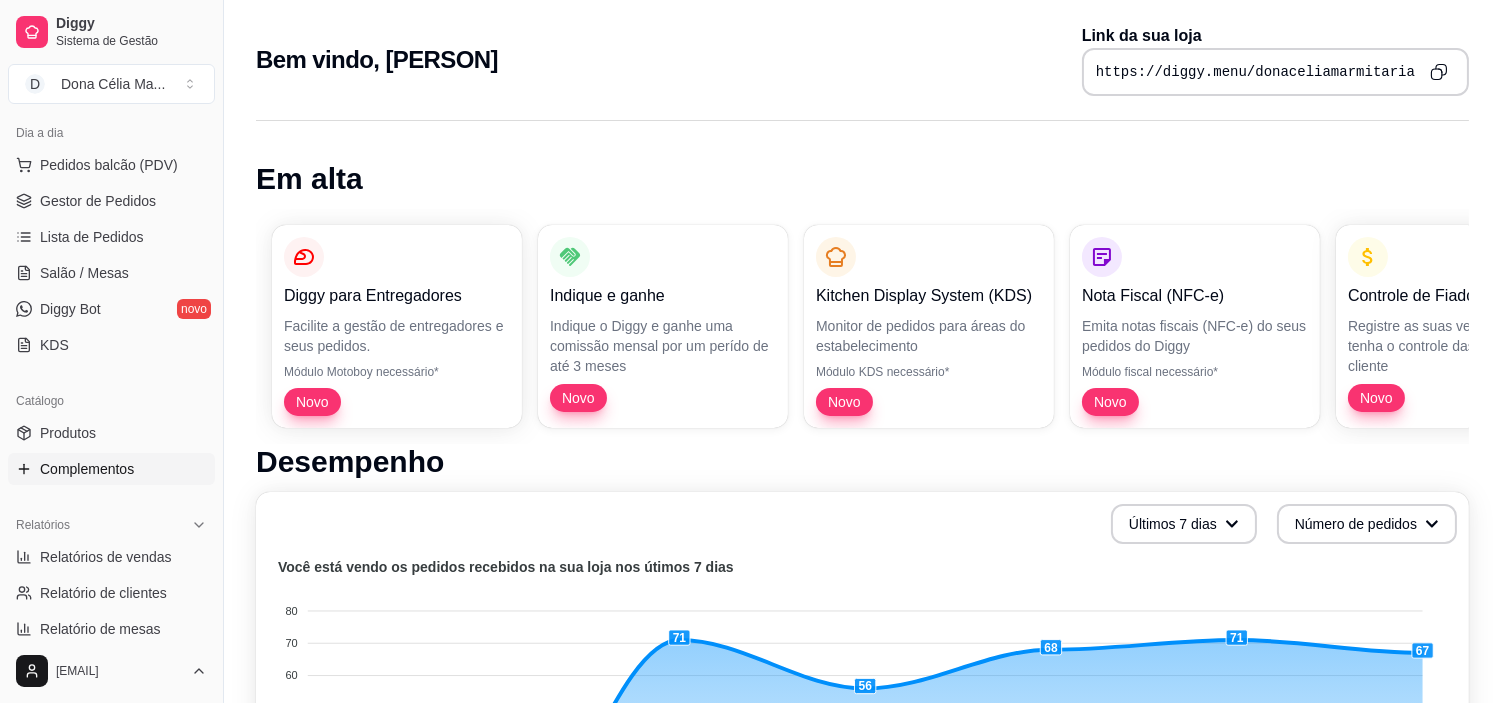 click on "Complementos" at bounding box center [87, 469] 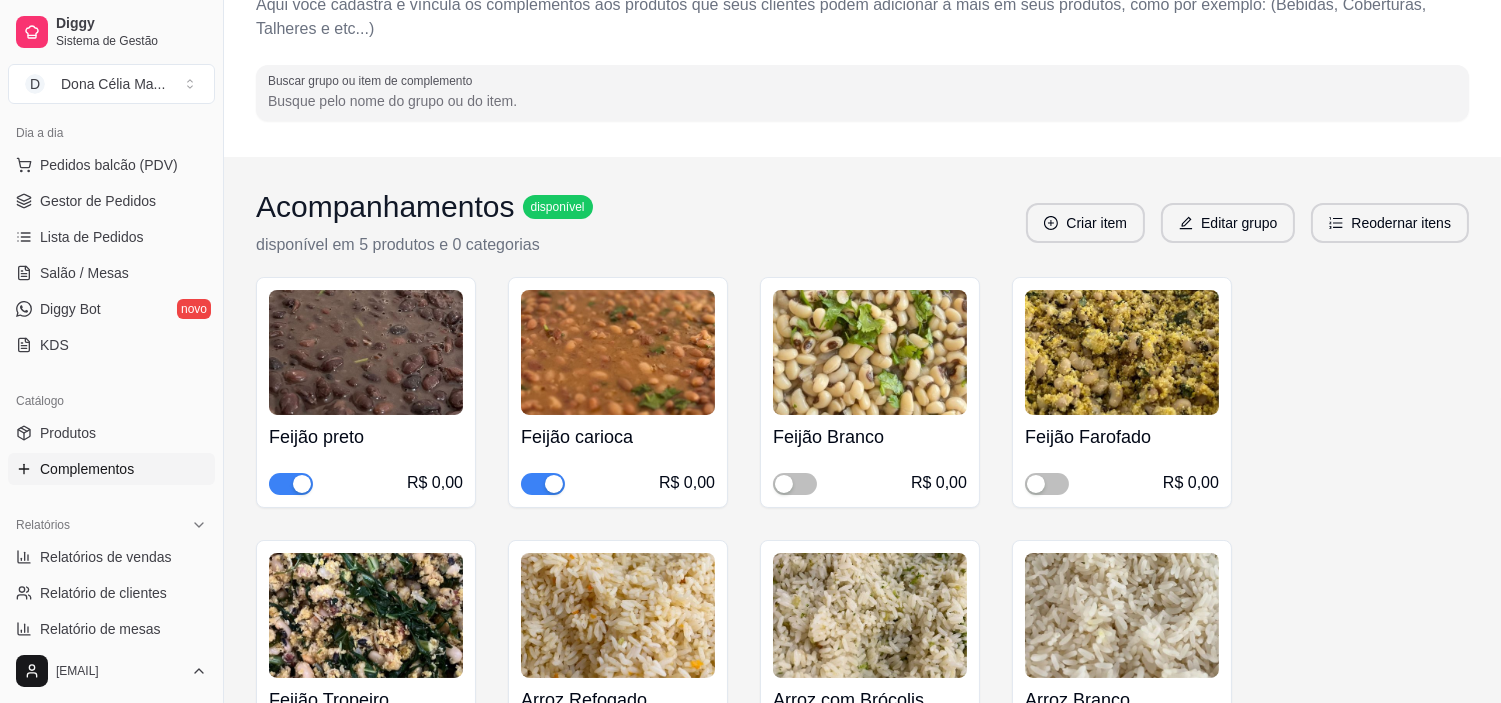 scroll, scrollTop: 333, scrollLeft: 0, axis: vertical 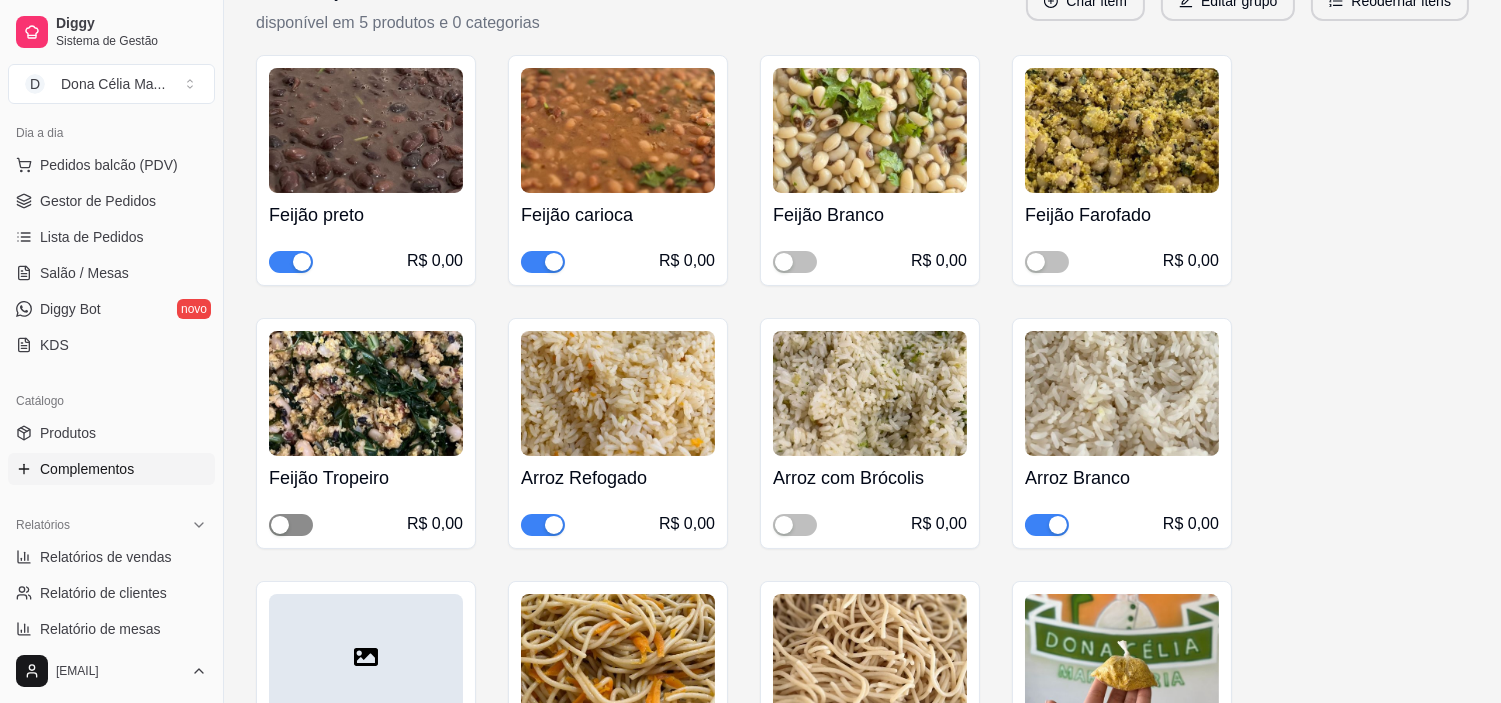 click at bounding box center [291, 525] 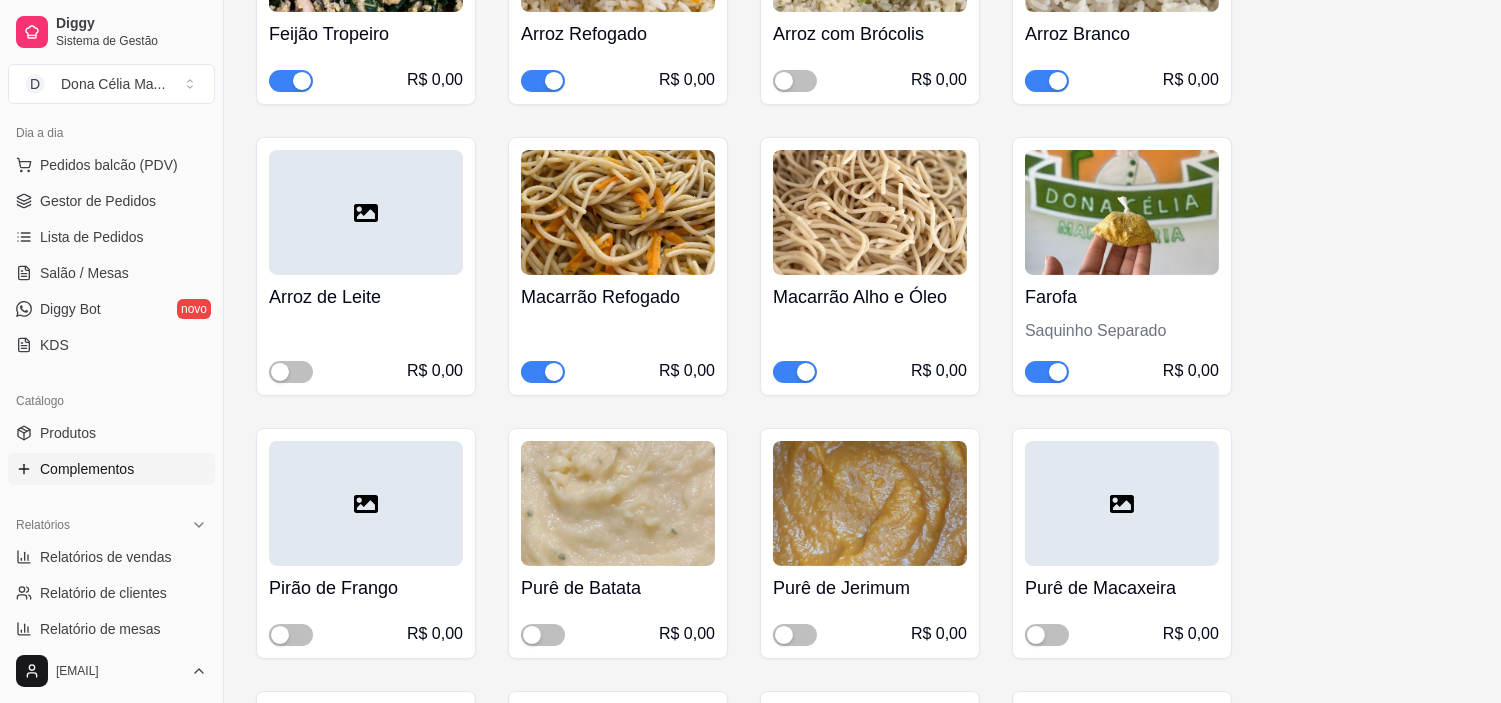 scroll, scrollTop: 888, scrollLeft: 0, axis: vertical 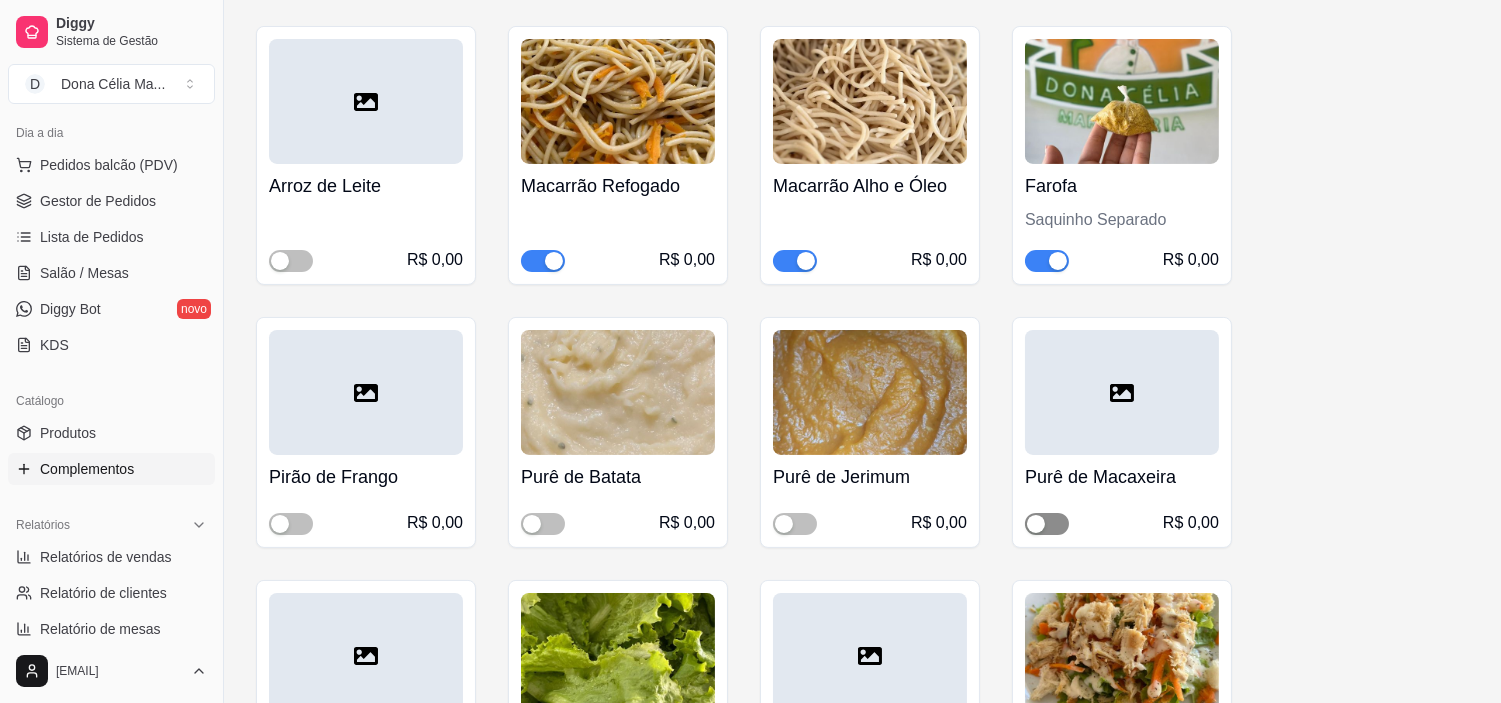 click at bounding box center [1047, 524] 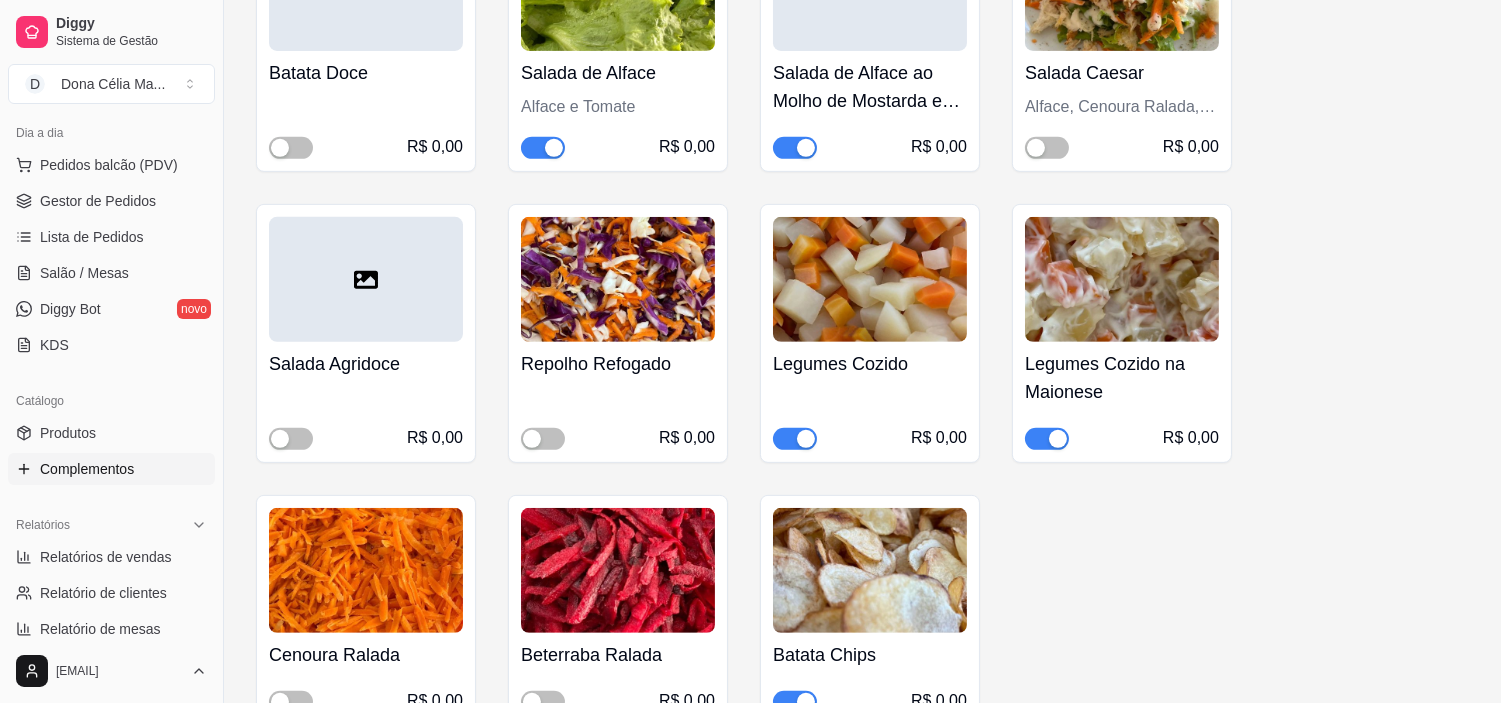 scroll, scrollTop: 1666, scrollLeft: 0, axis: vertical 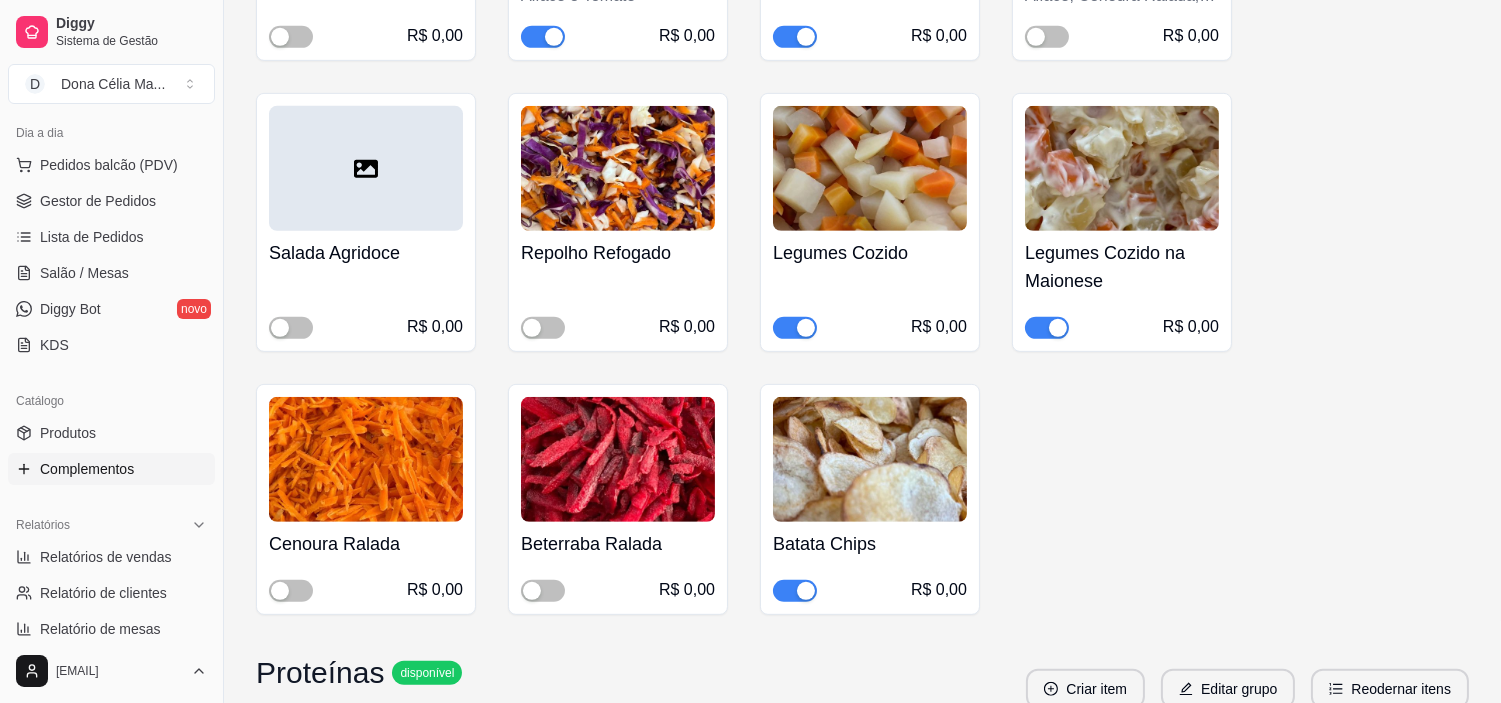 click at bounding box center (806, 328) 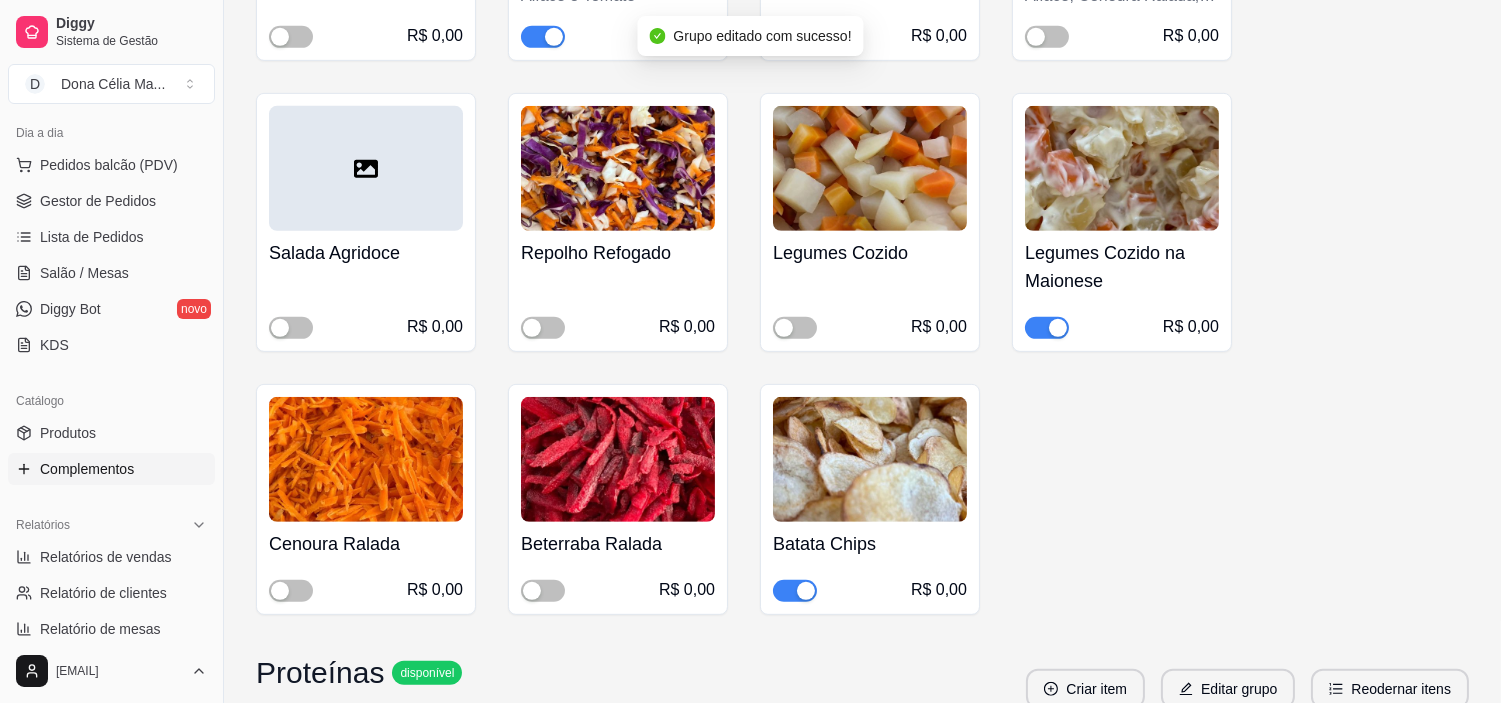 click at bounding box center [1058, 328] 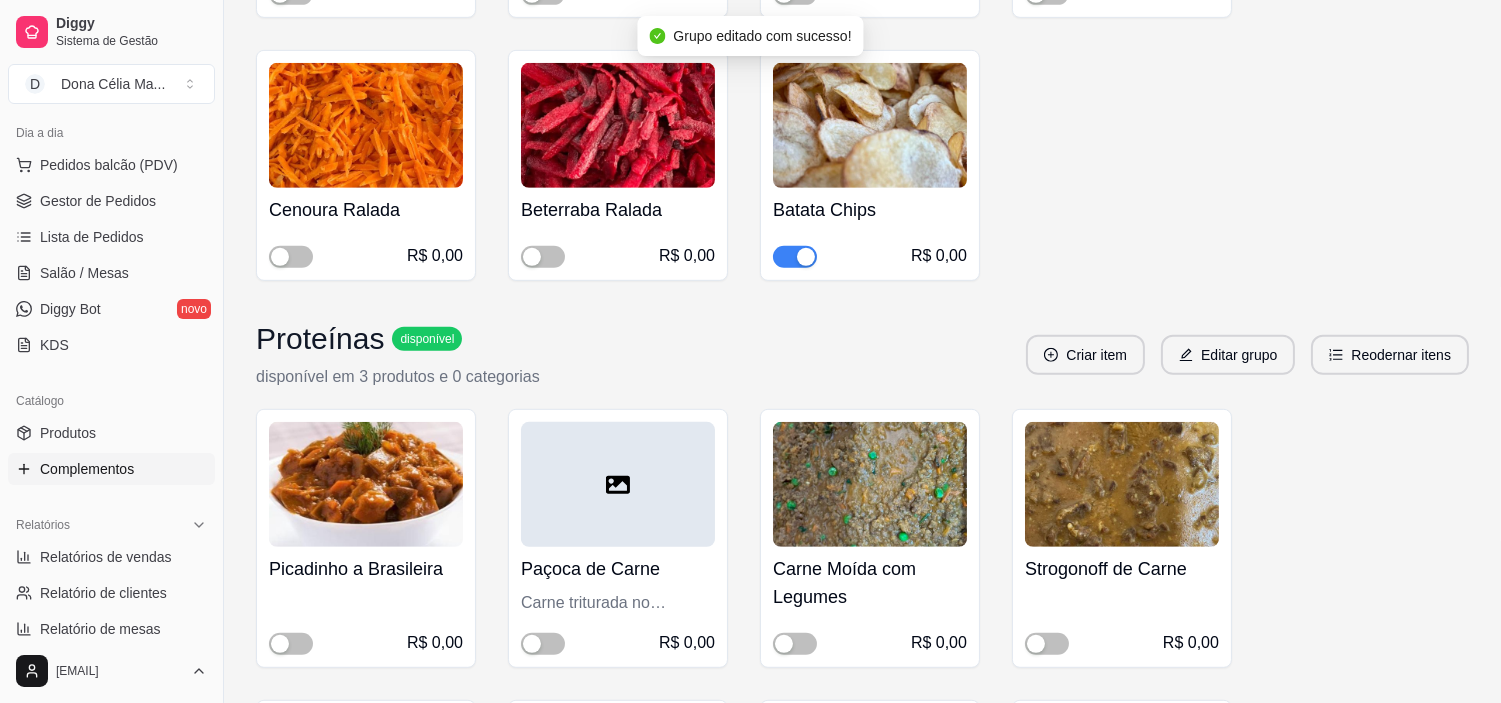 scroll, scrollTop: 2222, scrollLeft: 0, axis: vertical 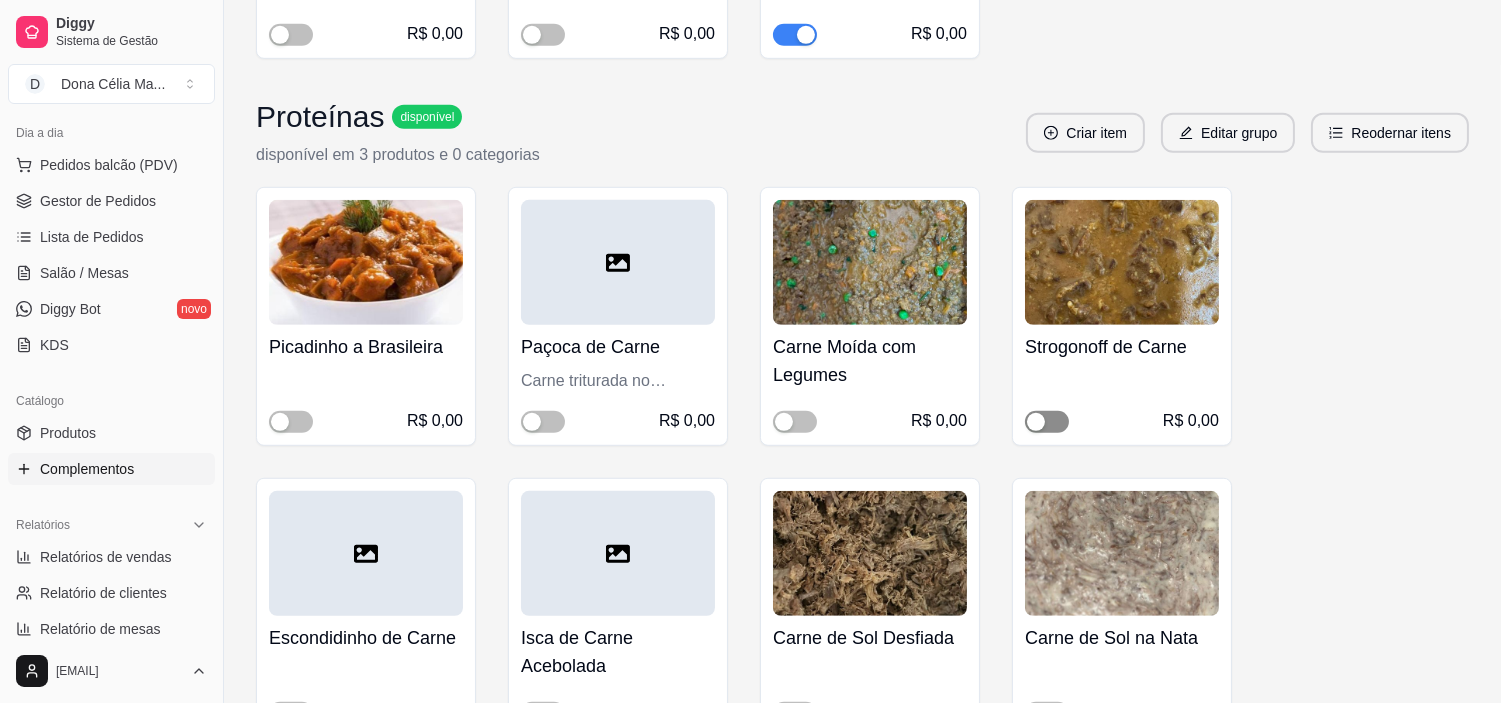 click at bounding box center (1036, 422) 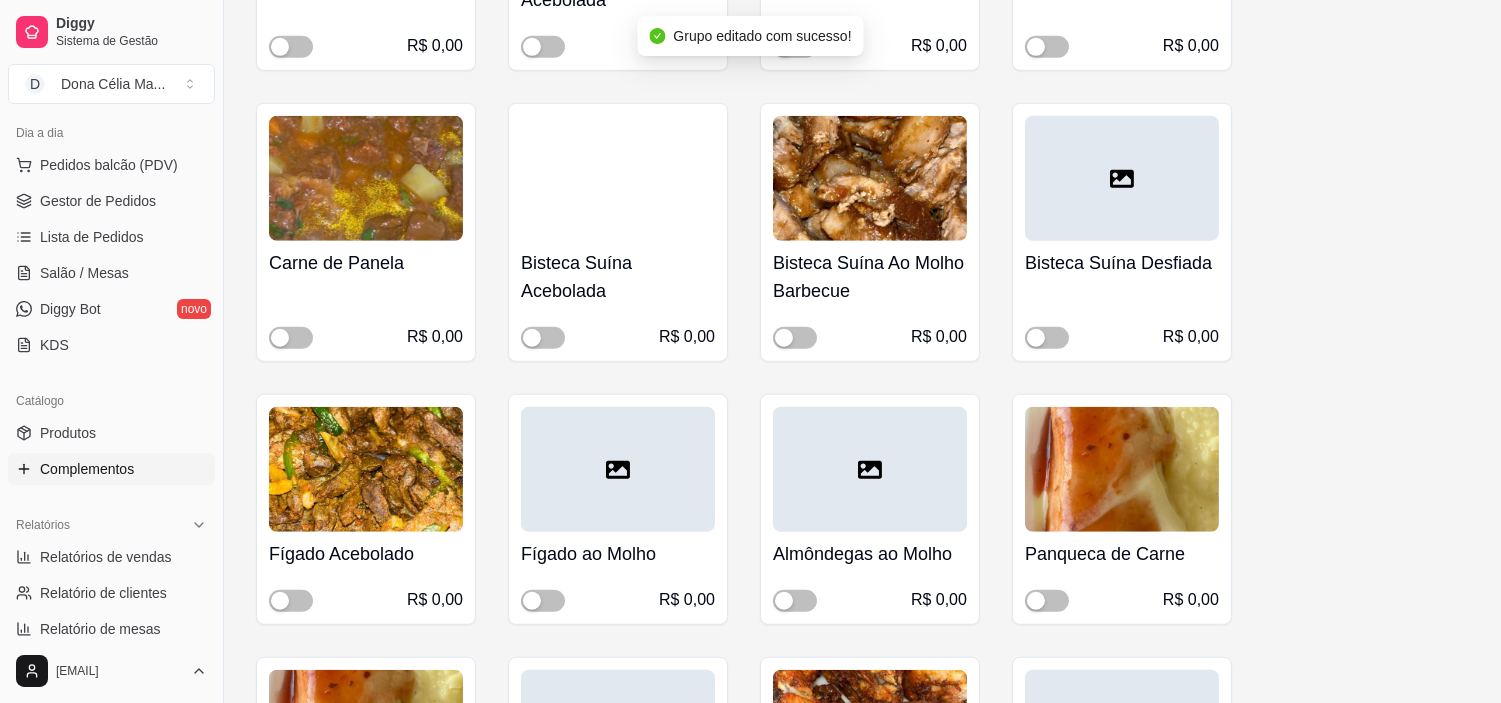 scroll, scrollTop: 3000, scrollLeft: 0, axis: vertical 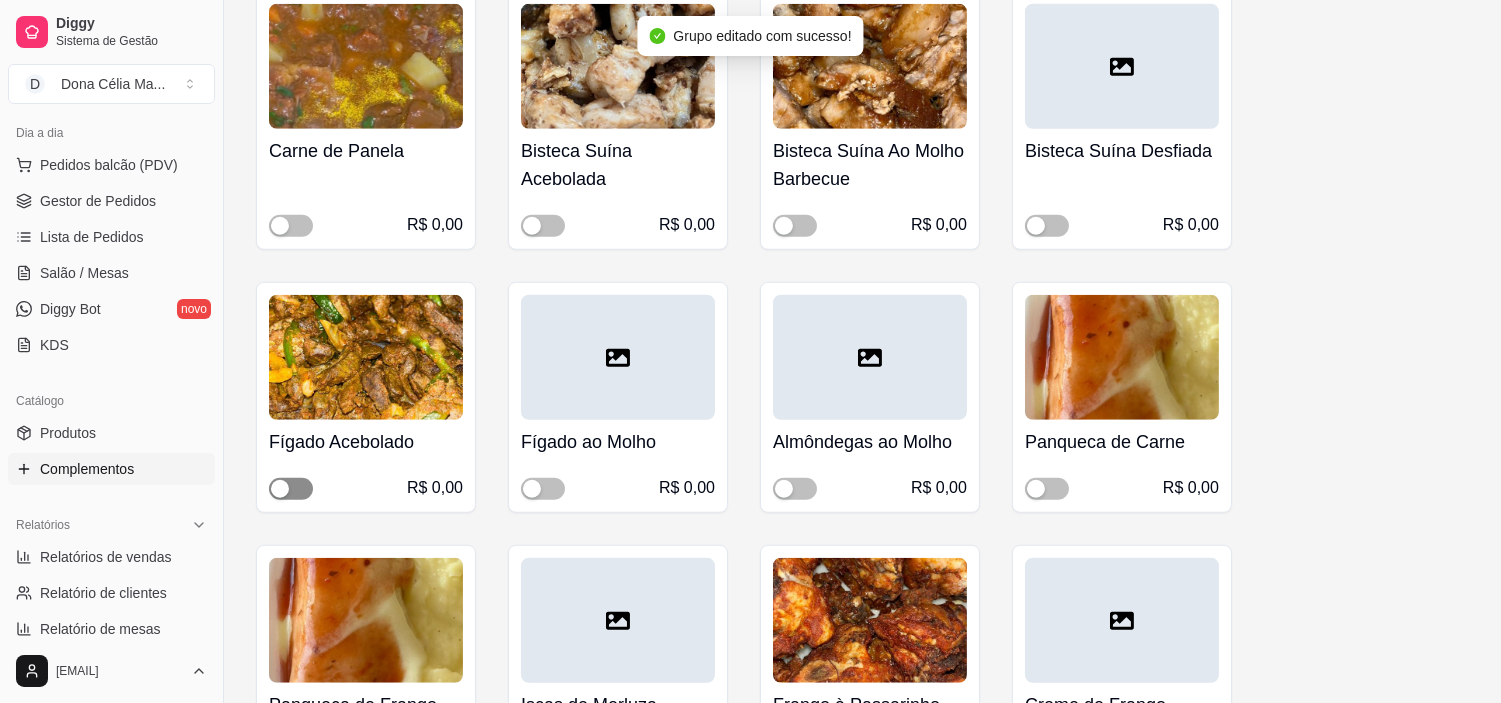 click at bounding box center [280, 489] 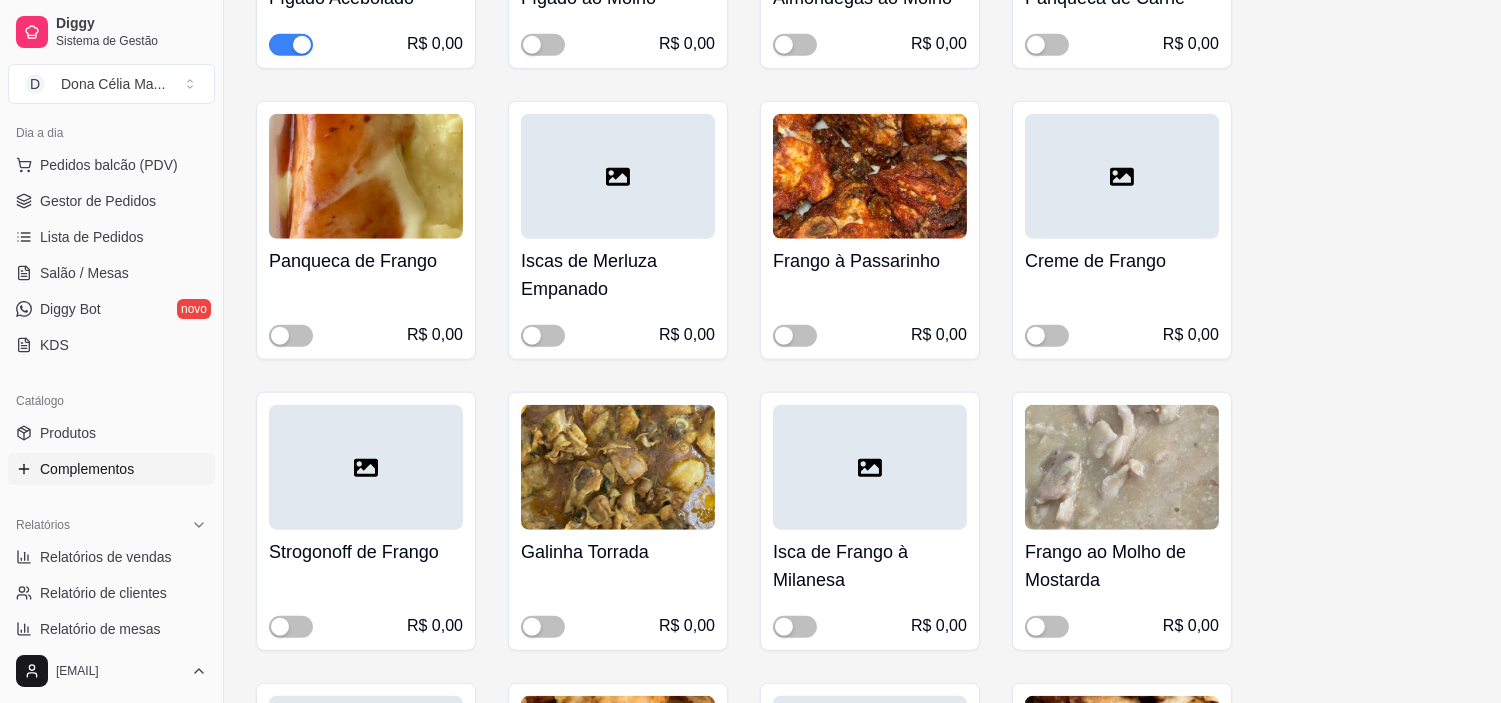 scroll, scrollTop: 3666, scrollLeft: 0, axis: vertical 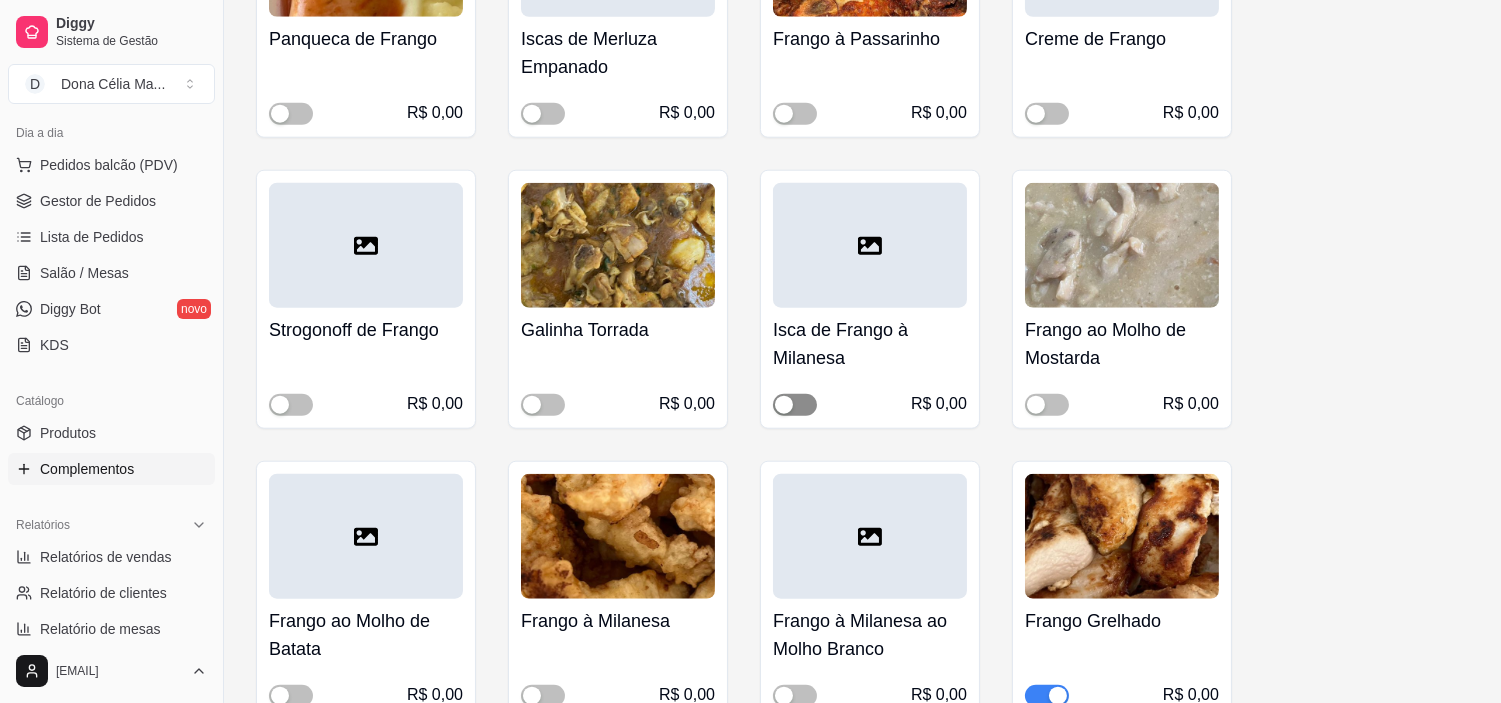 click at bounding box center (795, 405) 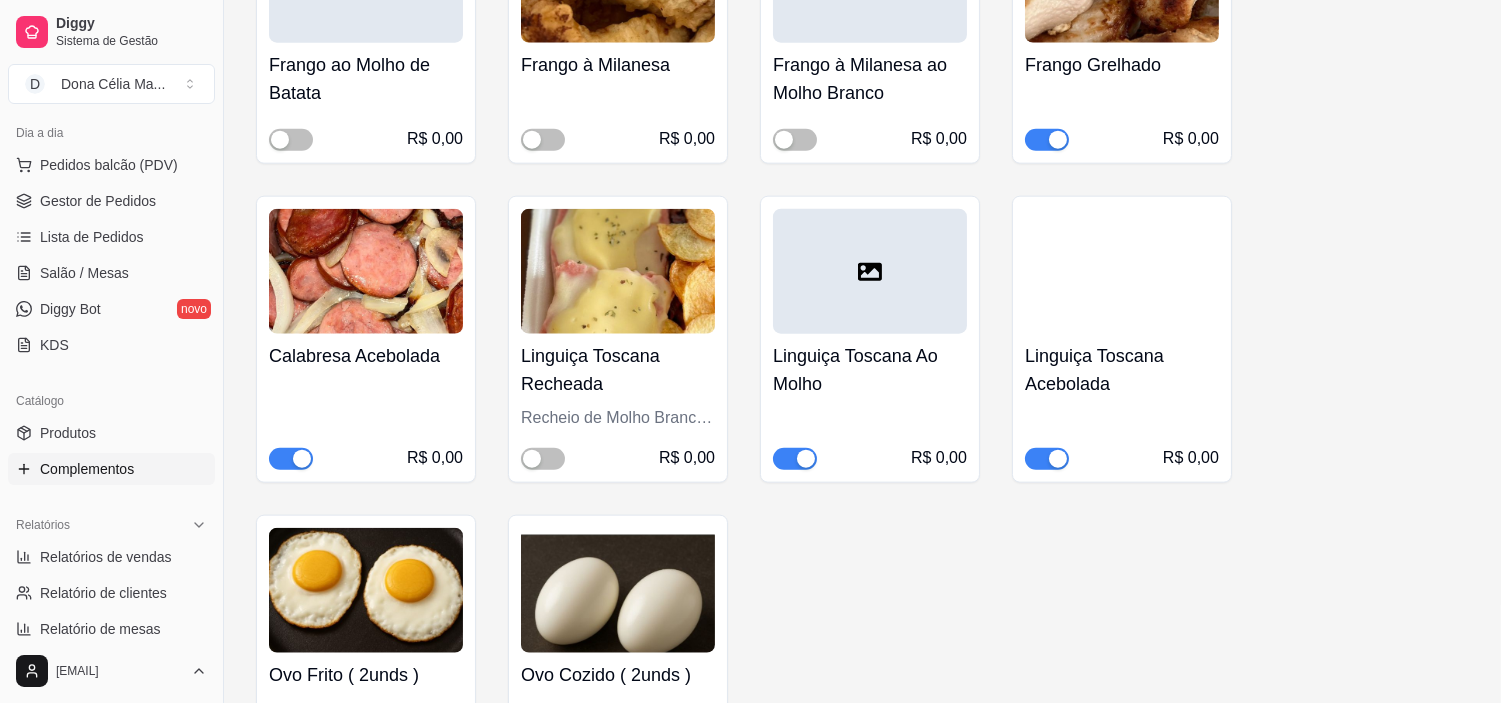 scroll, scrollTop: 4333, scrollLeft: 0, axis: vertical 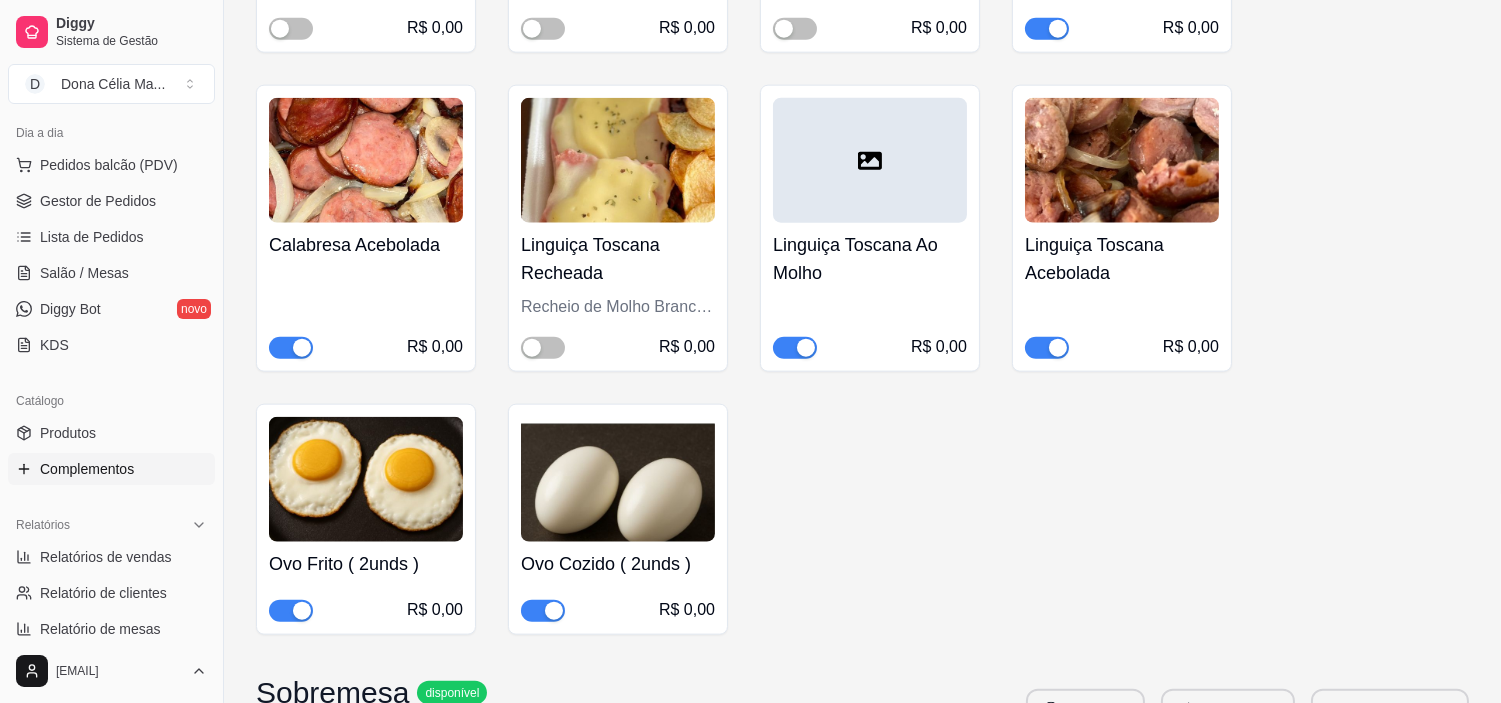 click at bounding box center (795, 348) 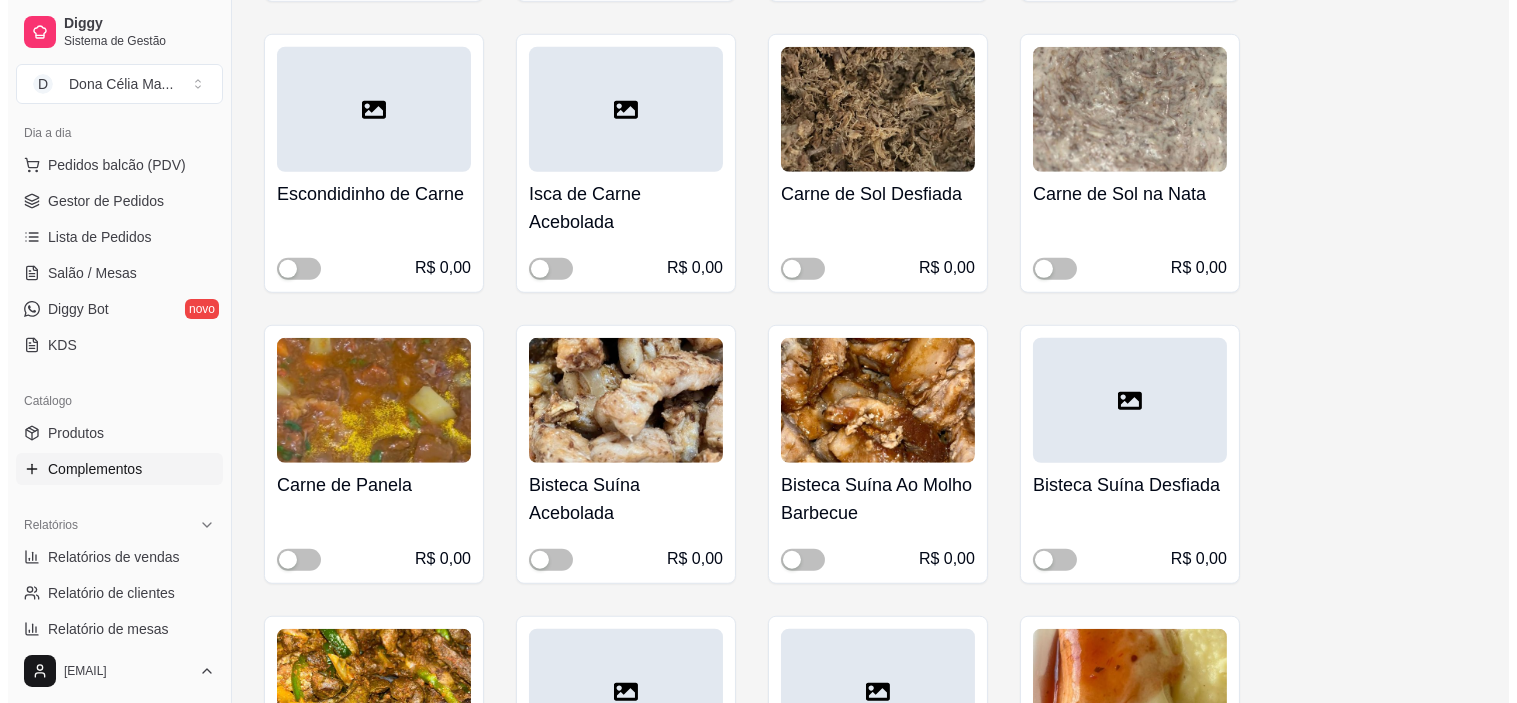 scroll, scrollTop: 2555, scrollLeft: 0, axis: vertical 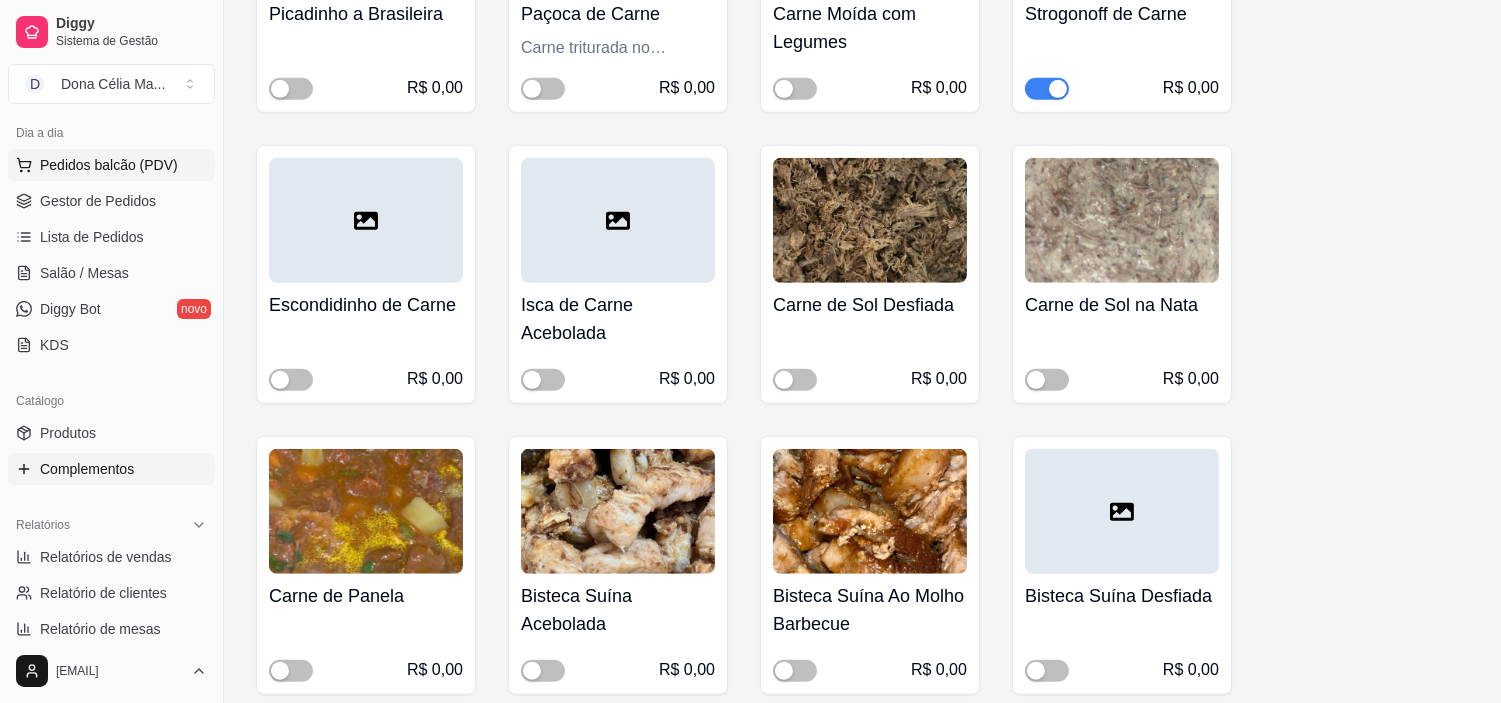 click on "Pedidos balcão (PDV)" at bounding box center (109, 165) 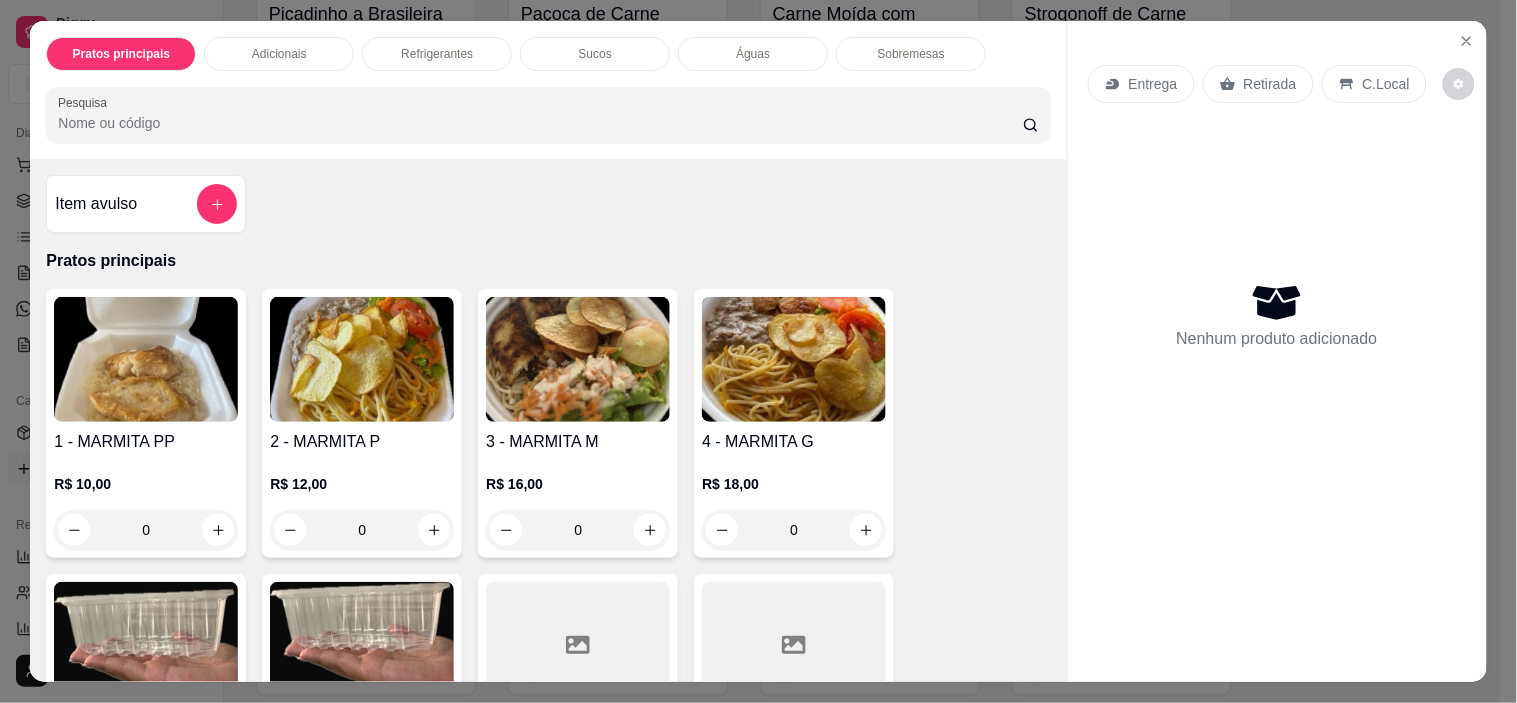 click on "2 - MARMITA P" at bounding box center (362, 442) 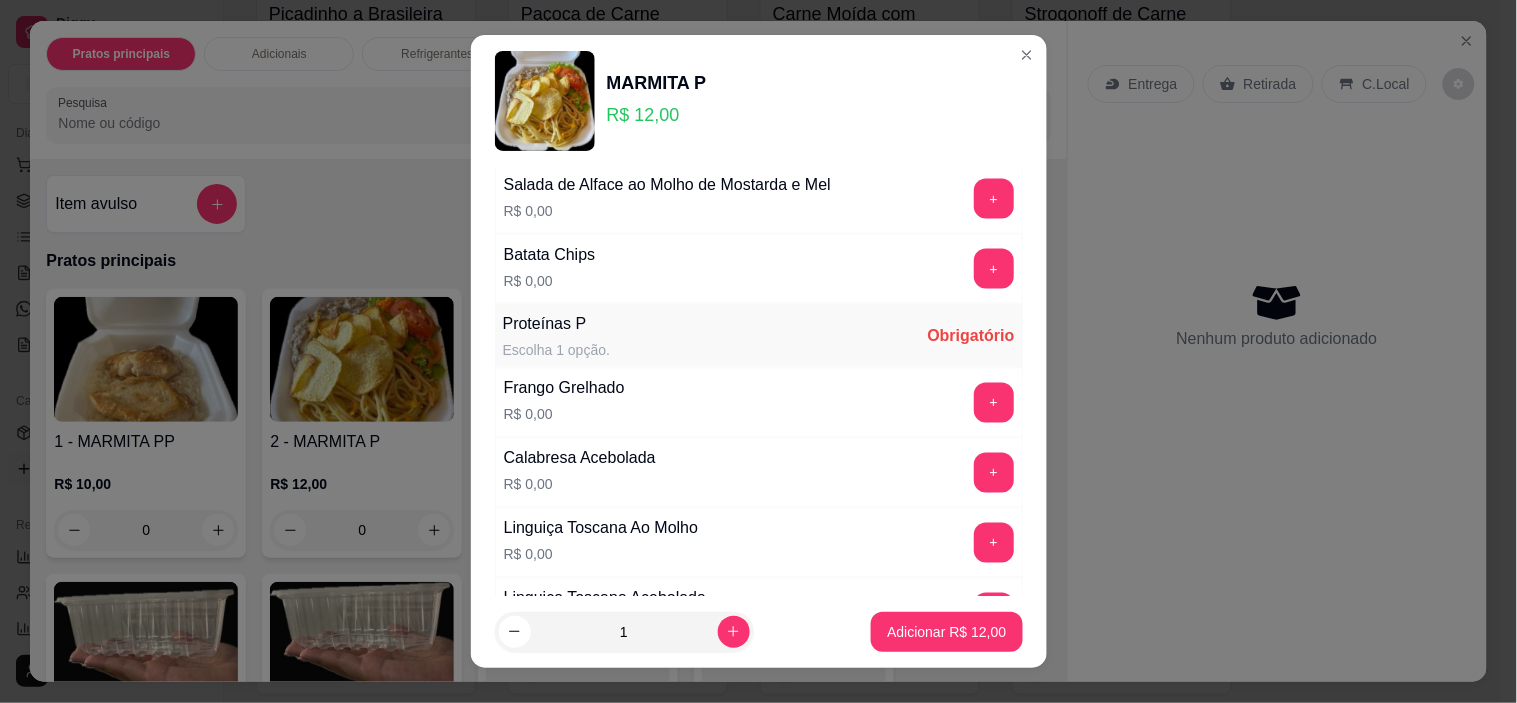 scroll, scrollTop: 888, scrollLeft: 0, axis: vertical 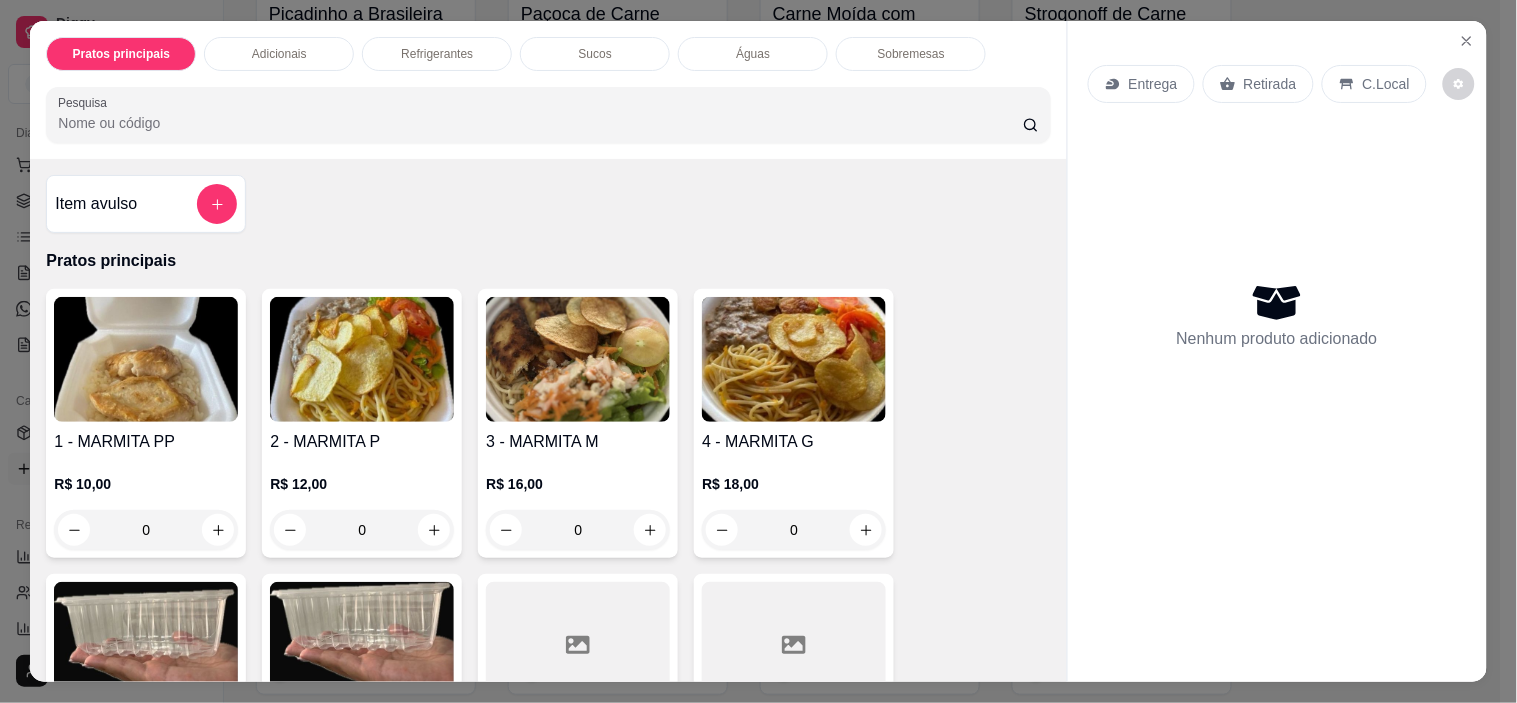 click at bounding box center (578, 359) 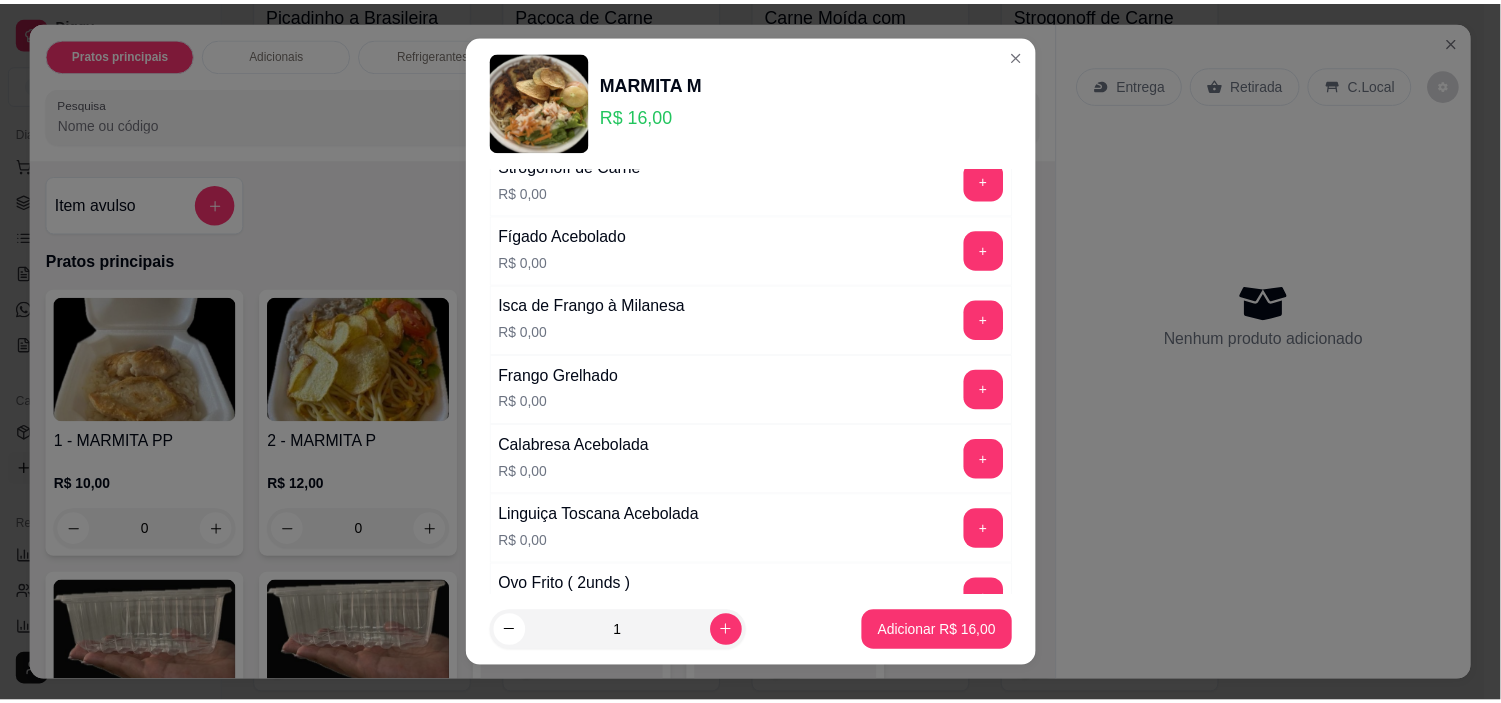 scroll, scrollTop: 1111, scrollLeft: 0, axis: vertical 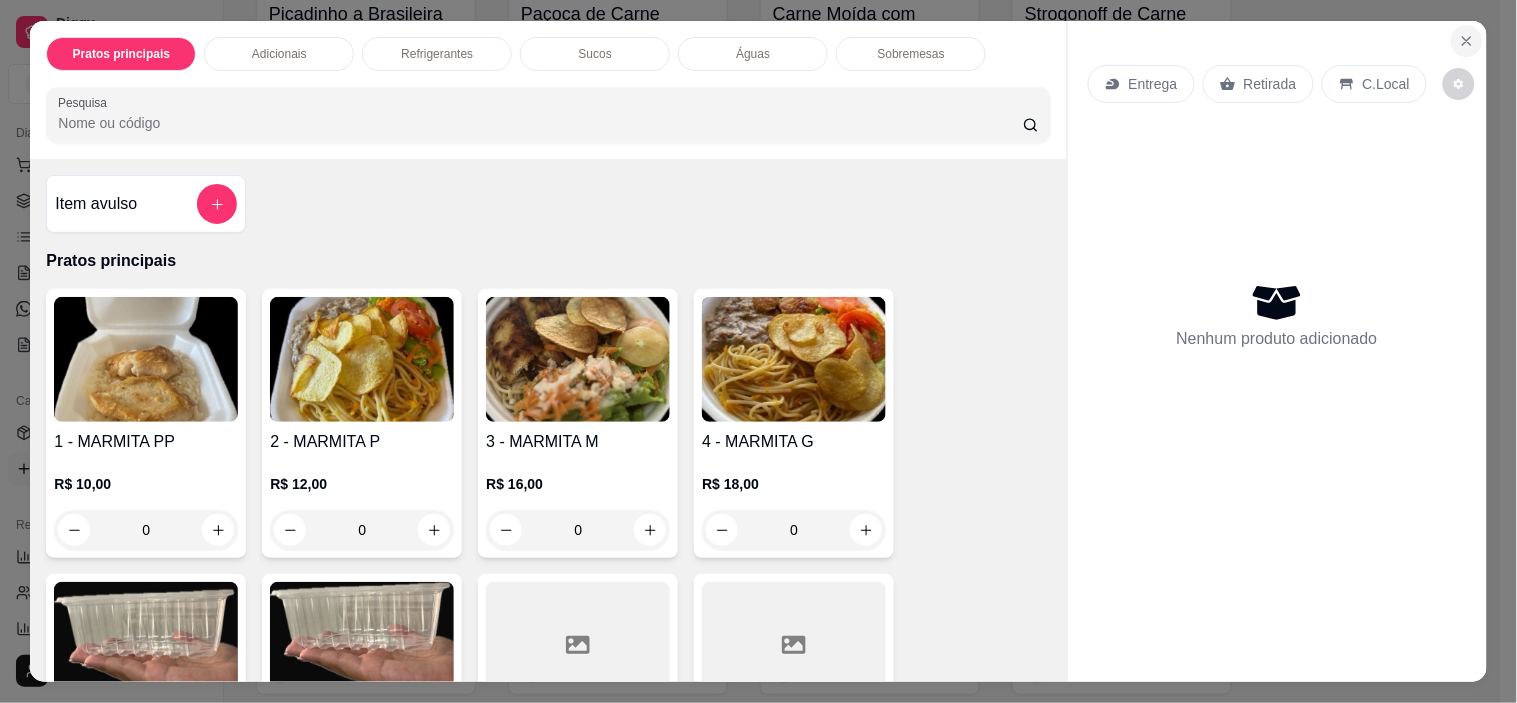 click 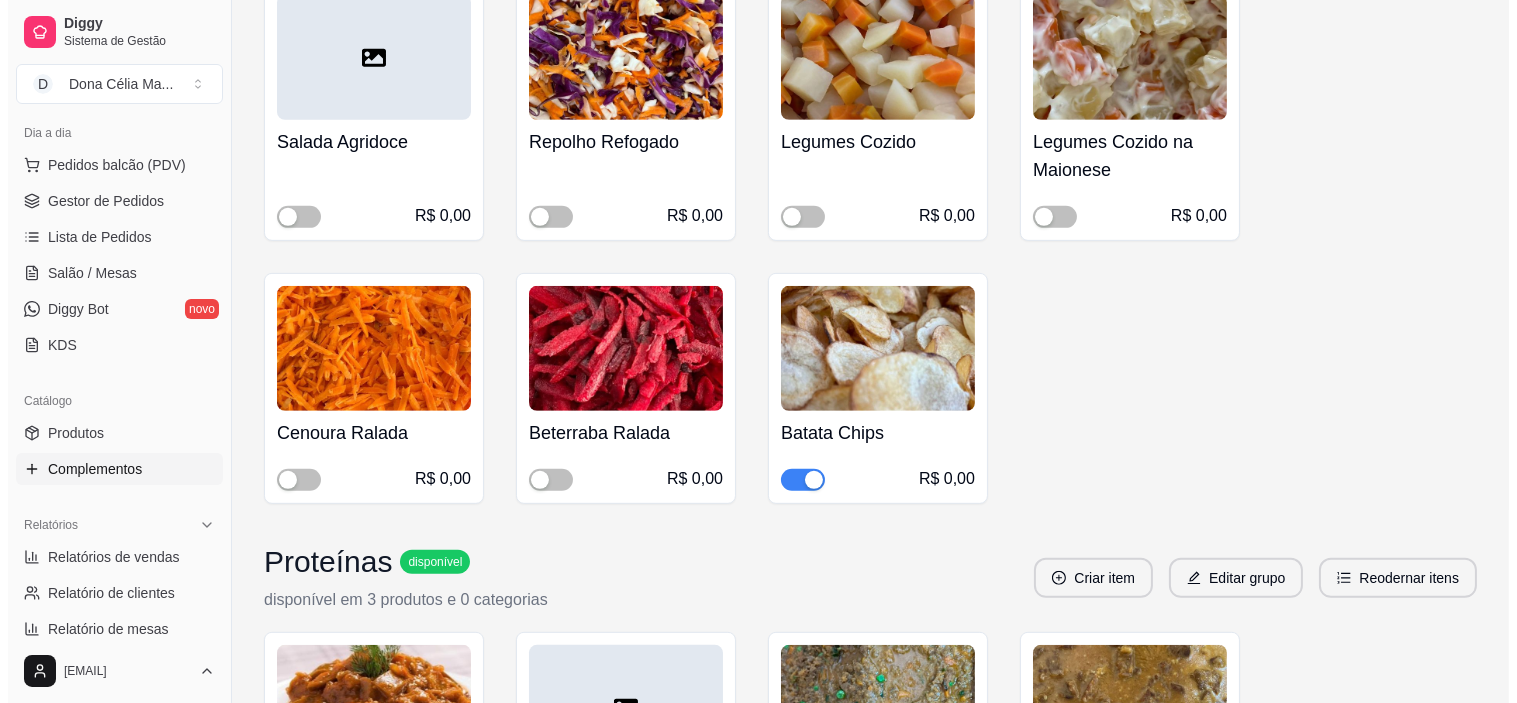 scroll, scrollTop: 1888, scrollLeft: 0, axis: vertical 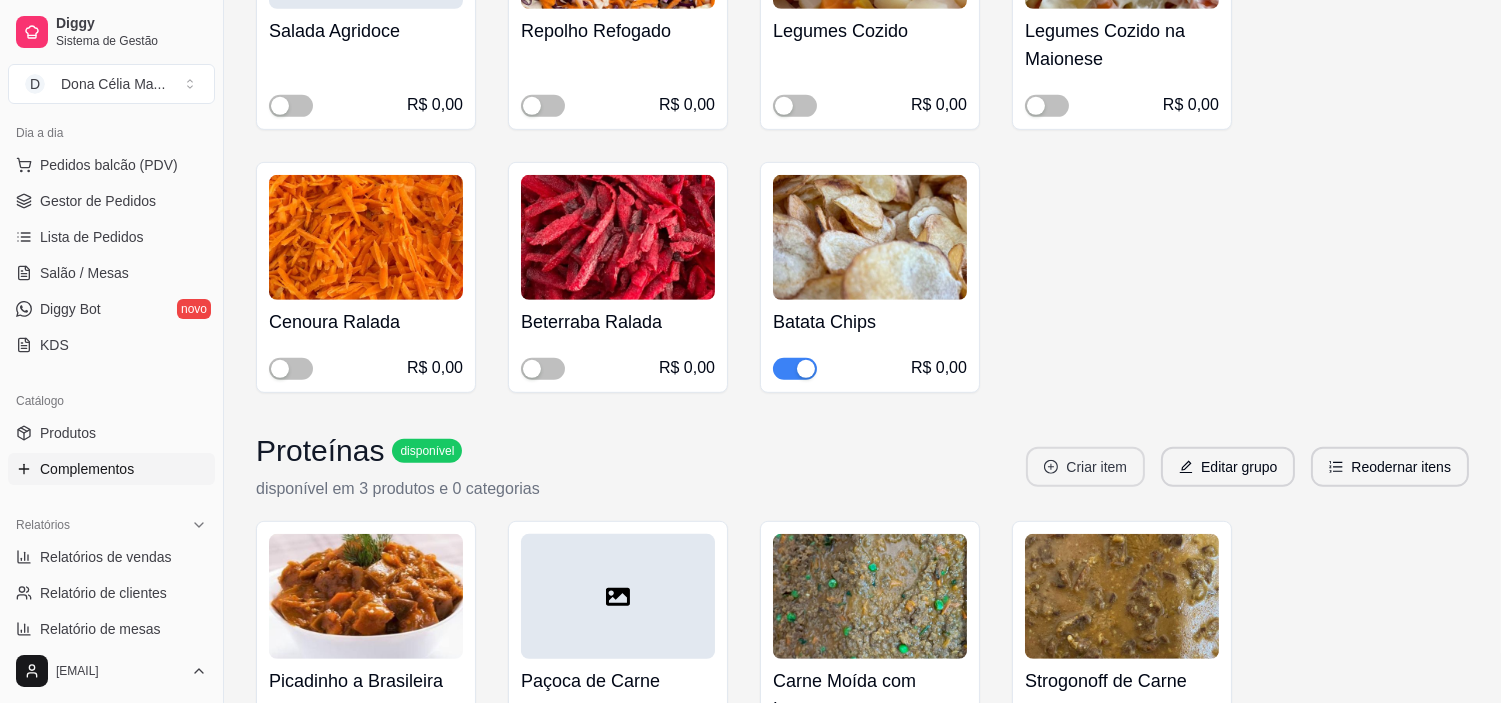 click on "Criar item Editar grupo Reodernar itens" at bounding box center (1247, 467) 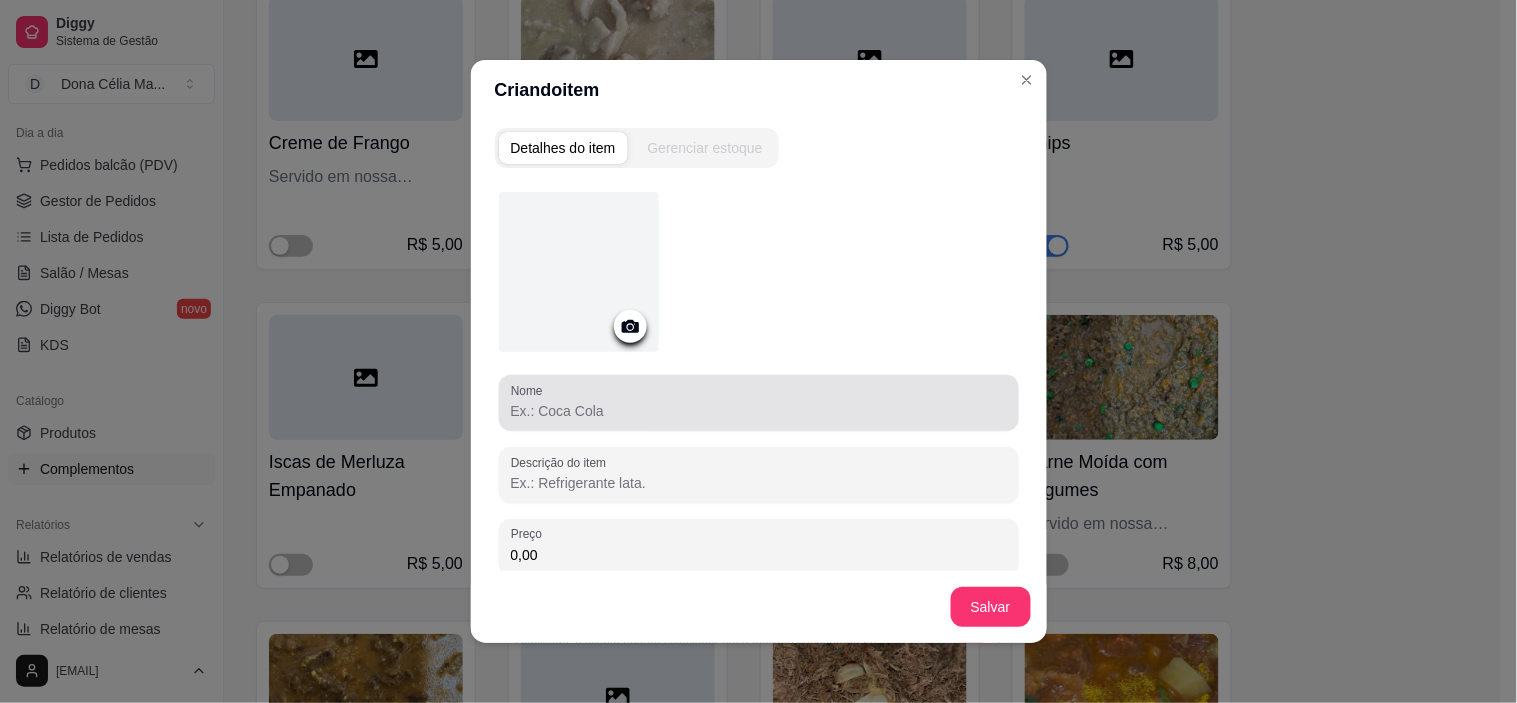 click on "Nome" at bounding box center (759, 411) 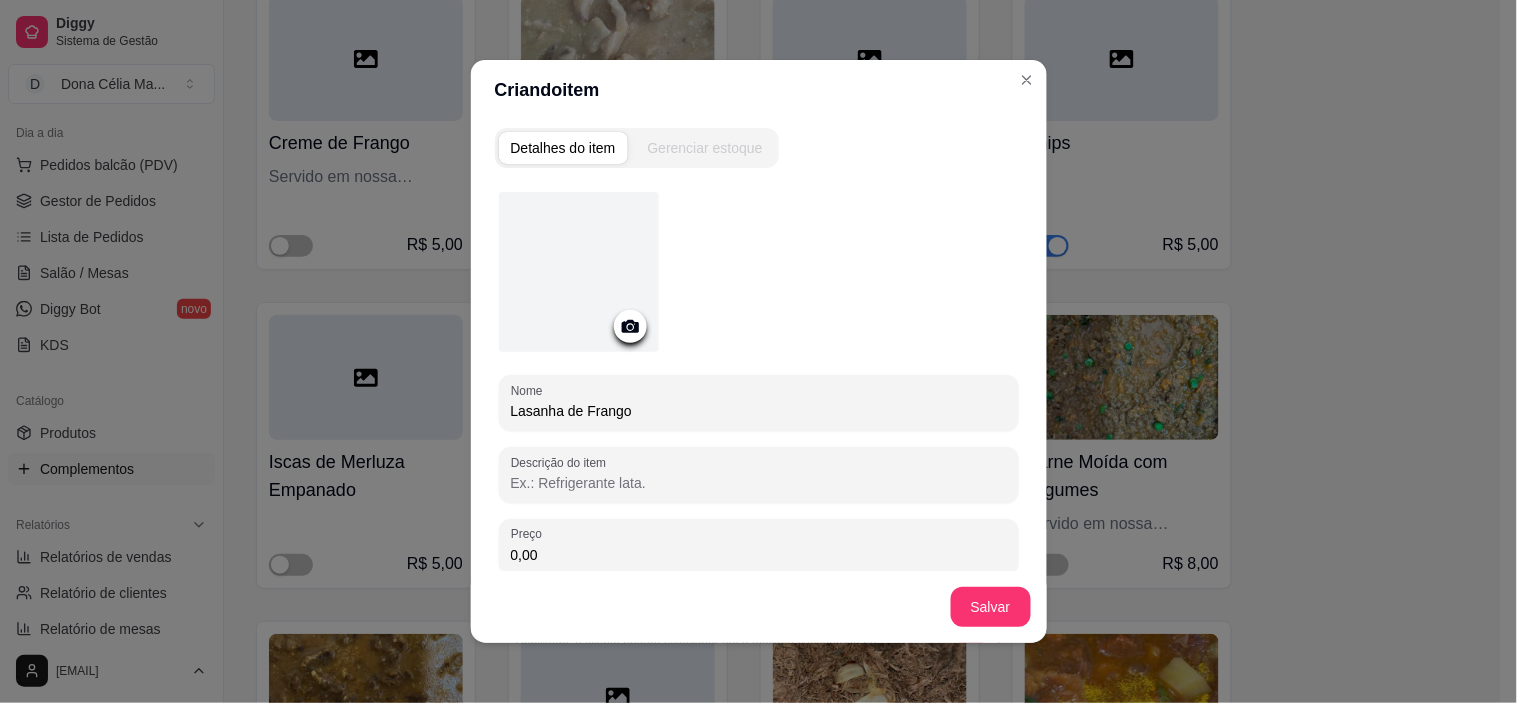scroll, scrollTop: 124, scrollLeft: 0, axis: vertical 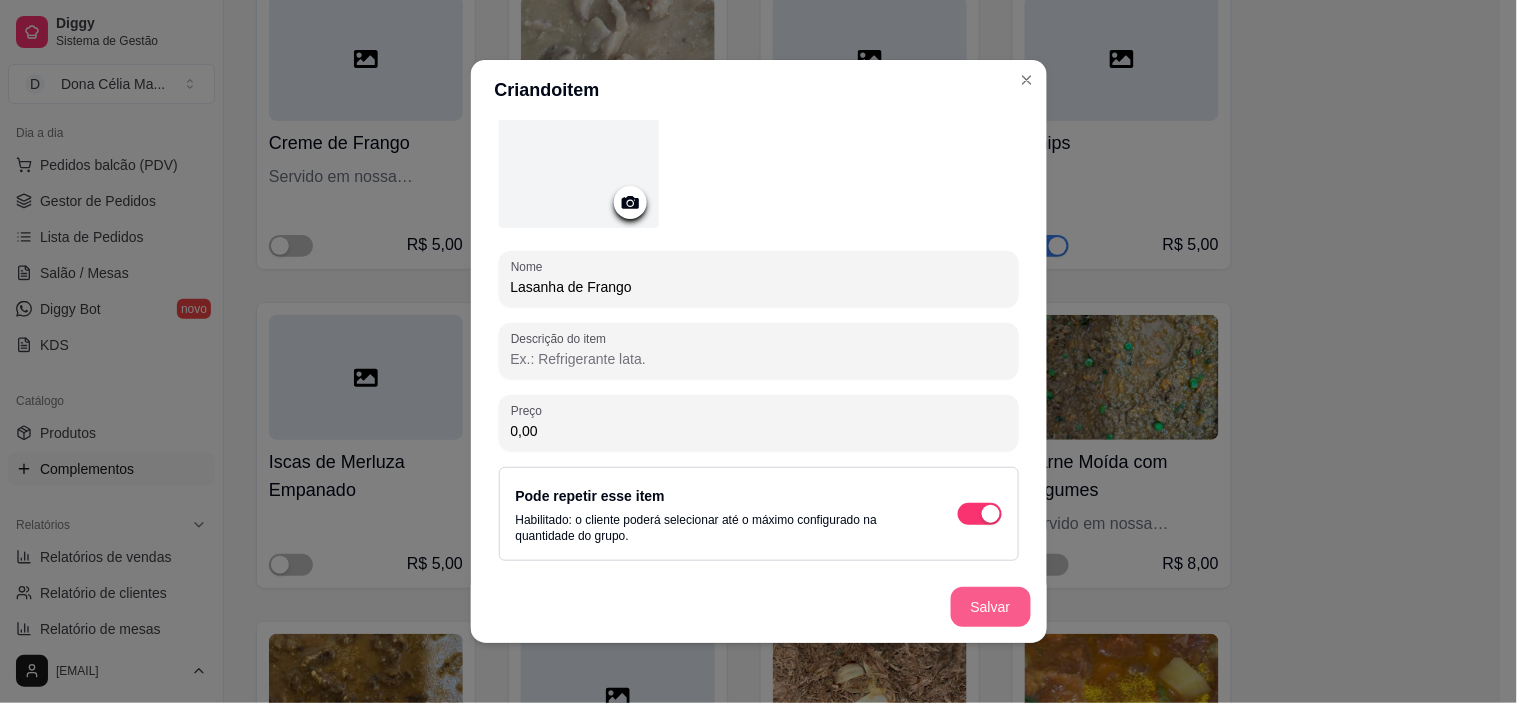 type on "Lasanha de Frango" 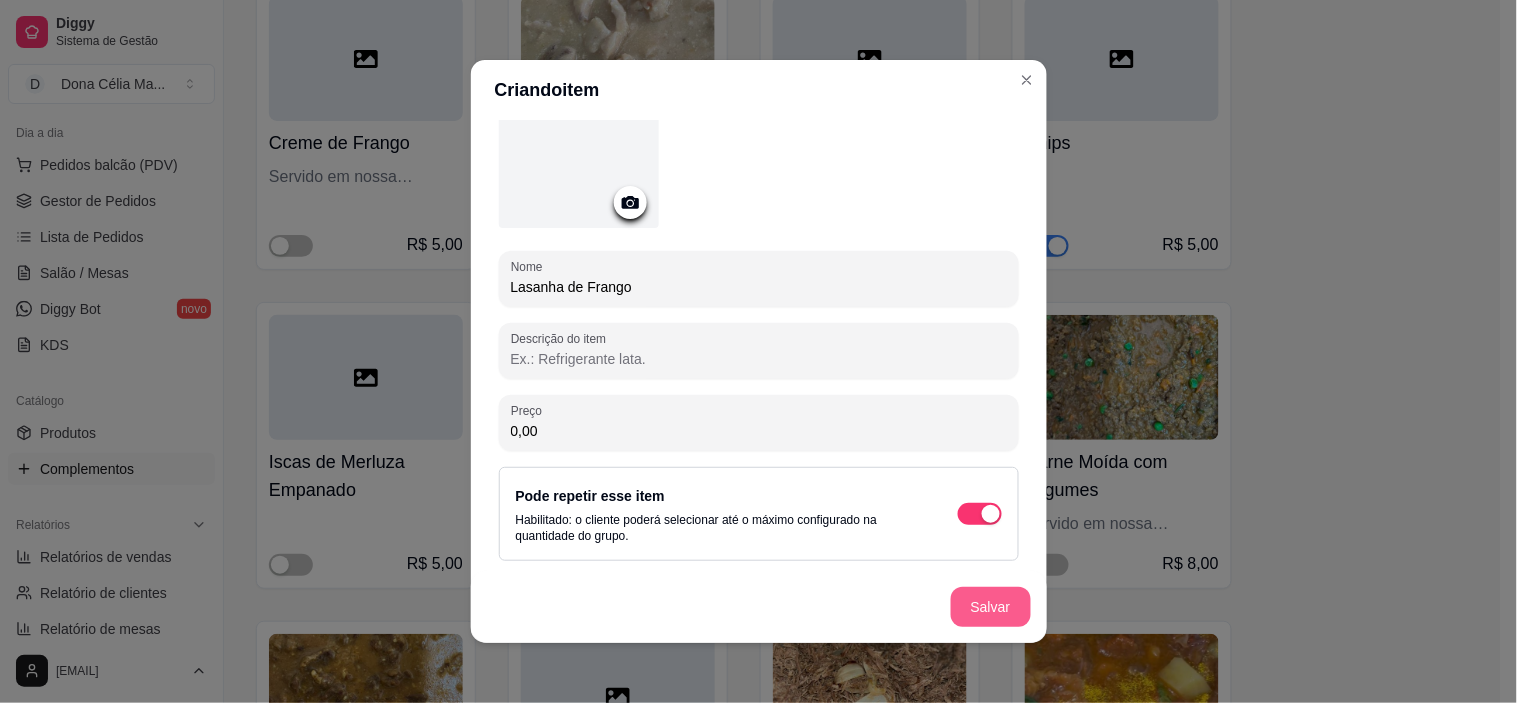 click on "Salvar" at bounding box center [991, 607] 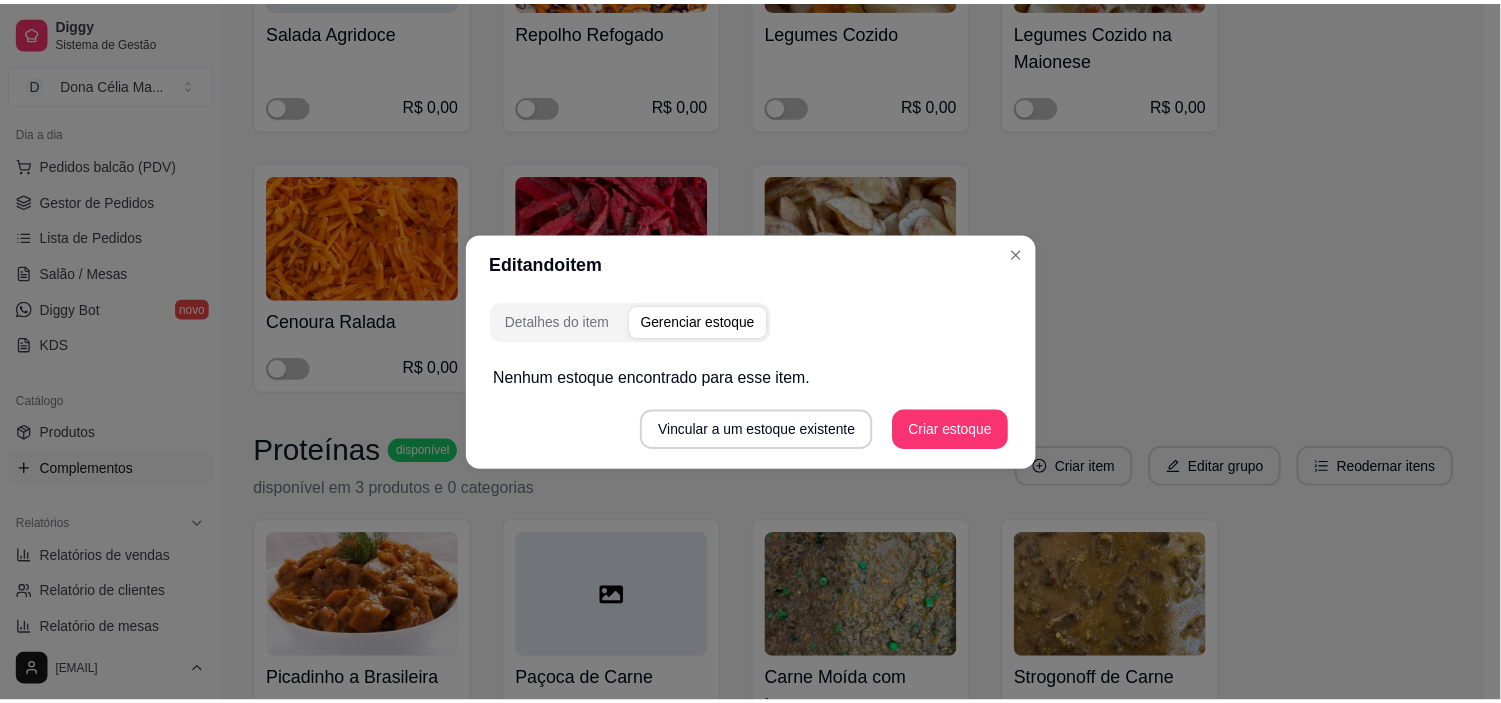 scroll, scrollTop: 0, scrollLeft: 0, axis: both 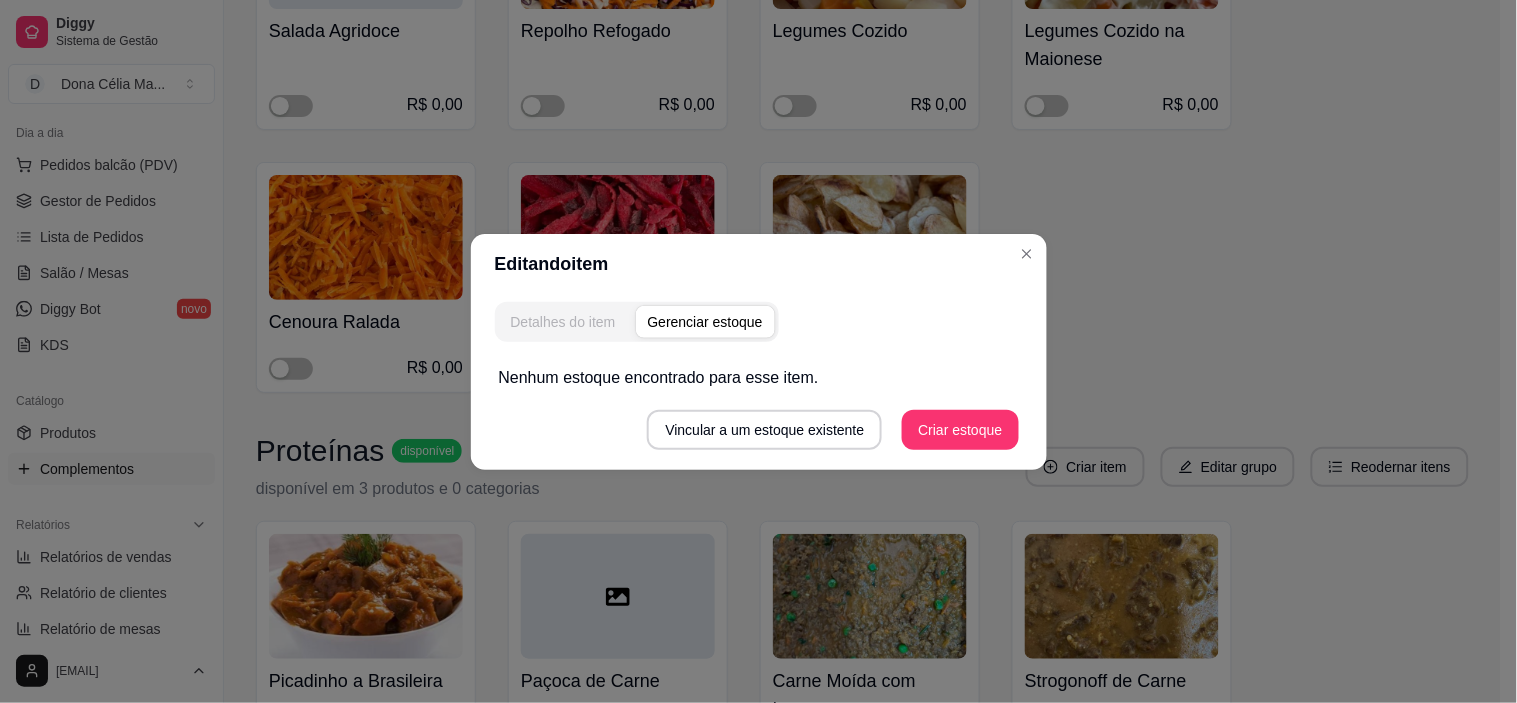 click on "Detalhes do item" at bounding box center [563, 322] 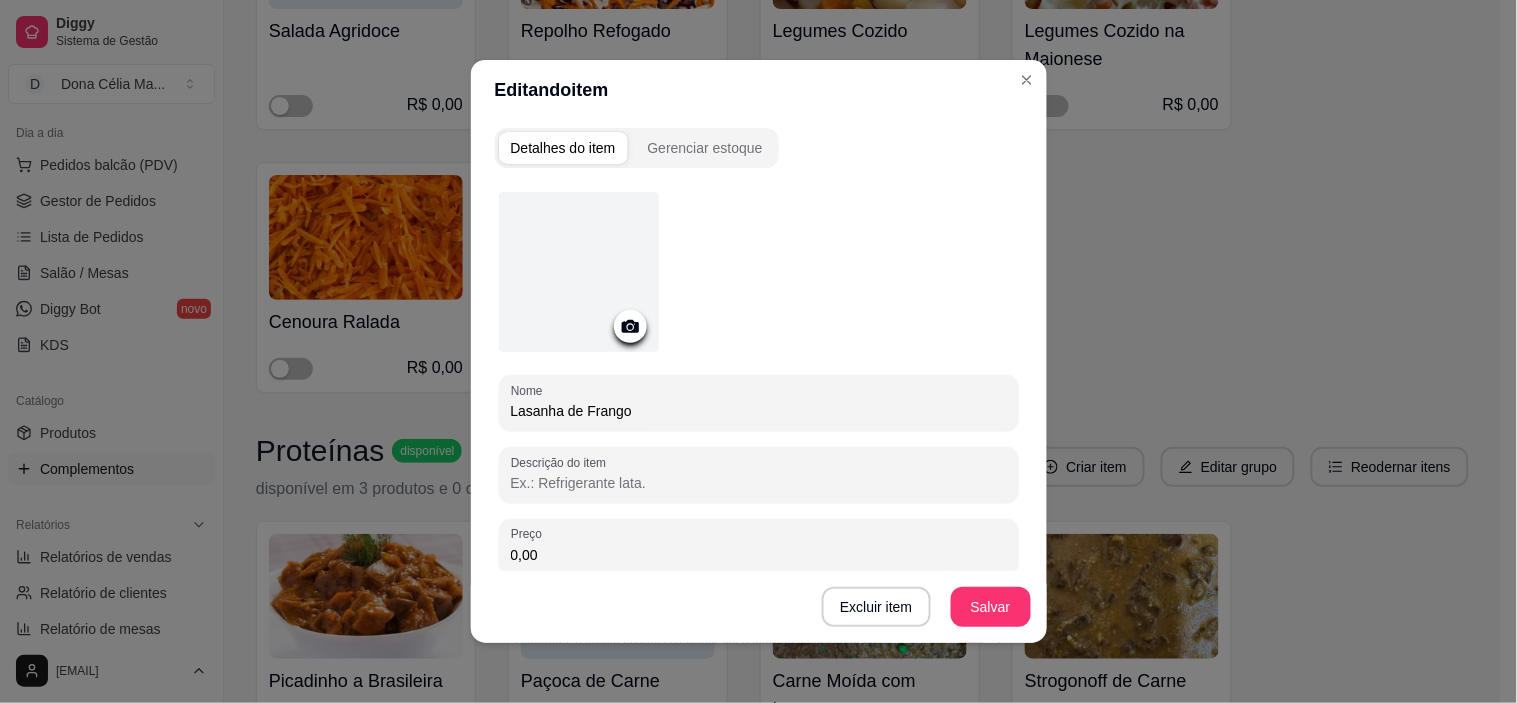 click at bounding box center [579, 272] 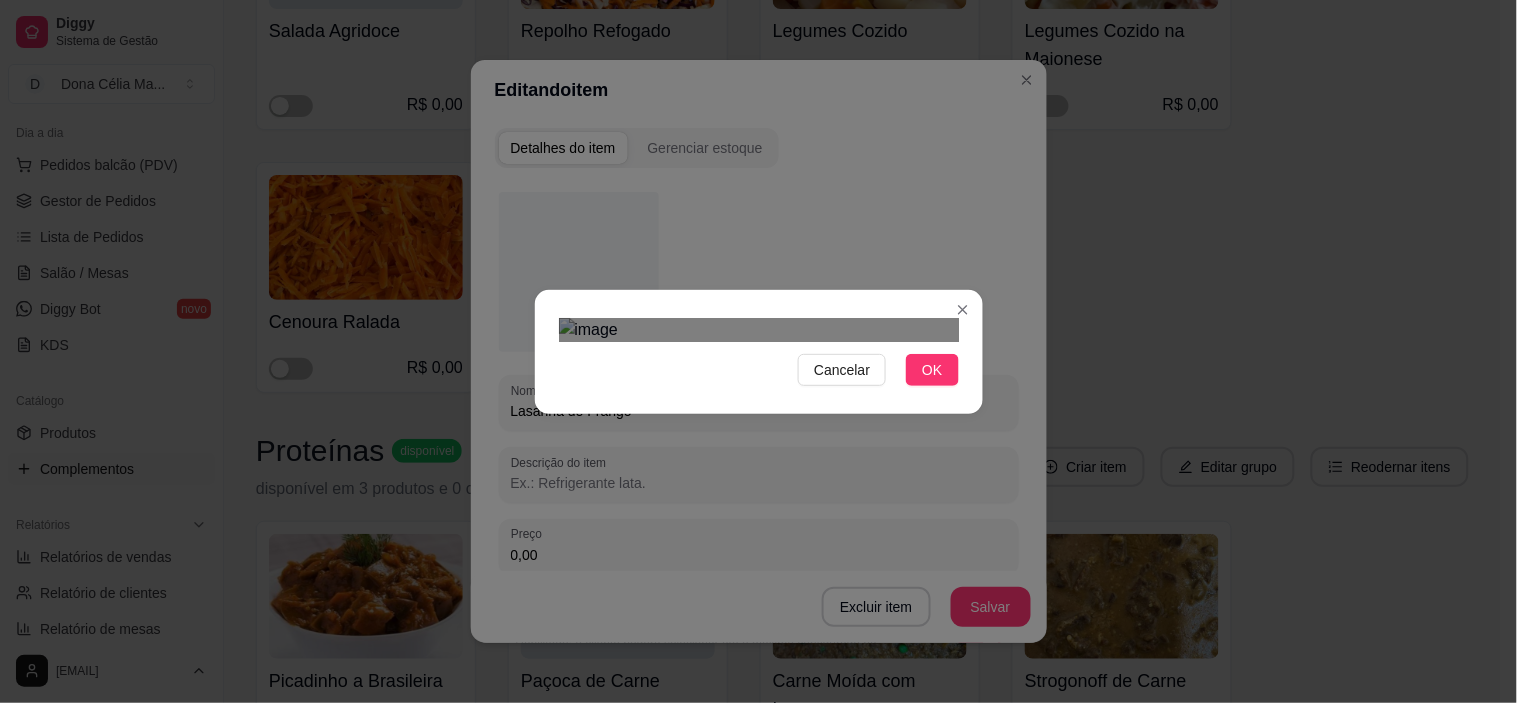 click on "Cancelar OK" at bounding box center [759, 352] 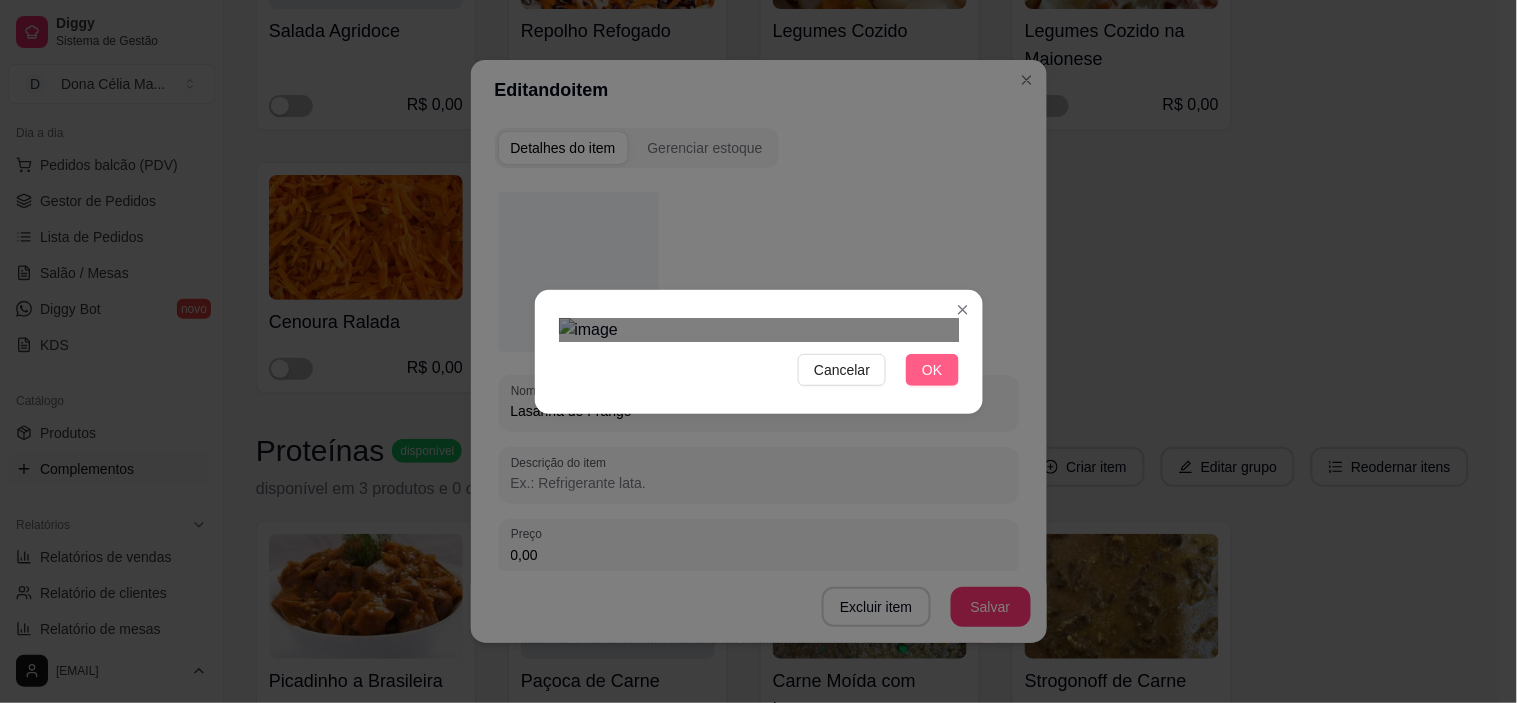 click on "OK" at bounding box center (932, 370) 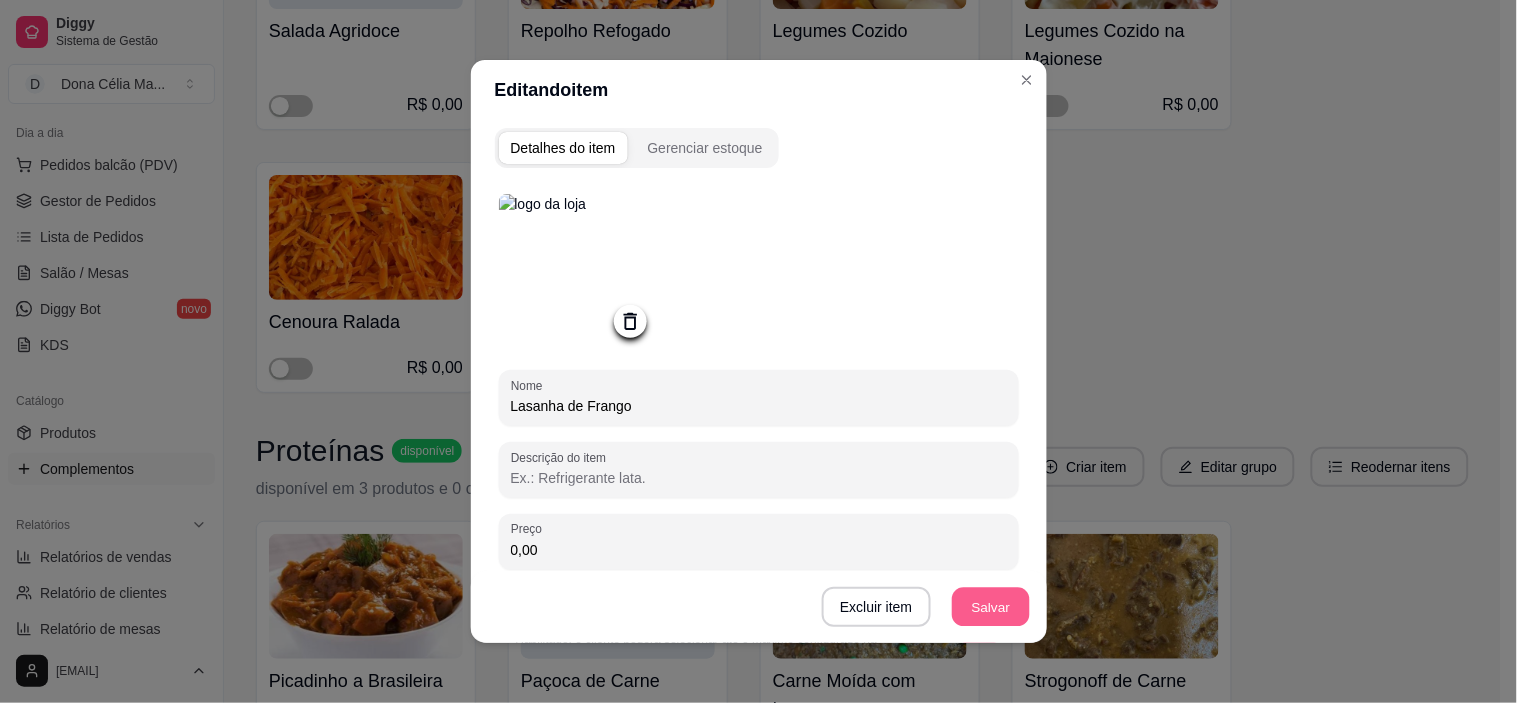 click on "Salvar" at bounding box center (991, 607) 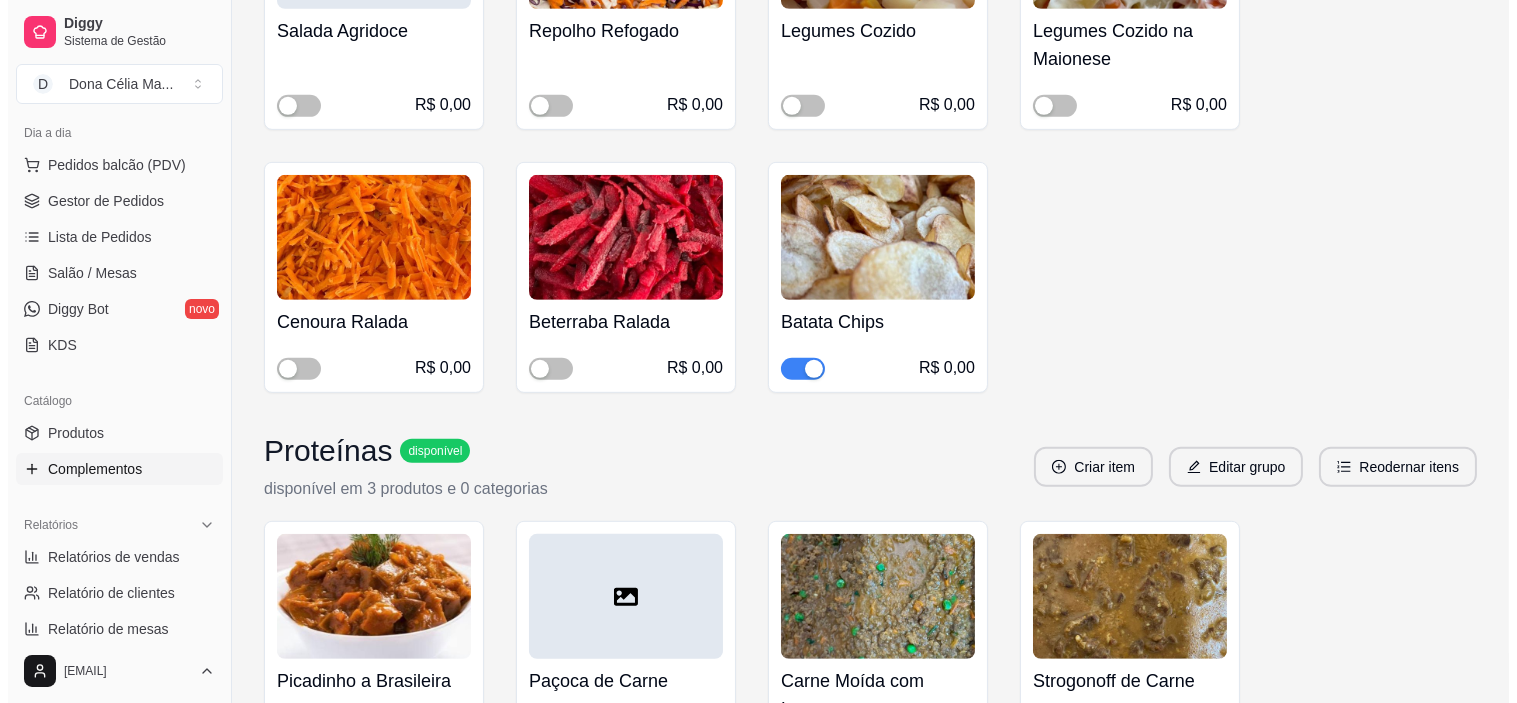 scroll, scrollTop: 2111, scrollLeft: 0, axis: vertical 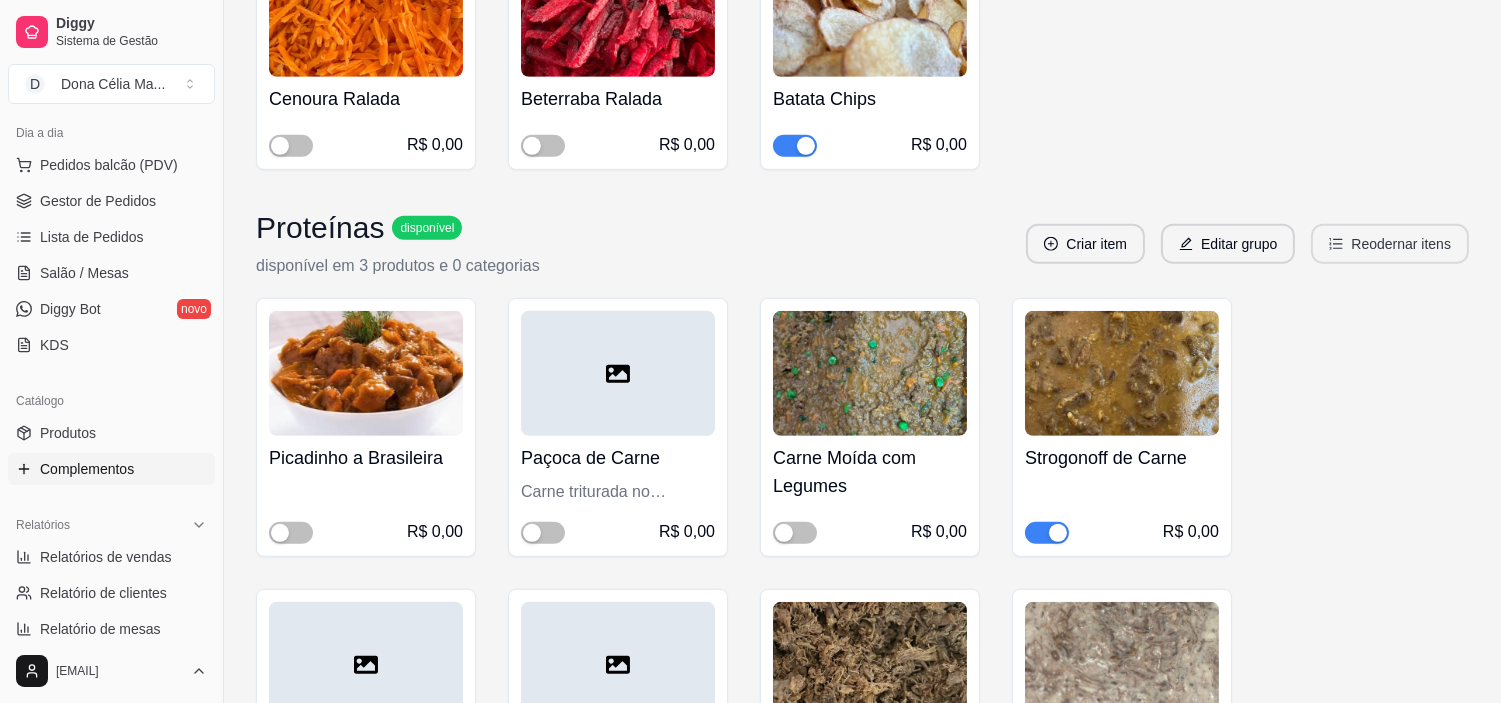 click on "Reodernar itens" at bounding box center (1390, 244) 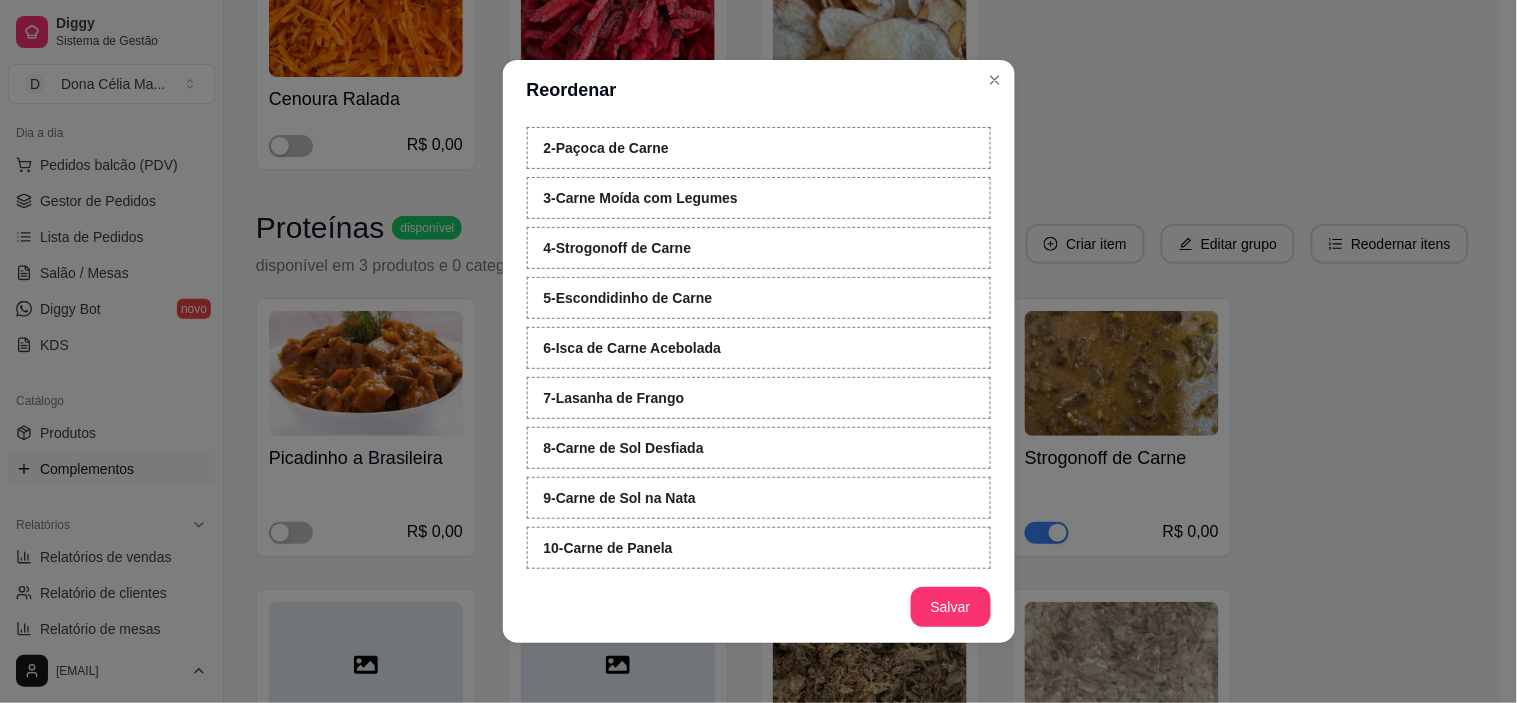 scroll, scrollTop: 222, scrollLeft: 0, axis: vertical 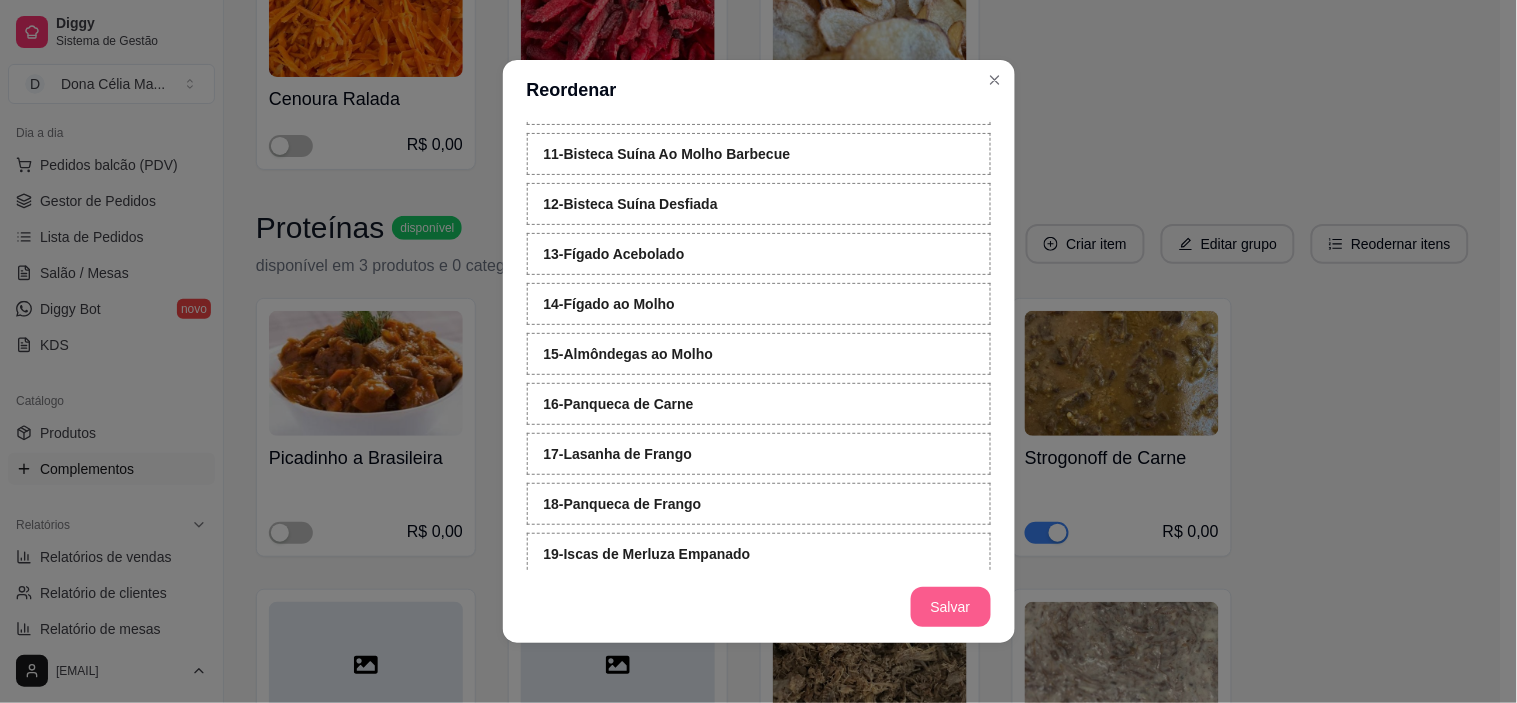 click on "Salvar" at bounding box center [951, 607] 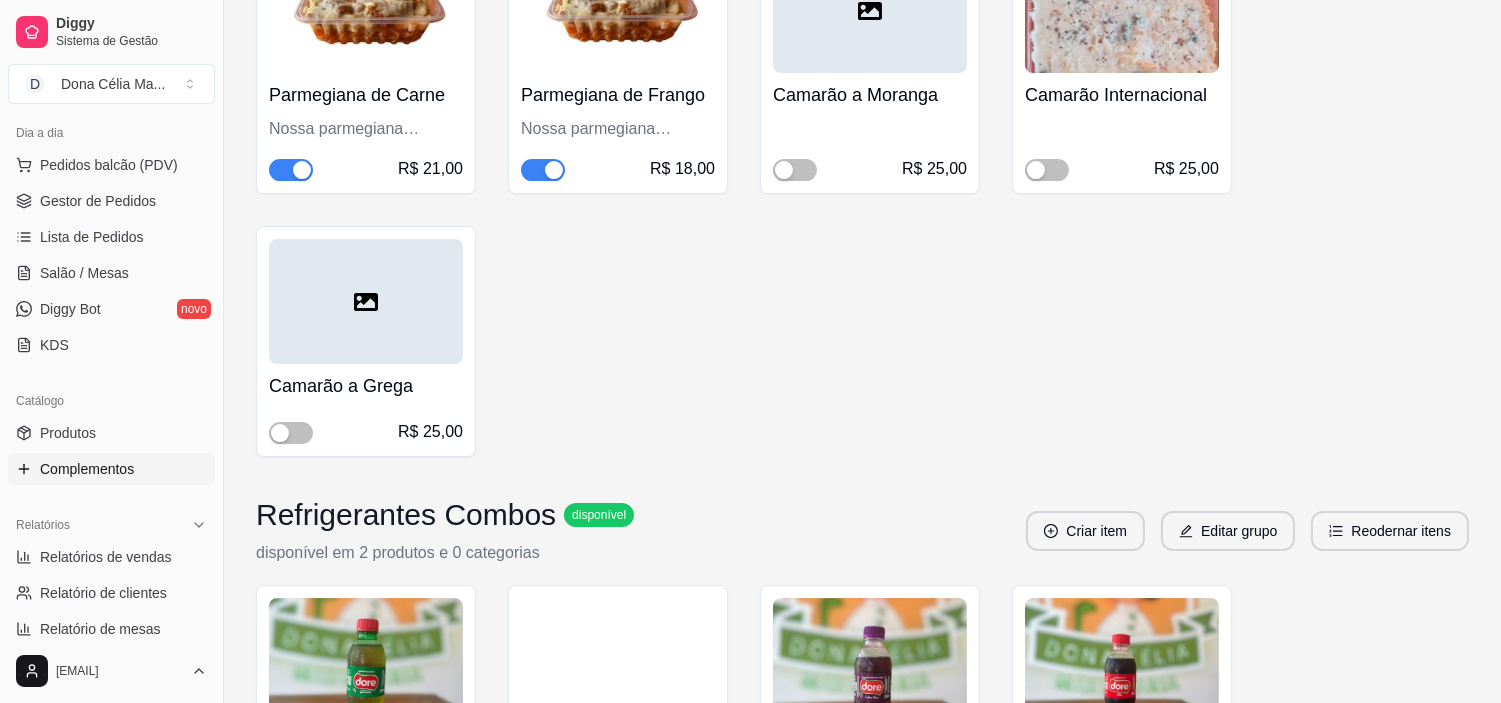 scroll, scrollTop: 12000, scrollLeft: 0, axis: vertical 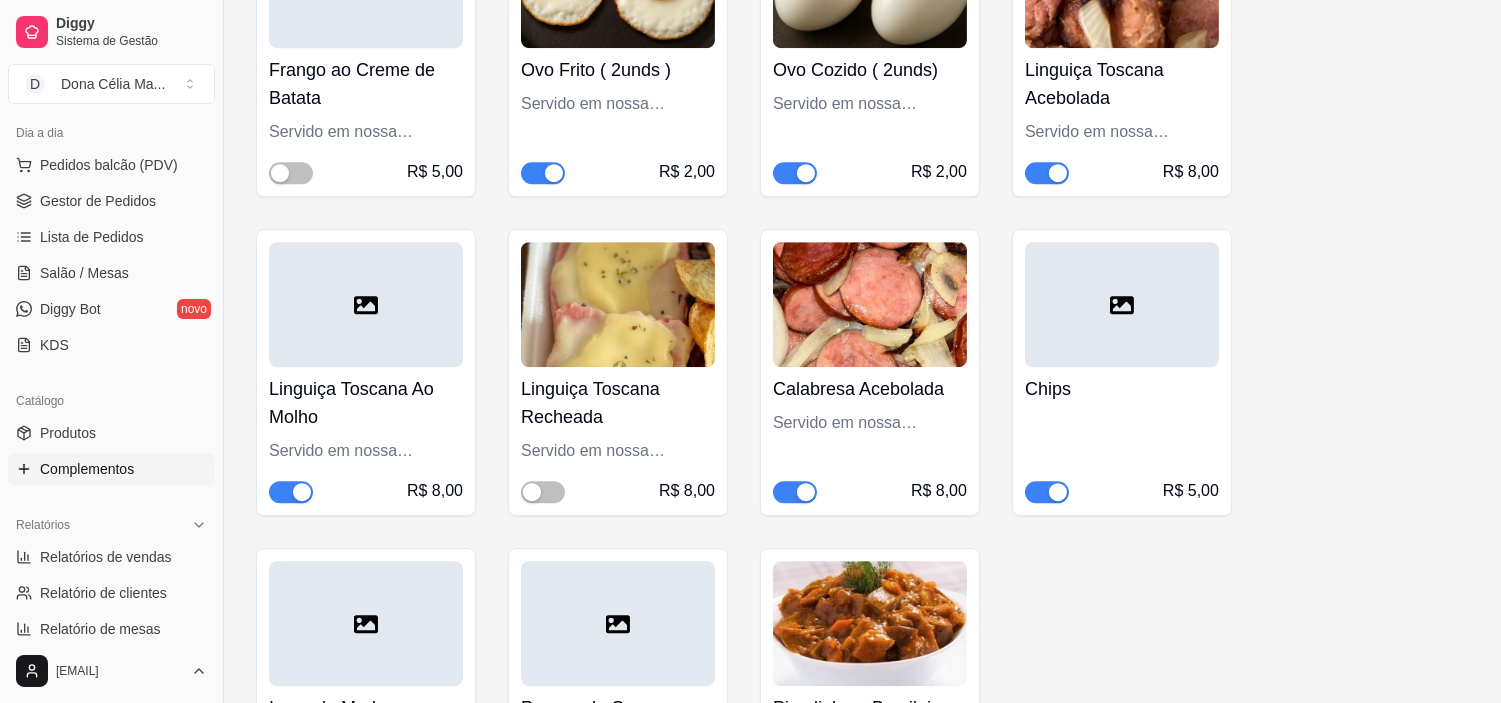 click at bounding box center [302, 492] 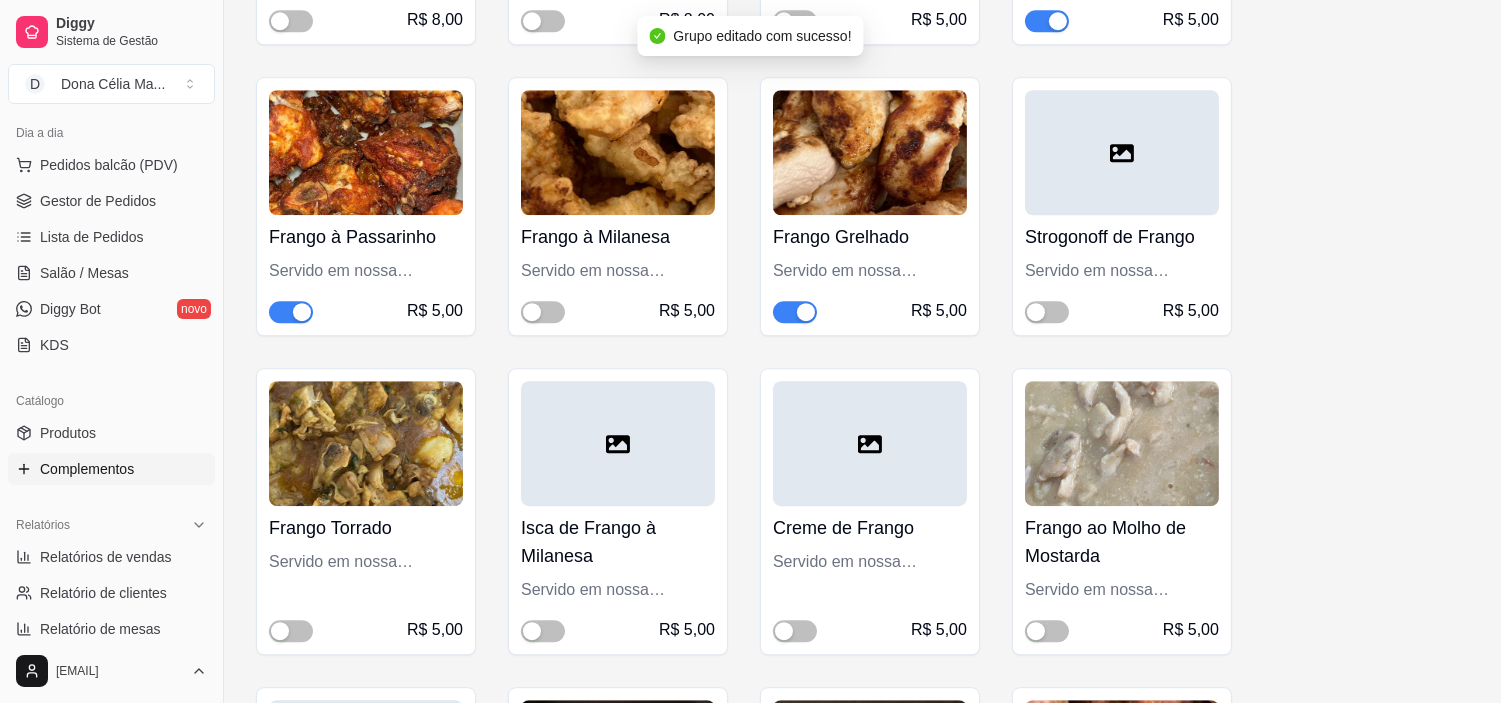 scroll, scrollTop: 10000, scrollLeft: 0, axis: vertical 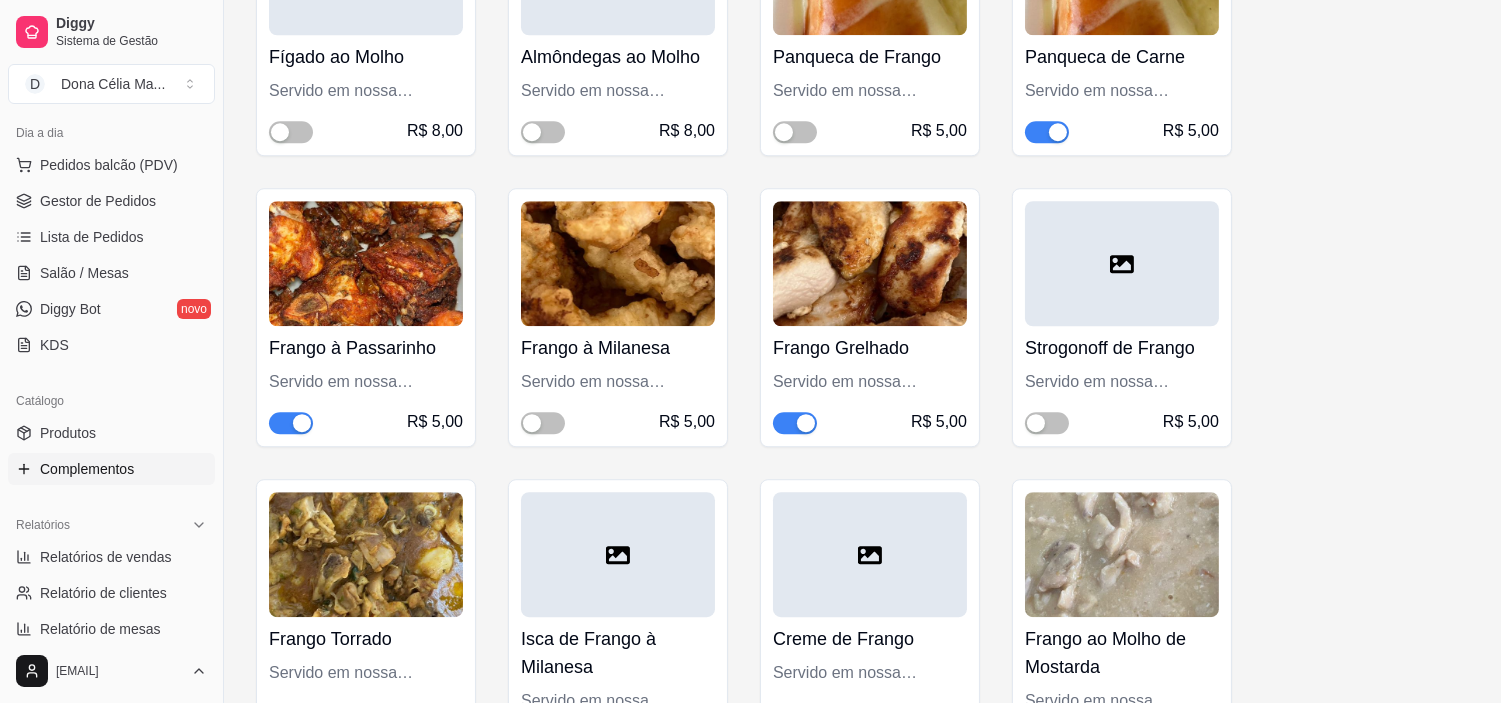 click at bounding box center (302, 423) 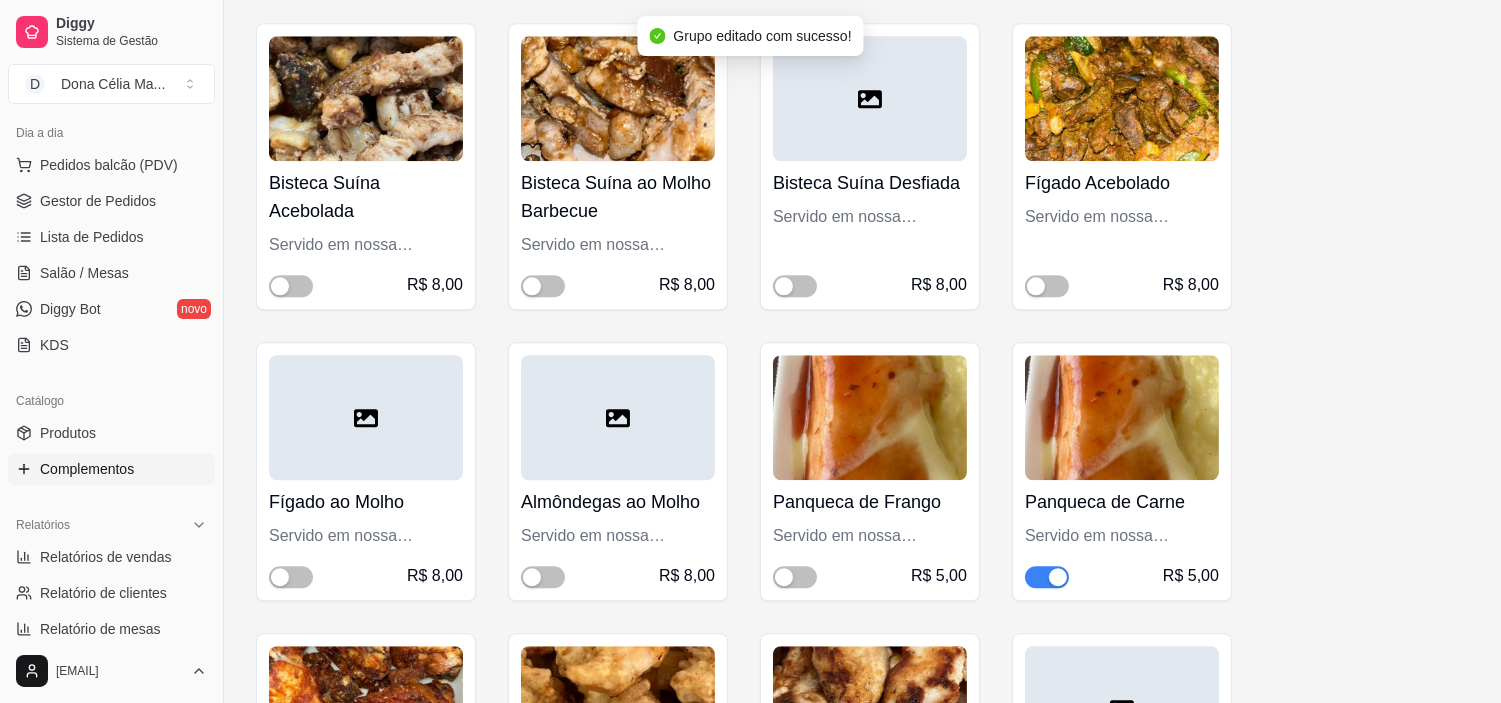 scroll, scrollTop: 9444, scrollLeft: 0, axis: vertical 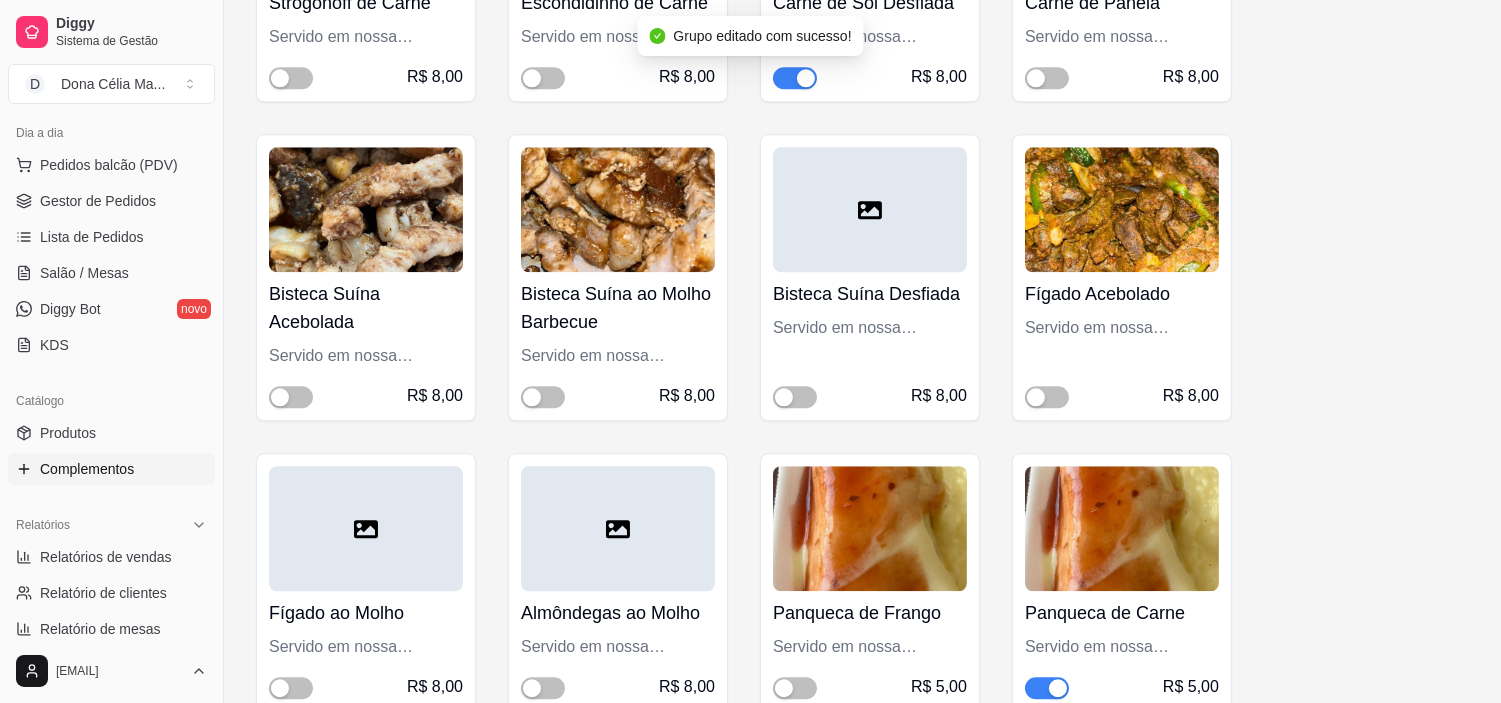click at bounding box center [1036, 397] 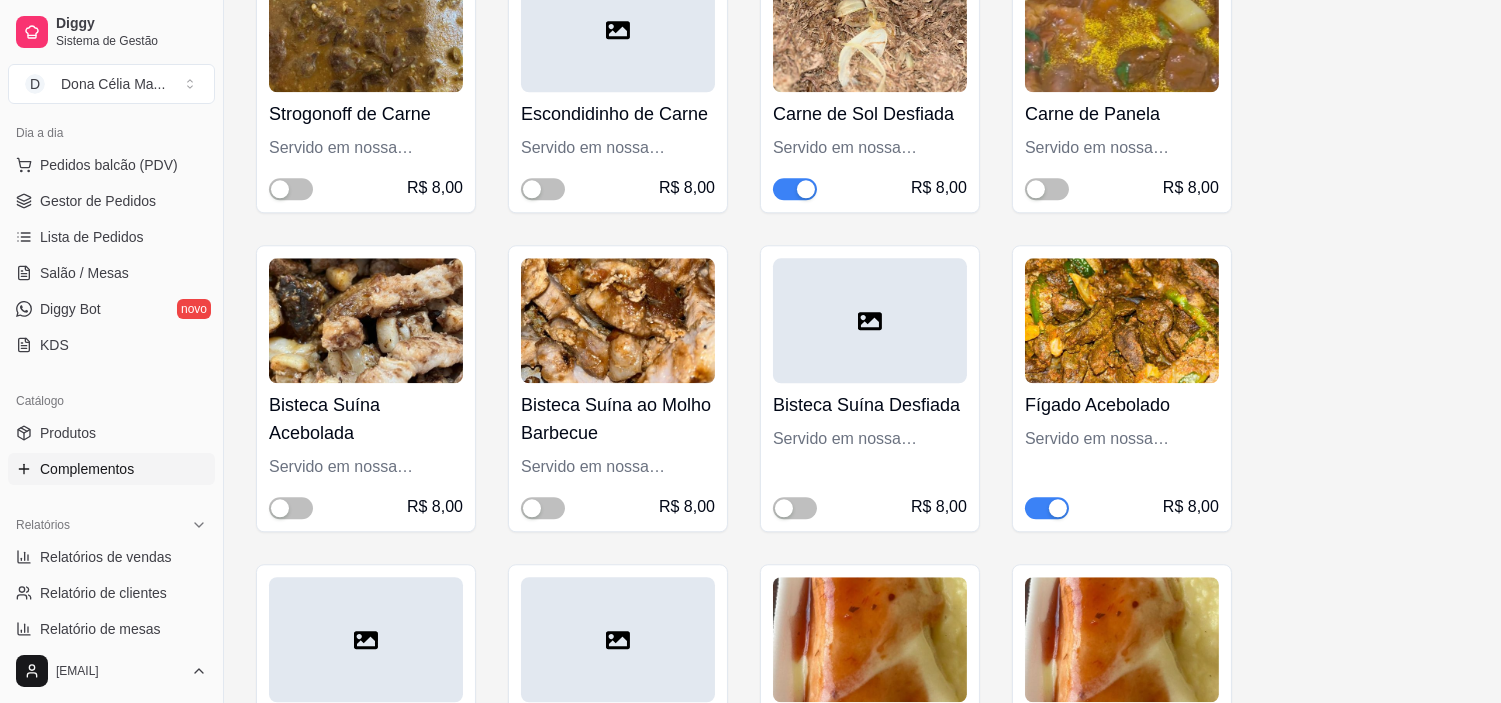 scroll, scrollTop: 9222, scrollLeft: 0, axis: vertical 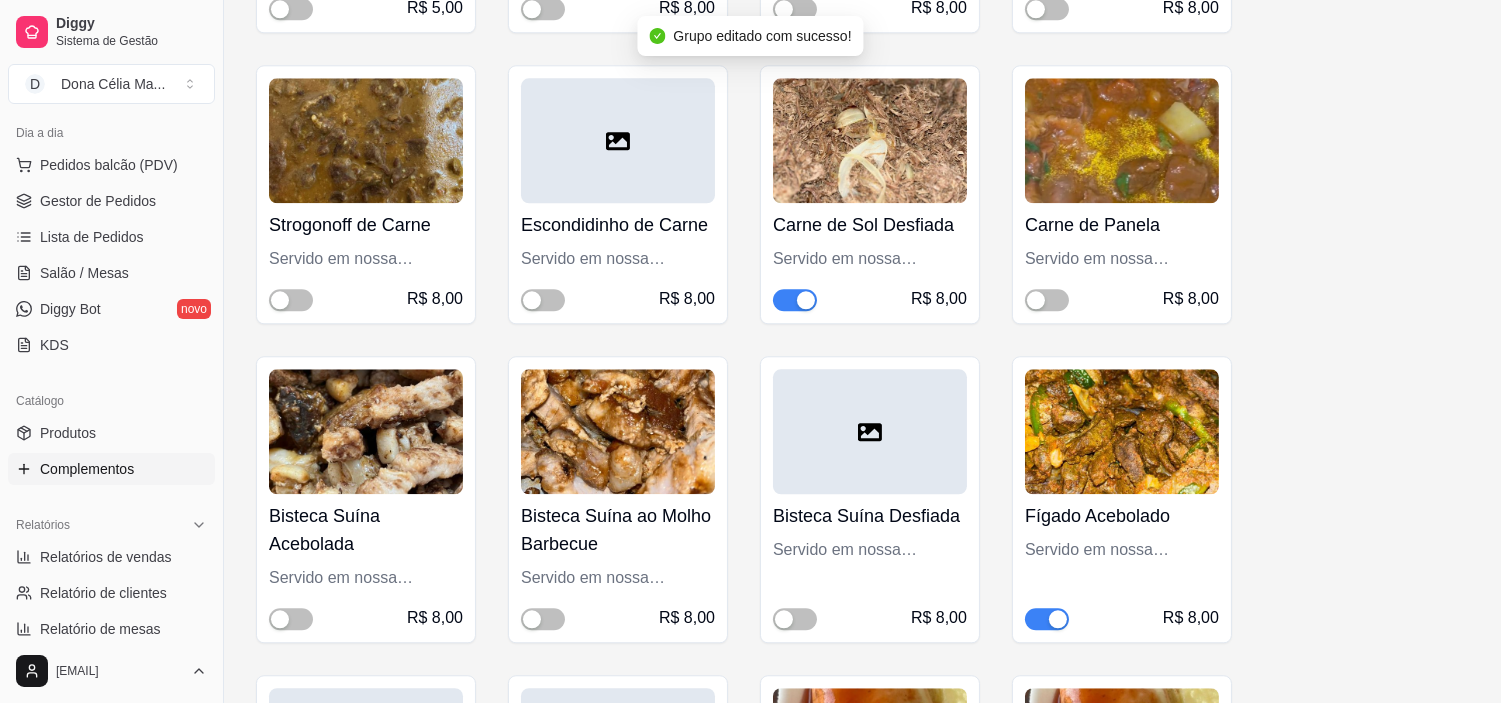 click at bounding box center (795, 300) 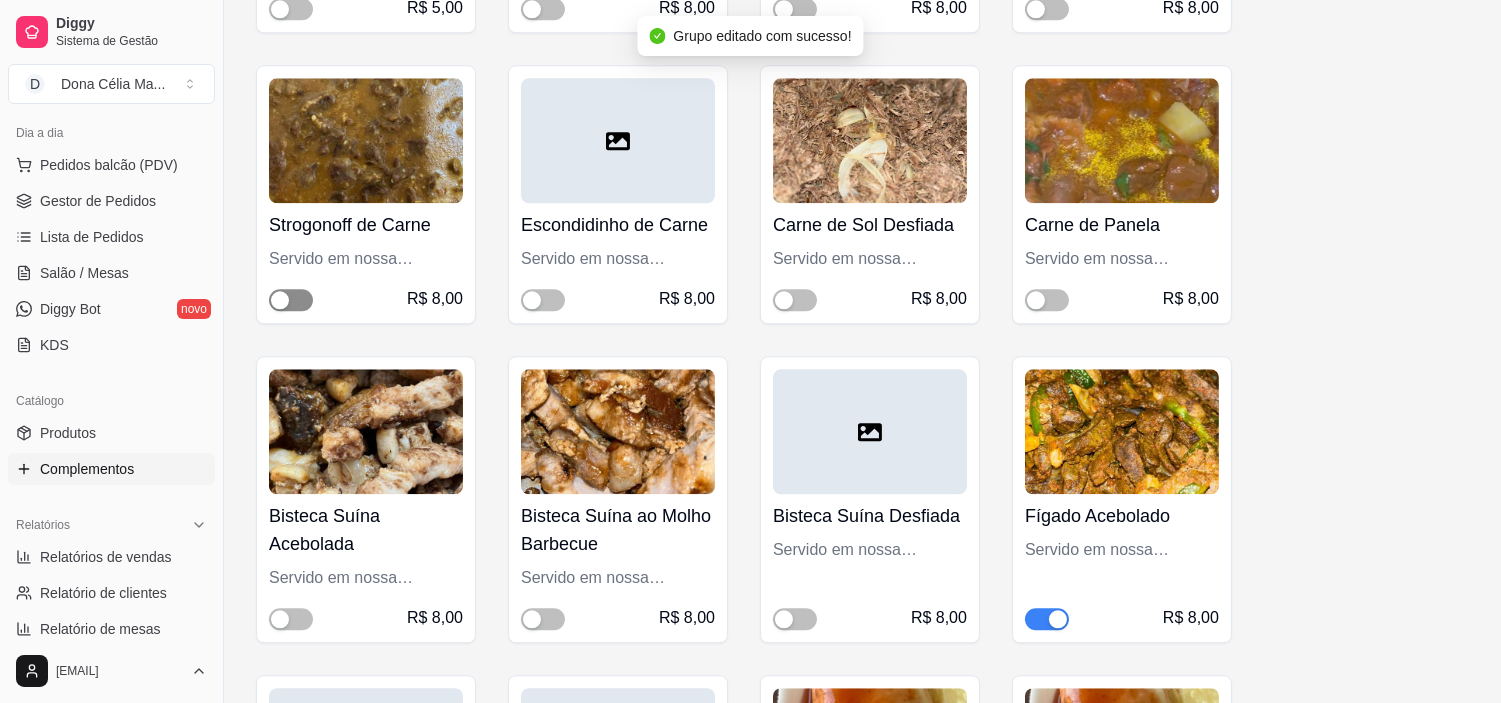 click at bounding box center (291, 300) 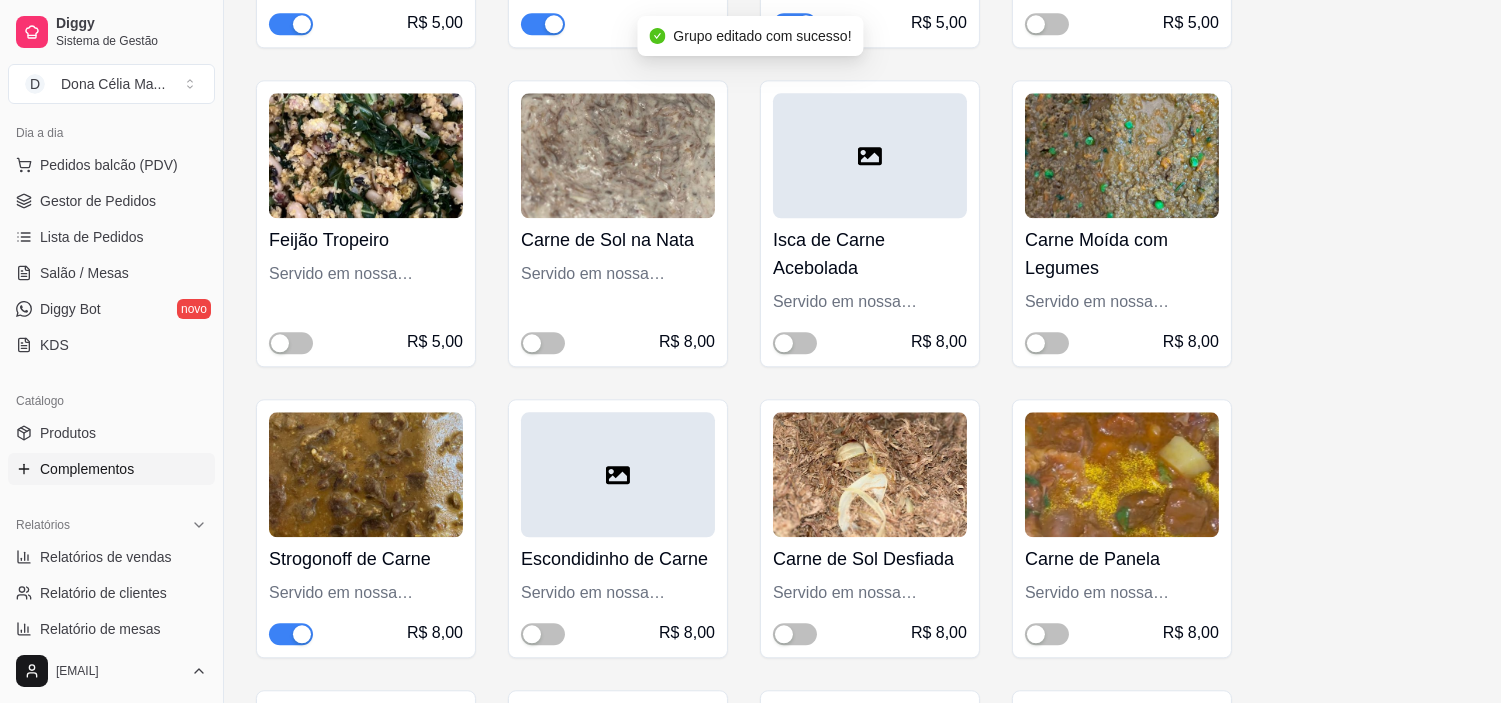 scroll, scrollTop: 8777, scrollLeft: 0, axis: vertical 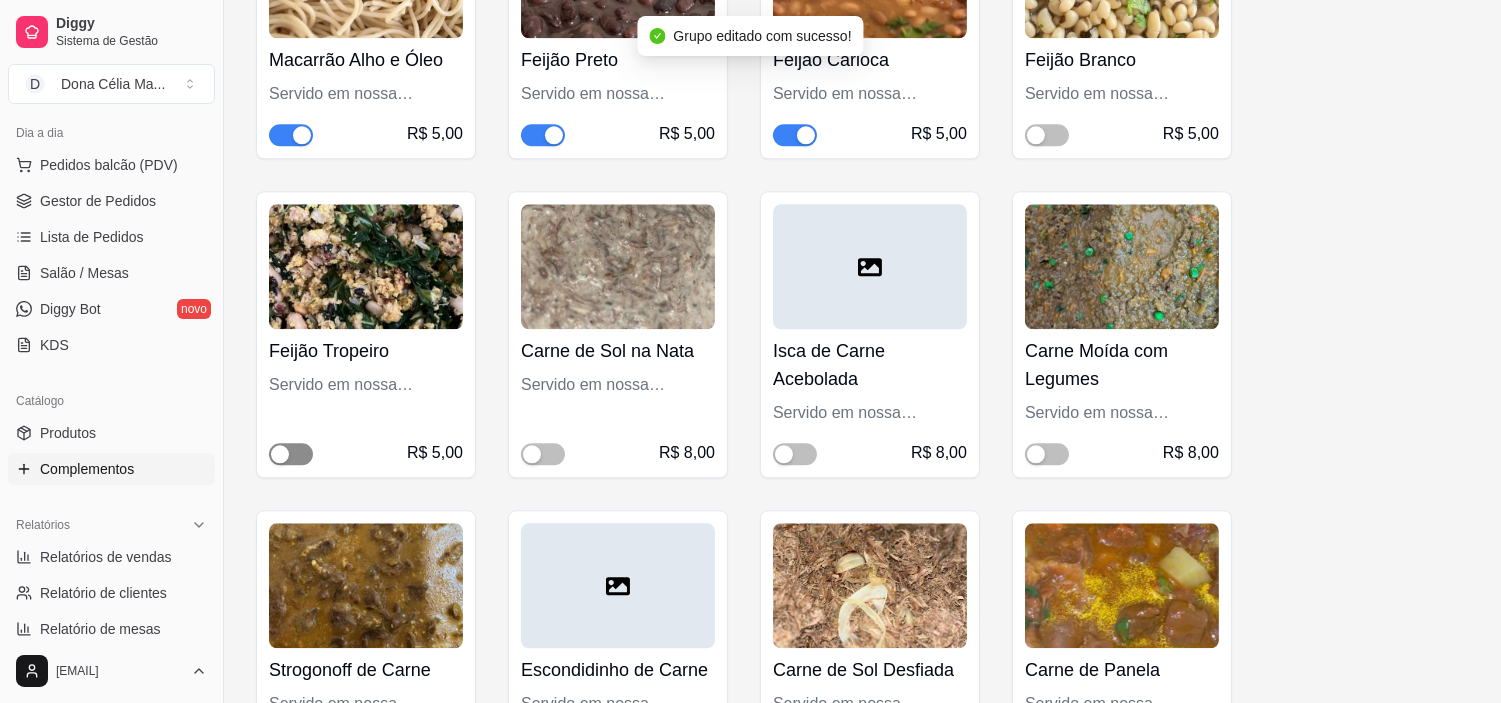 click at bounding box center [291, 454] 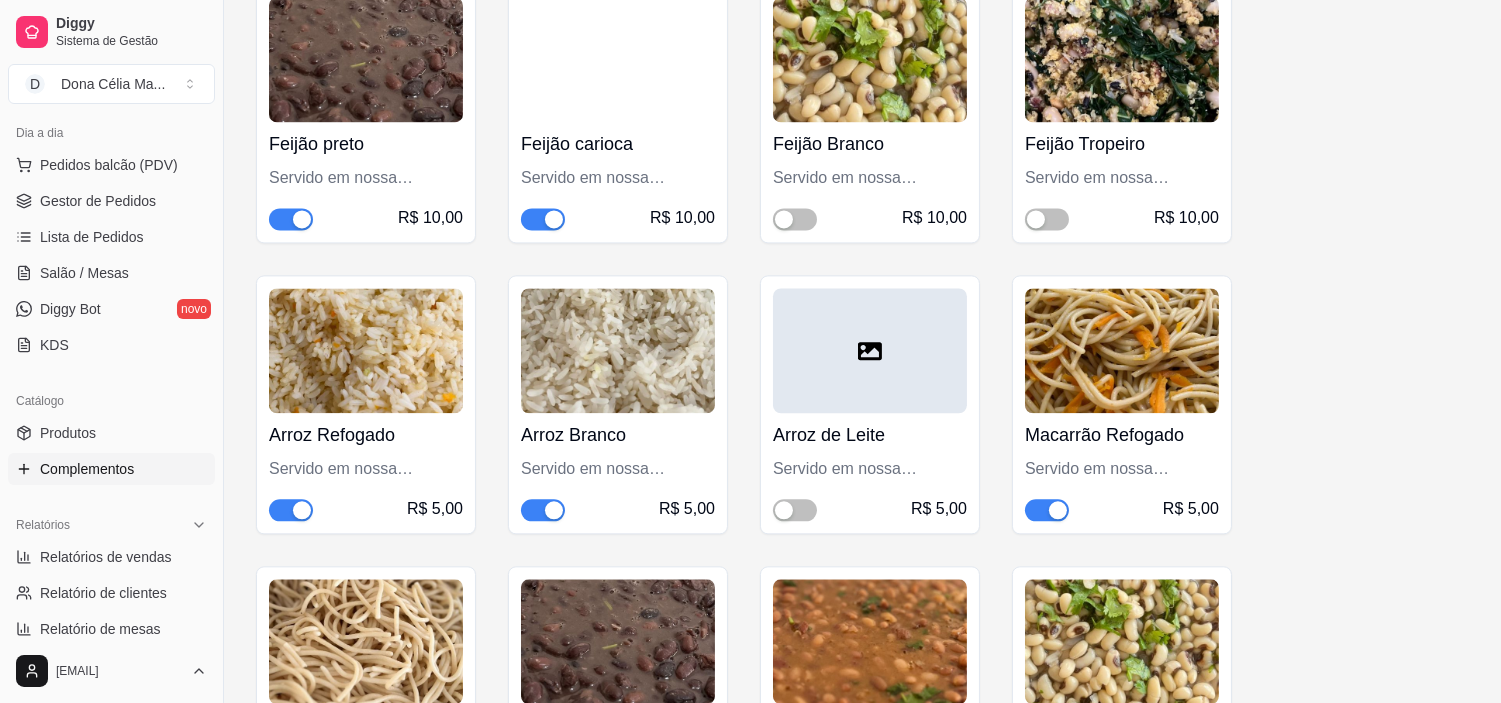 scroll, scrollTop: 8000, scrollLeft: 0, axis: vertical 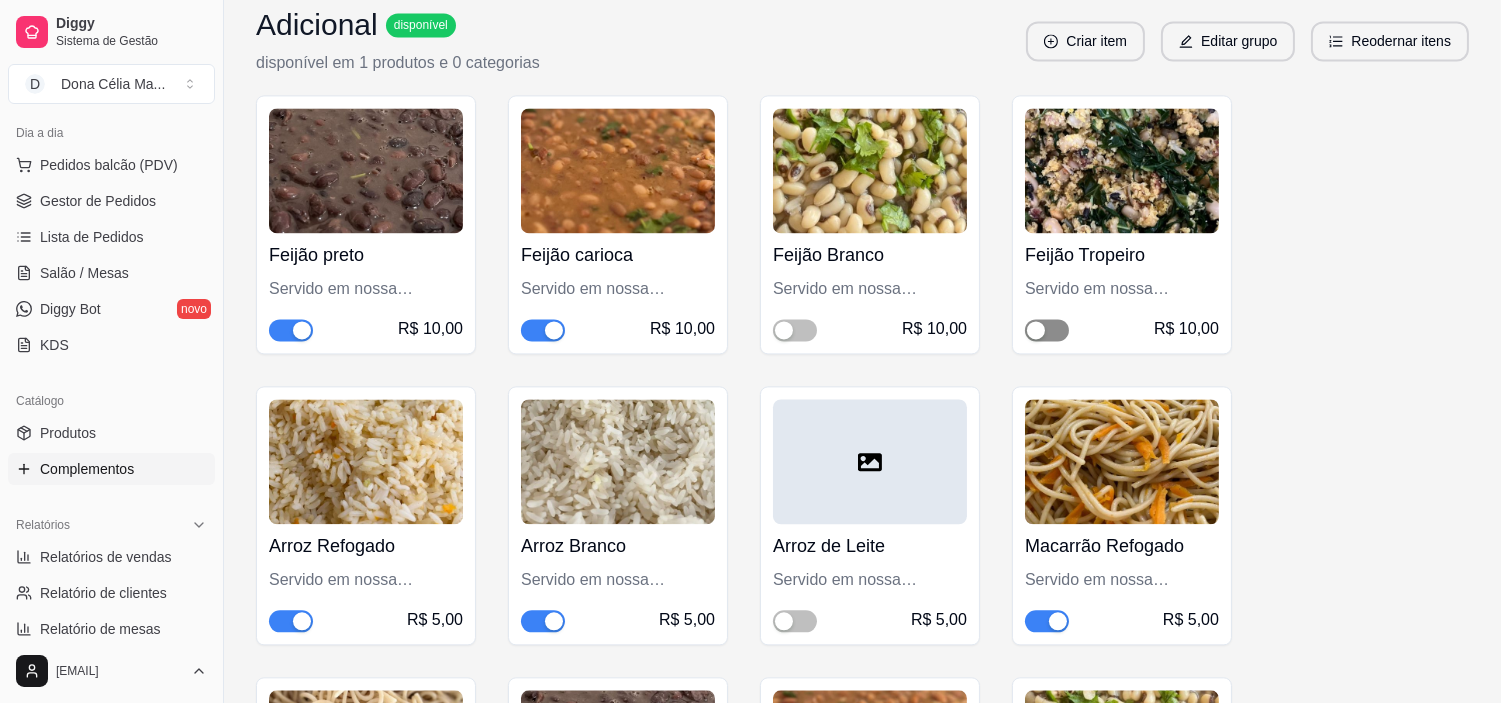 click at bounding box center [1047, 330] 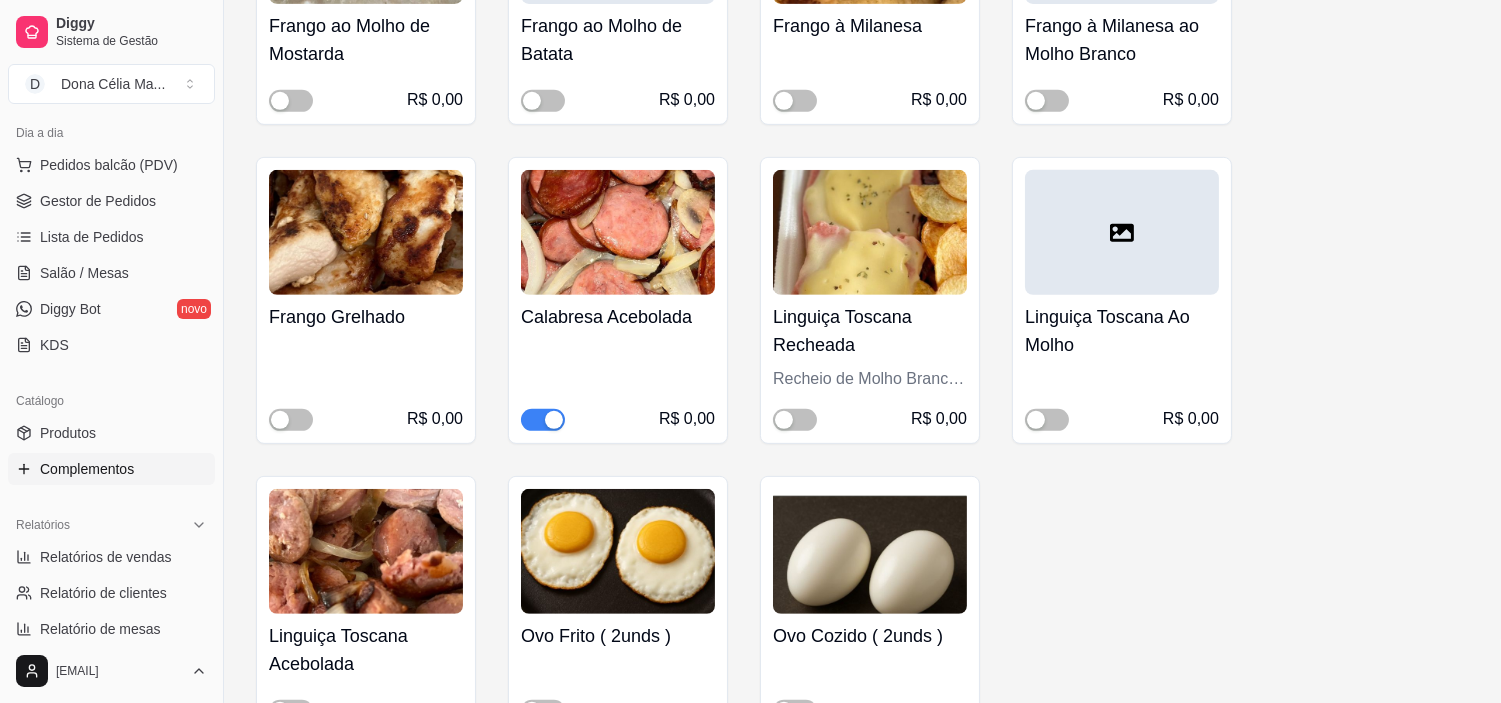 scroll, scrollTop: 15222, scrollLeft: 0, axis: vertical 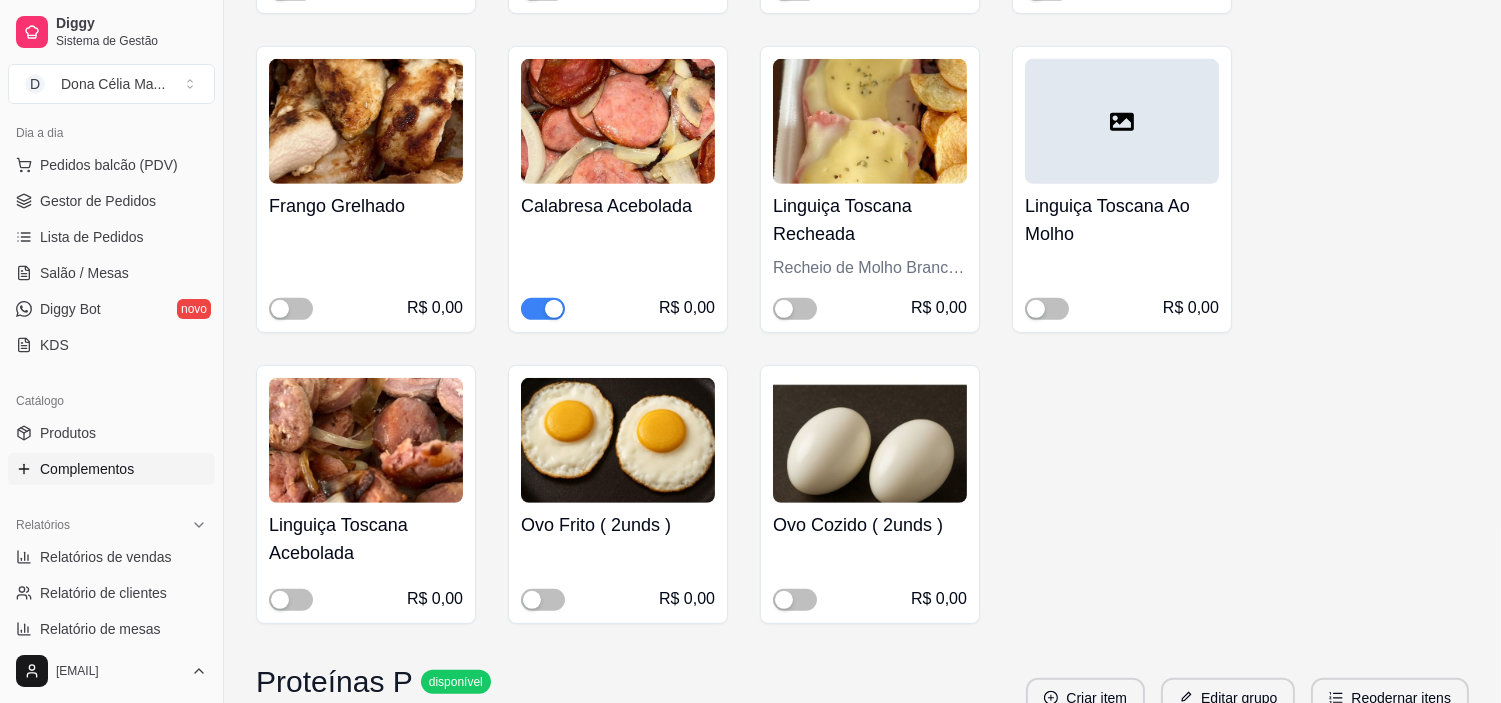 click at bounding box center [554, 309] 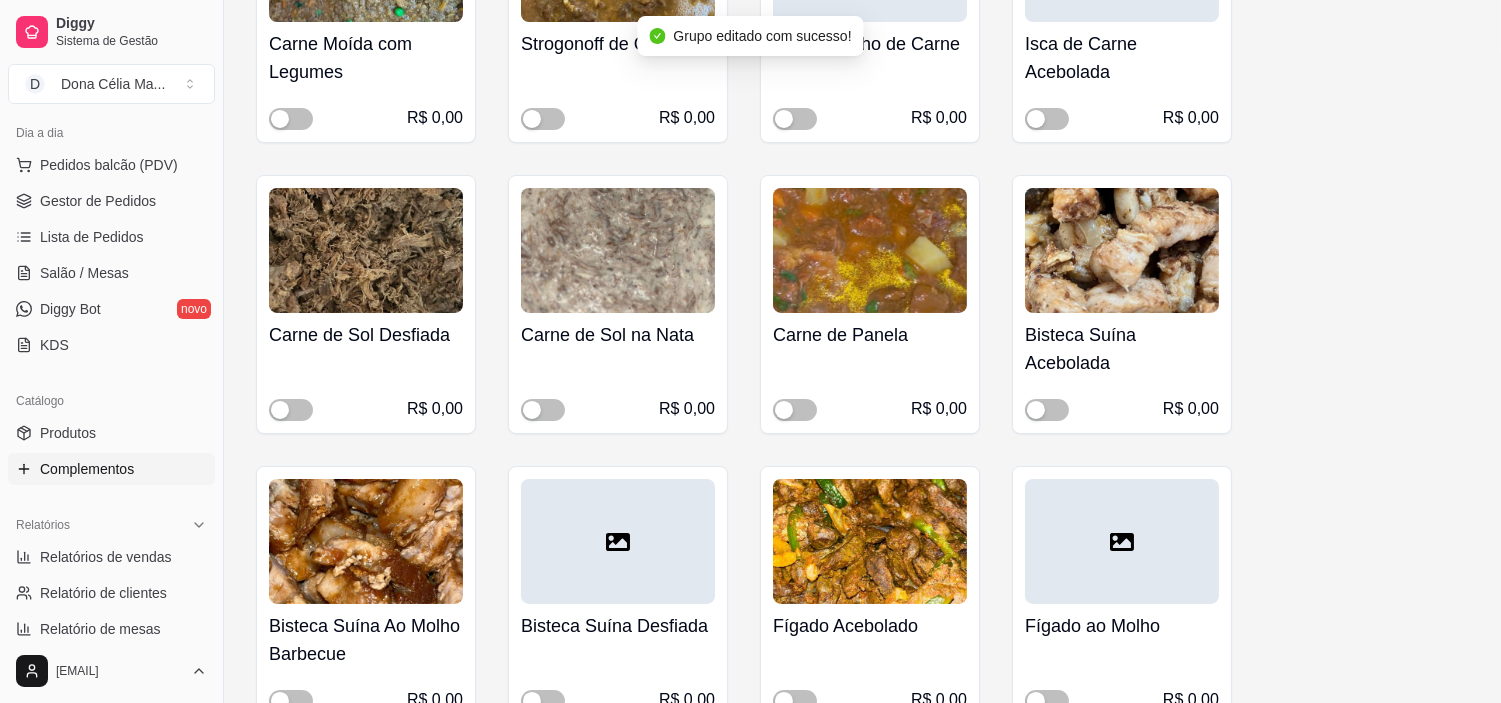 scroll, scrollTop: 13444, scrollLeft: 0, axis: vertical 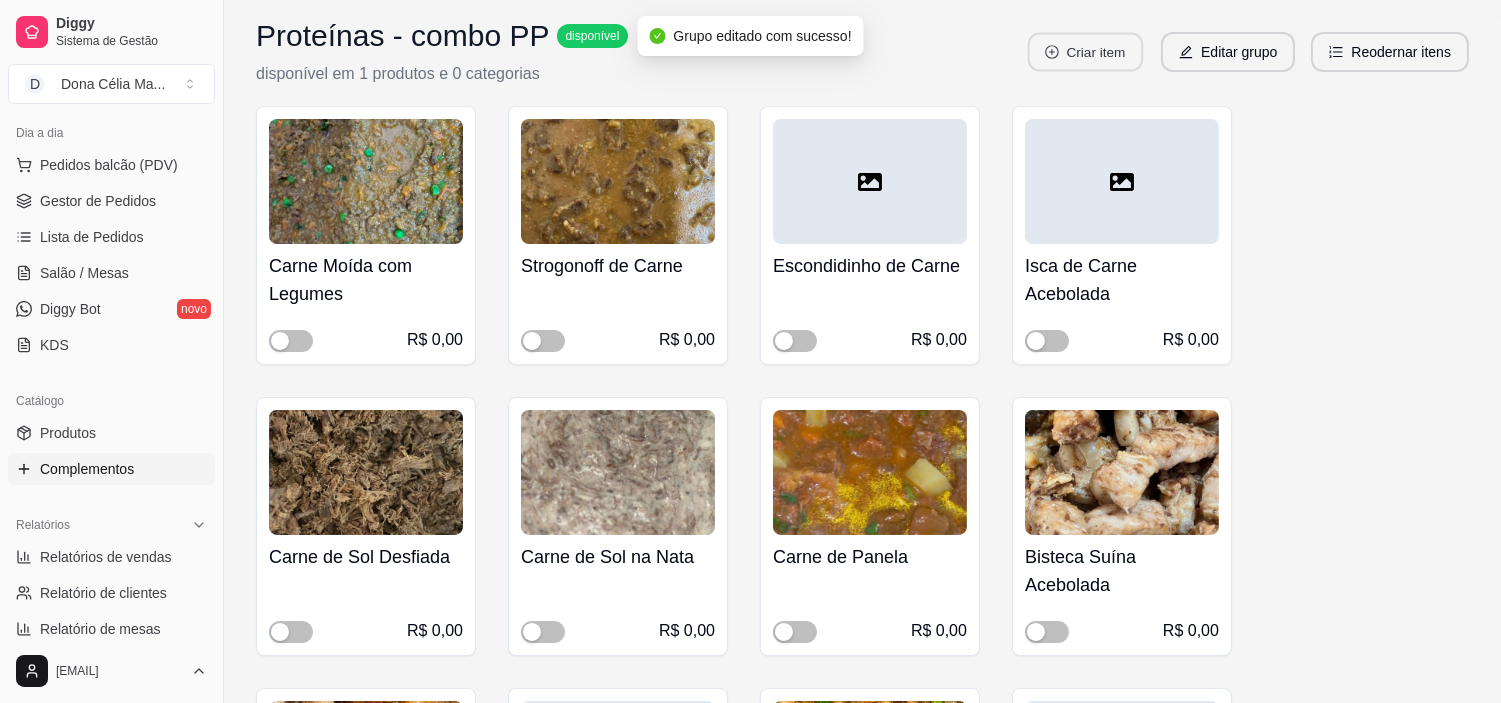 click on "Criar item" at bounding box center [1085, 52] 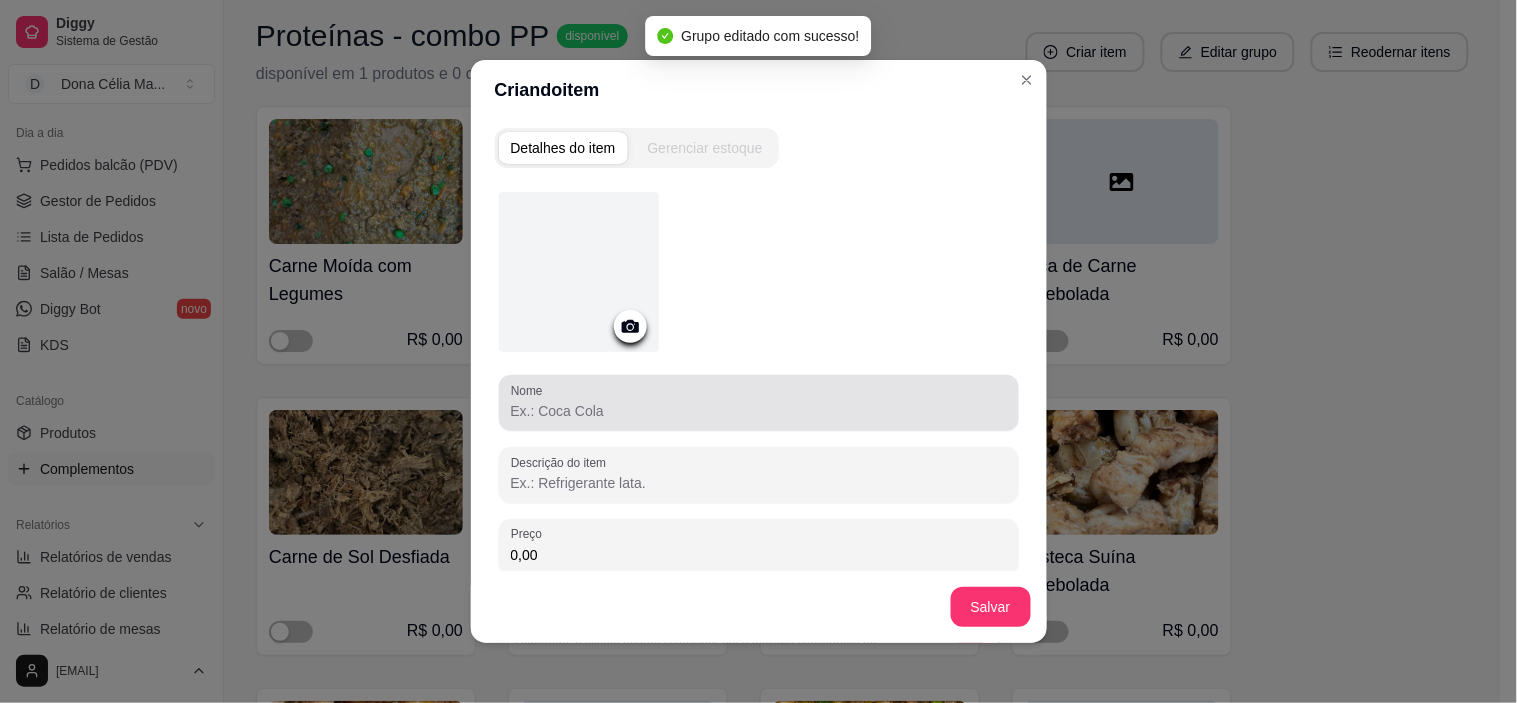 click at bounding box center (759, 403) 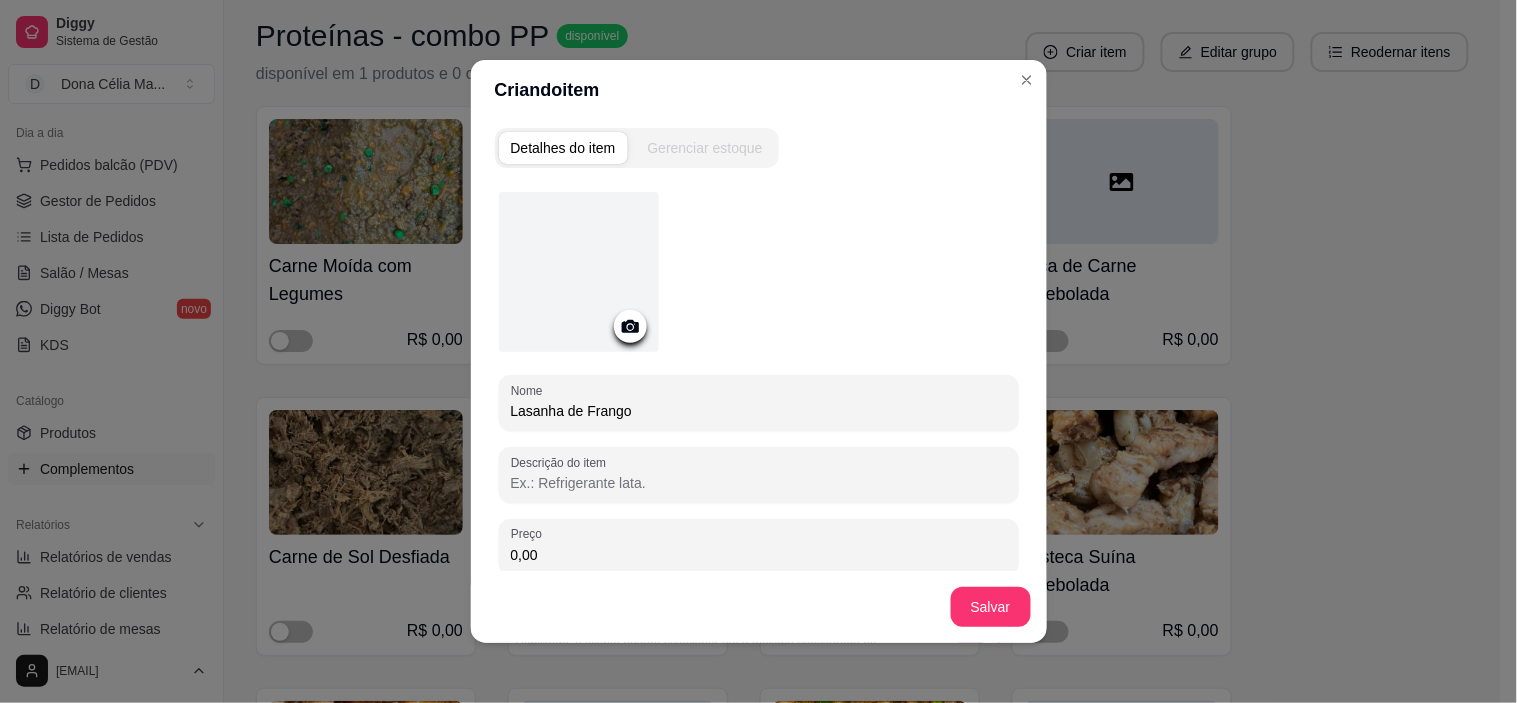 type on "Lasanha de Frango" 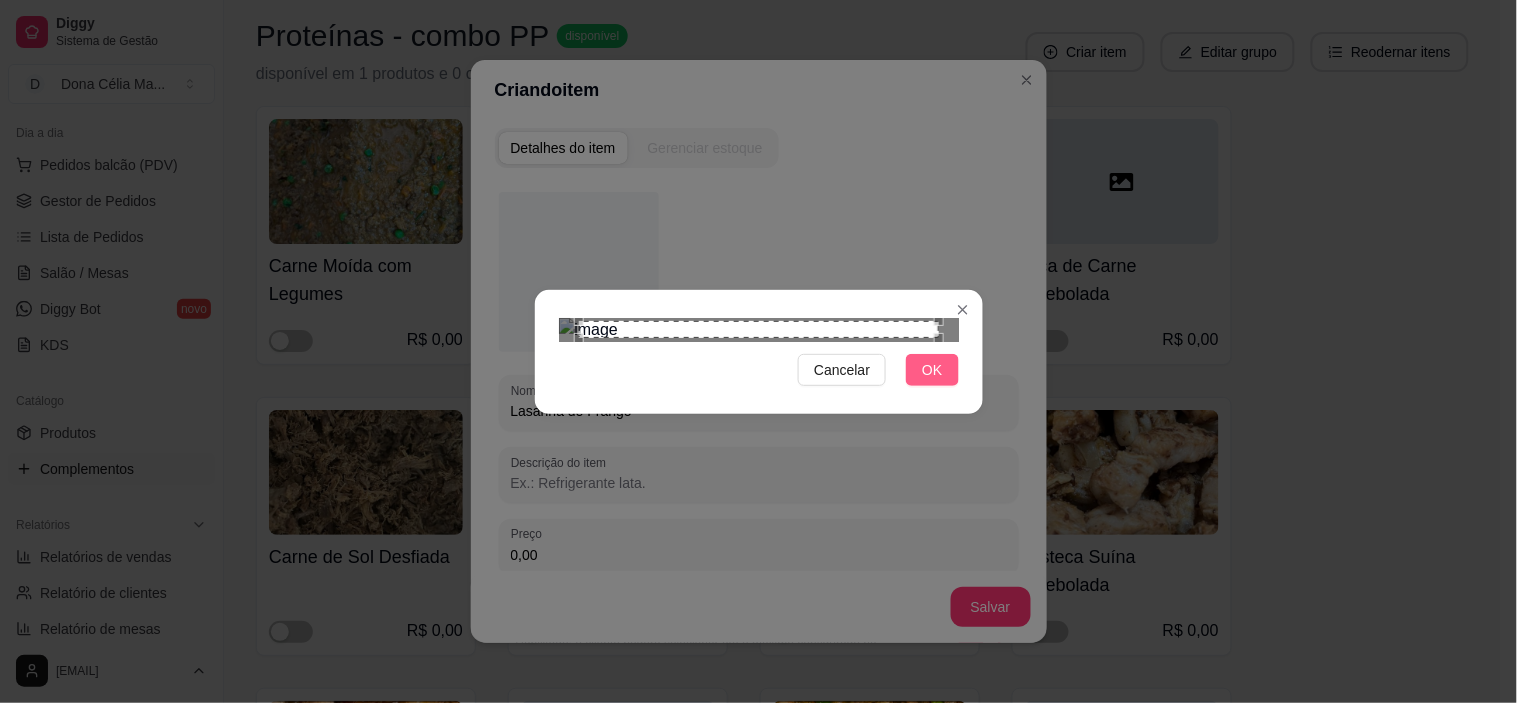 click on "OK" at bounding box center (932, 370) 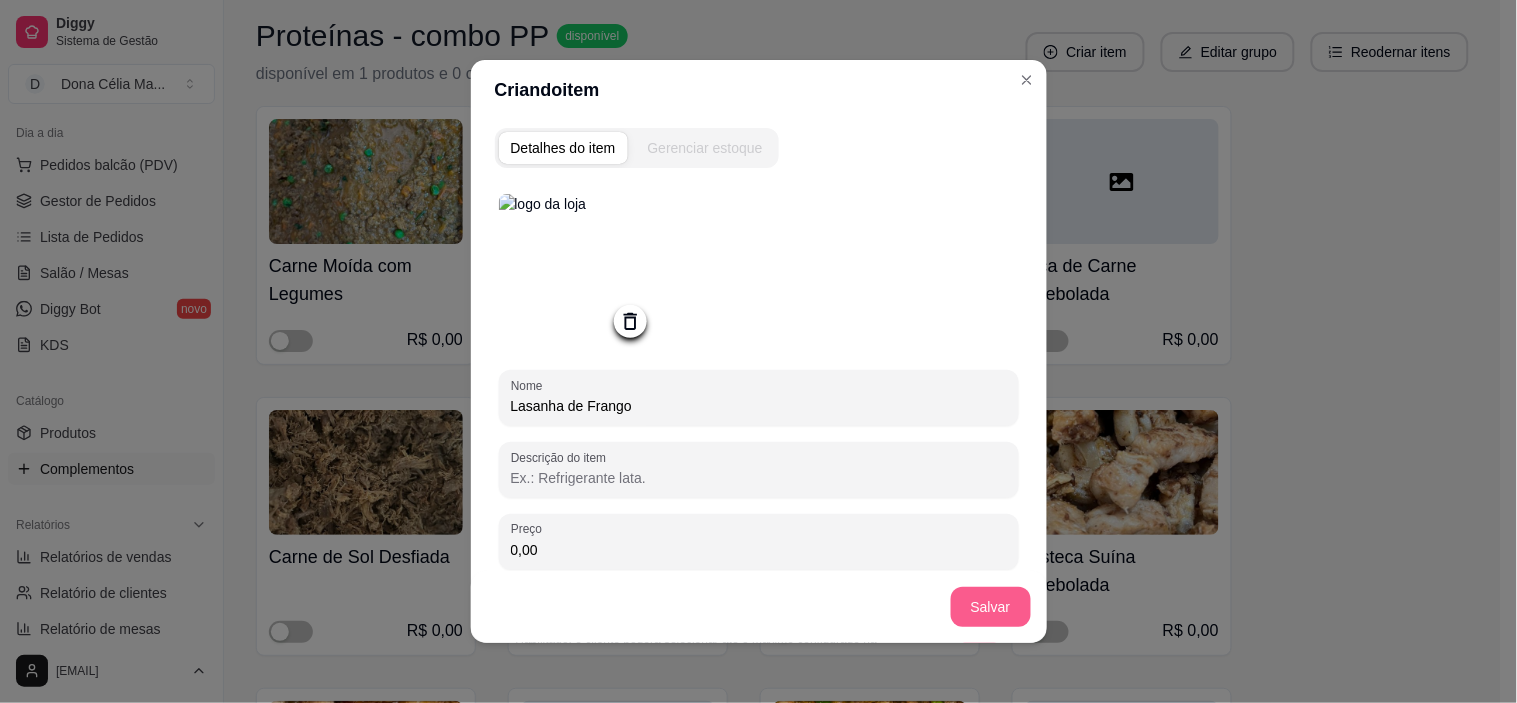 click on "Salvar" at bounding box center (991, 607) 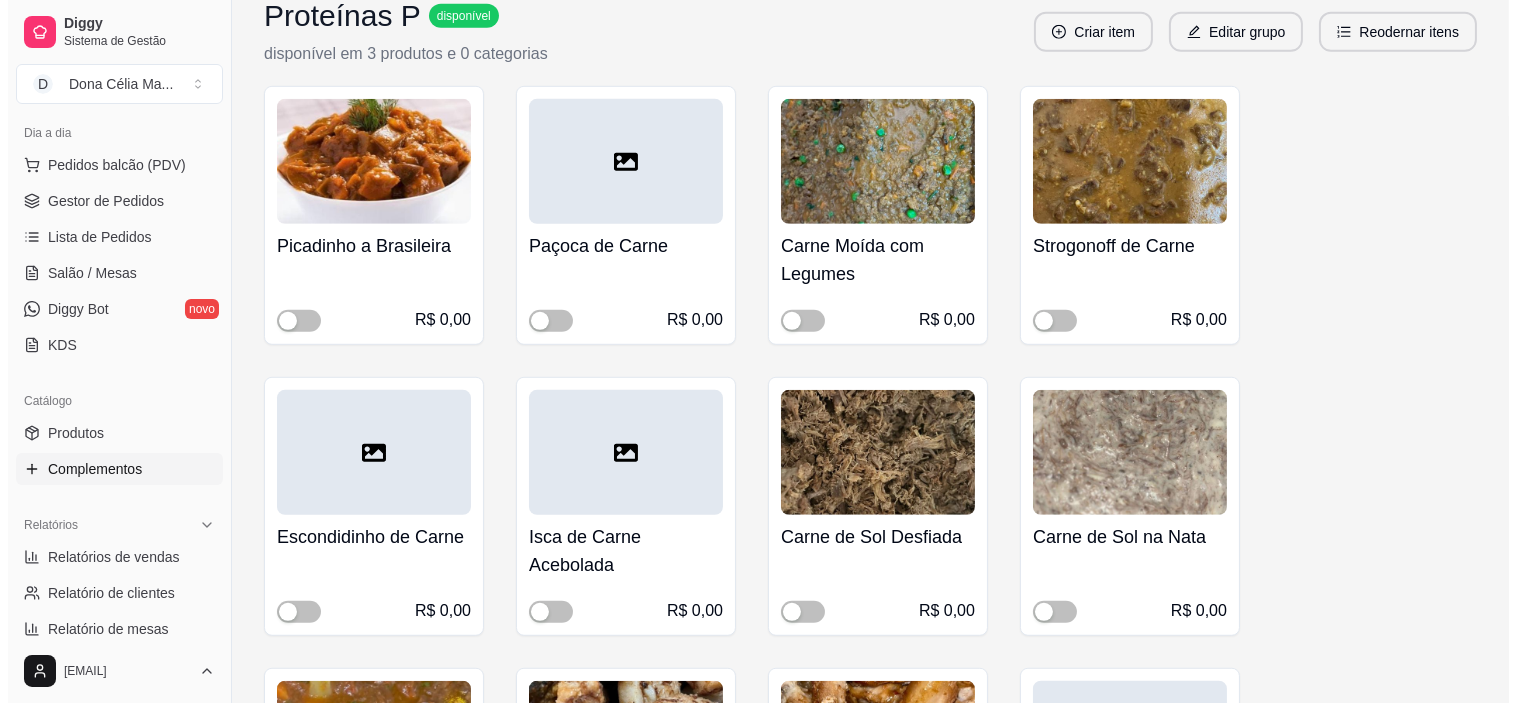 scroll, scrollTop: 15777, scrollLeft: 0, axis: vertical 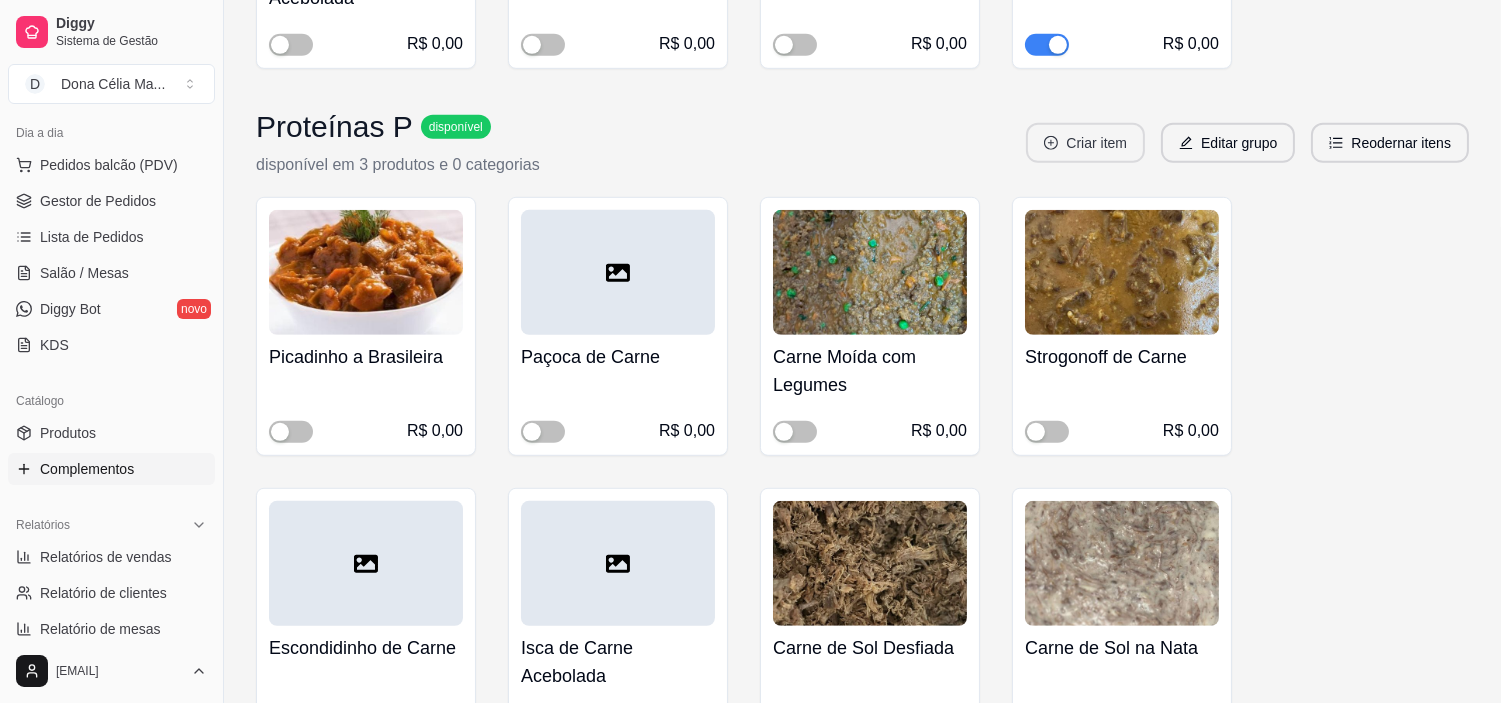 click on "Criar item" at bounding box center [1085, 143] 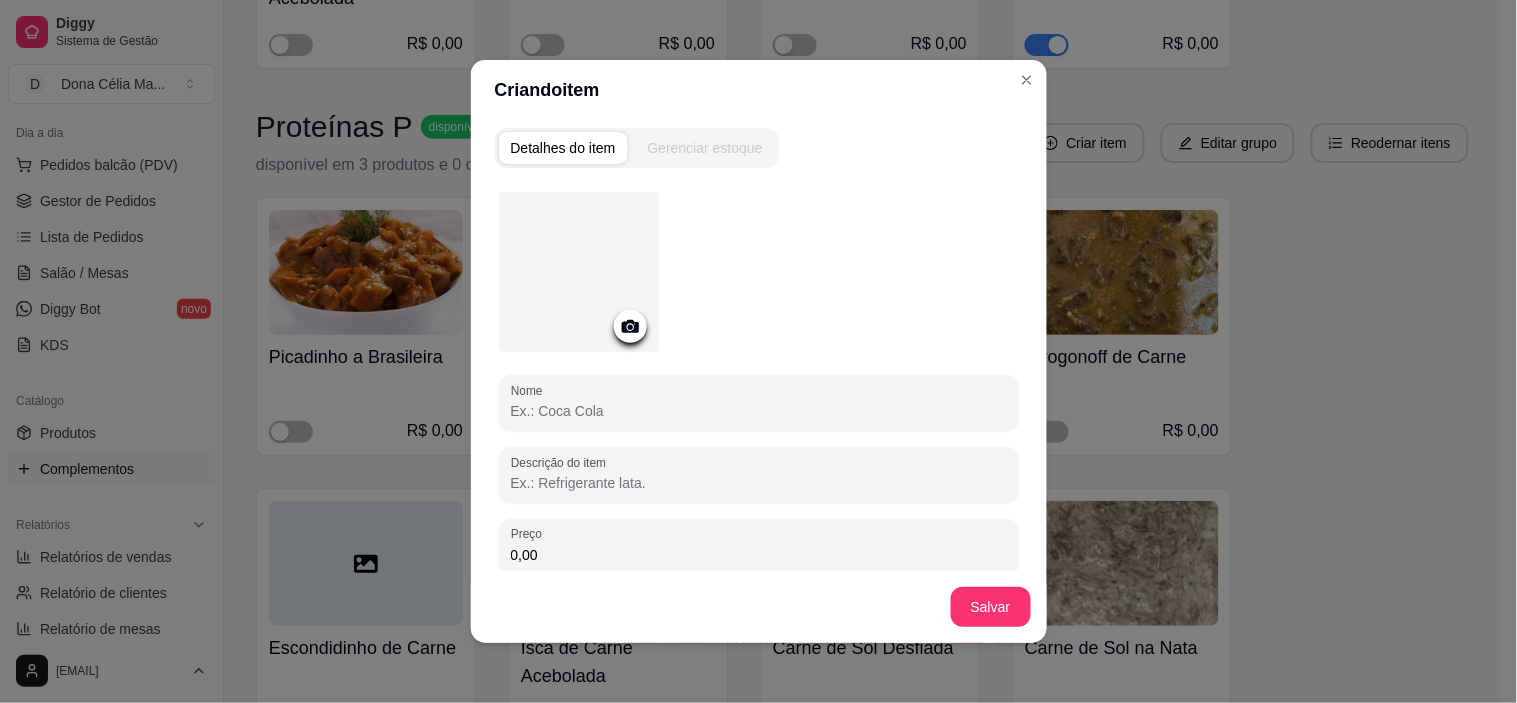 click on "Nome" at bounding box center (759, 411) 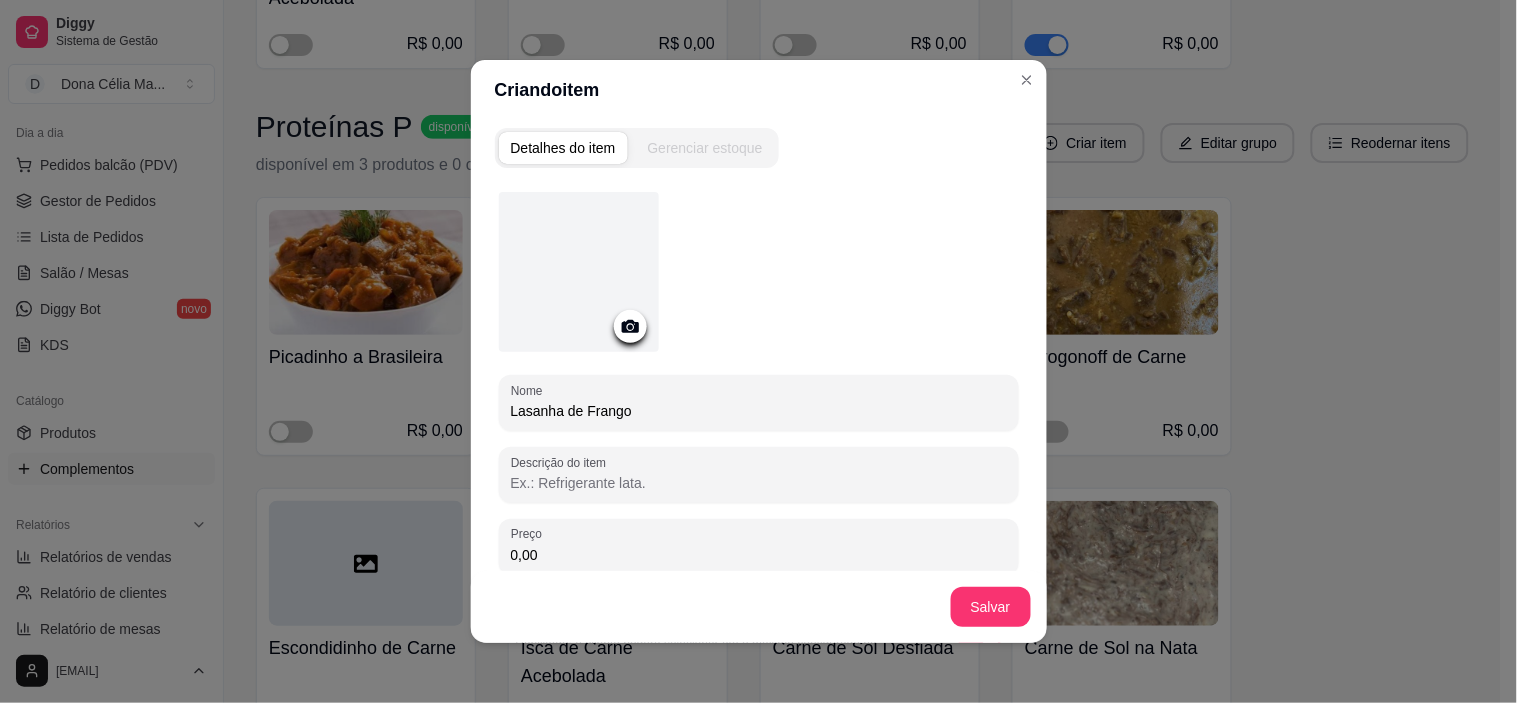 type on "Lasanha de Frango" 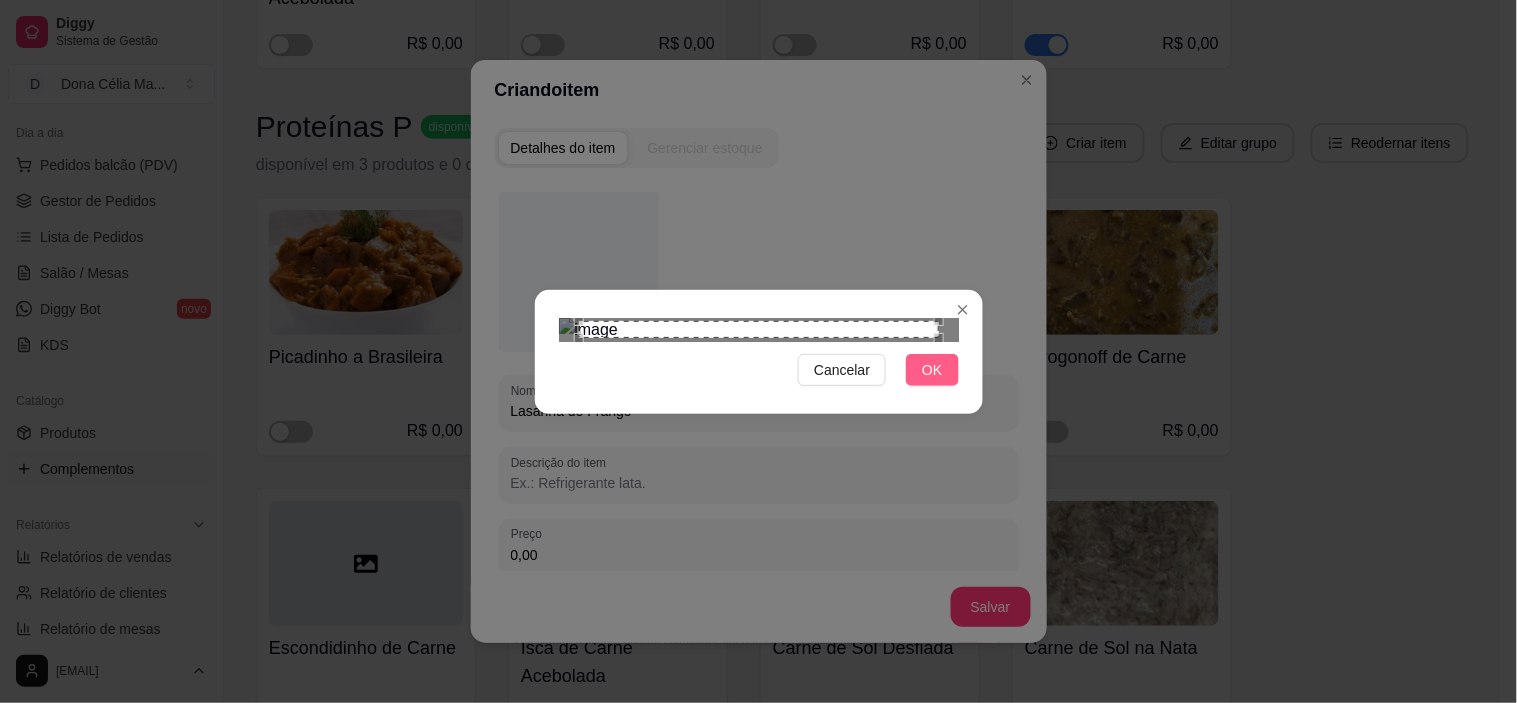 click on "OK" at bounding box center (932, 370) 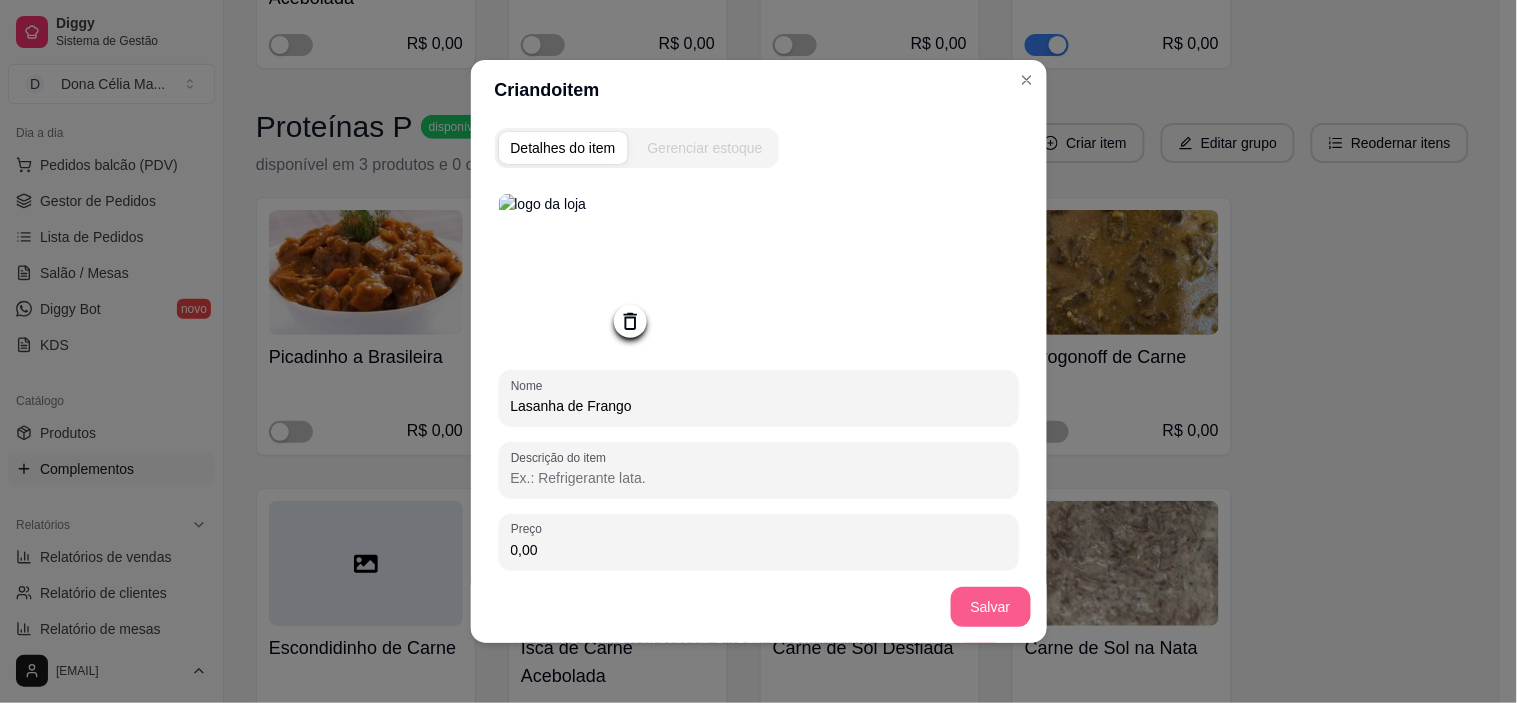 click on "Salvar" at bounding box center (991, 607) 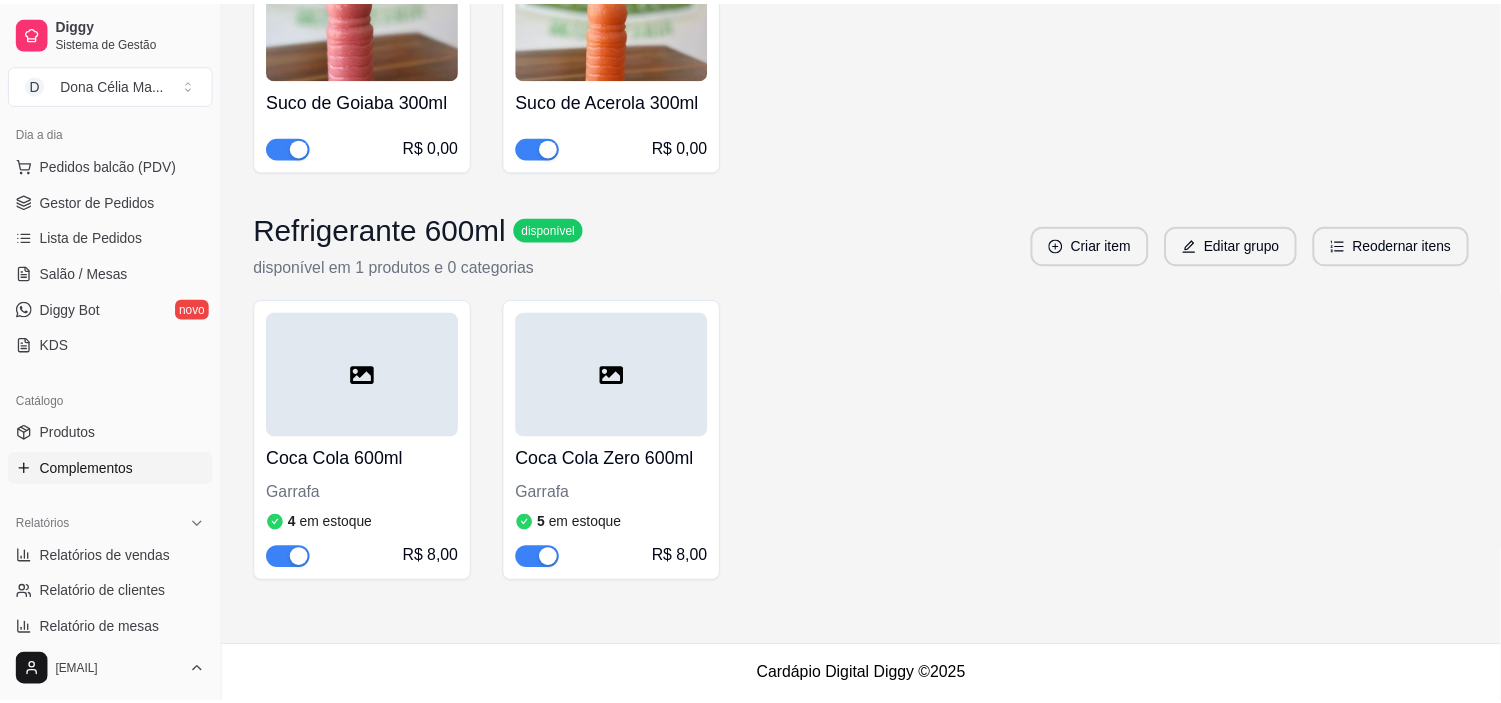 scroll, scrollTop: 15680, scrollLeft: 0, axis: vertical 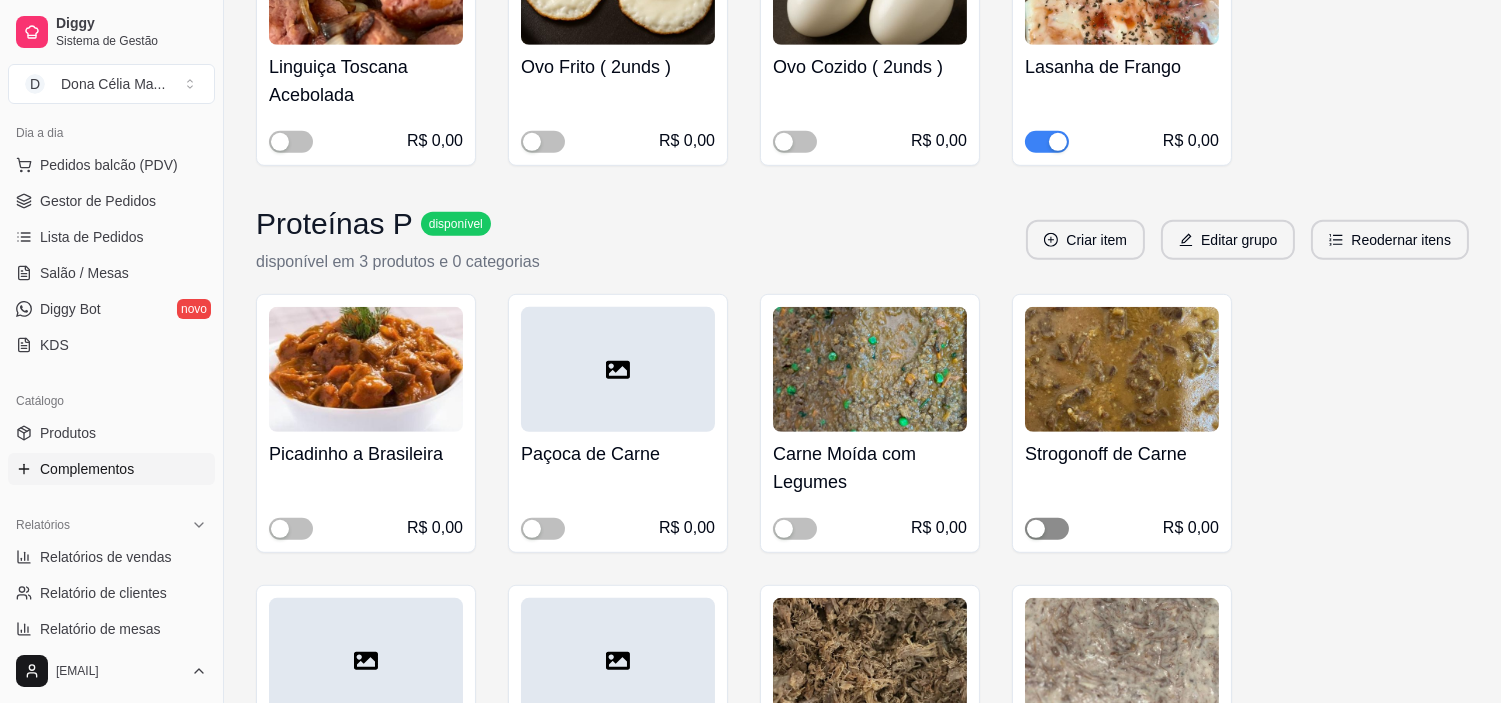 click at bounding box center [1036, 529] 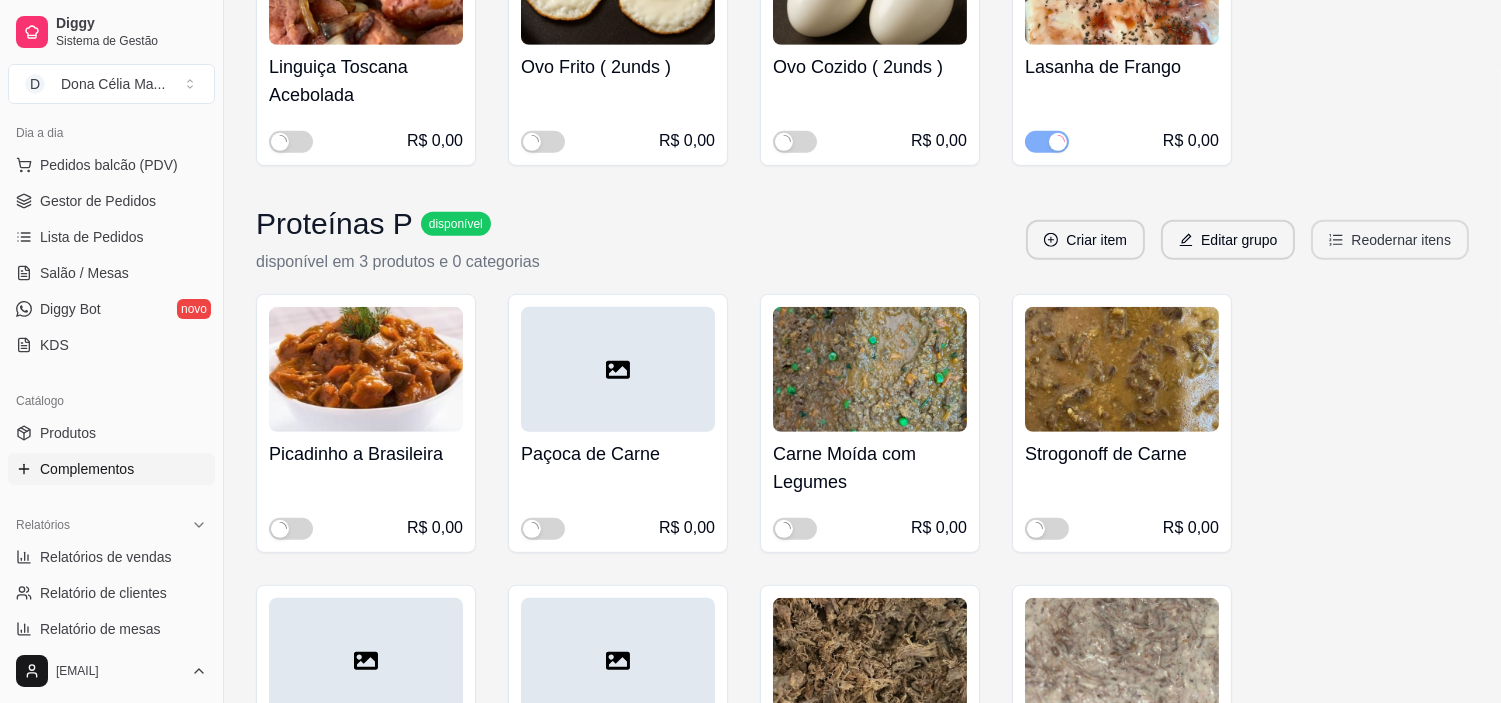 click on "Reodernar itens" at bounding box center (1390, 240) 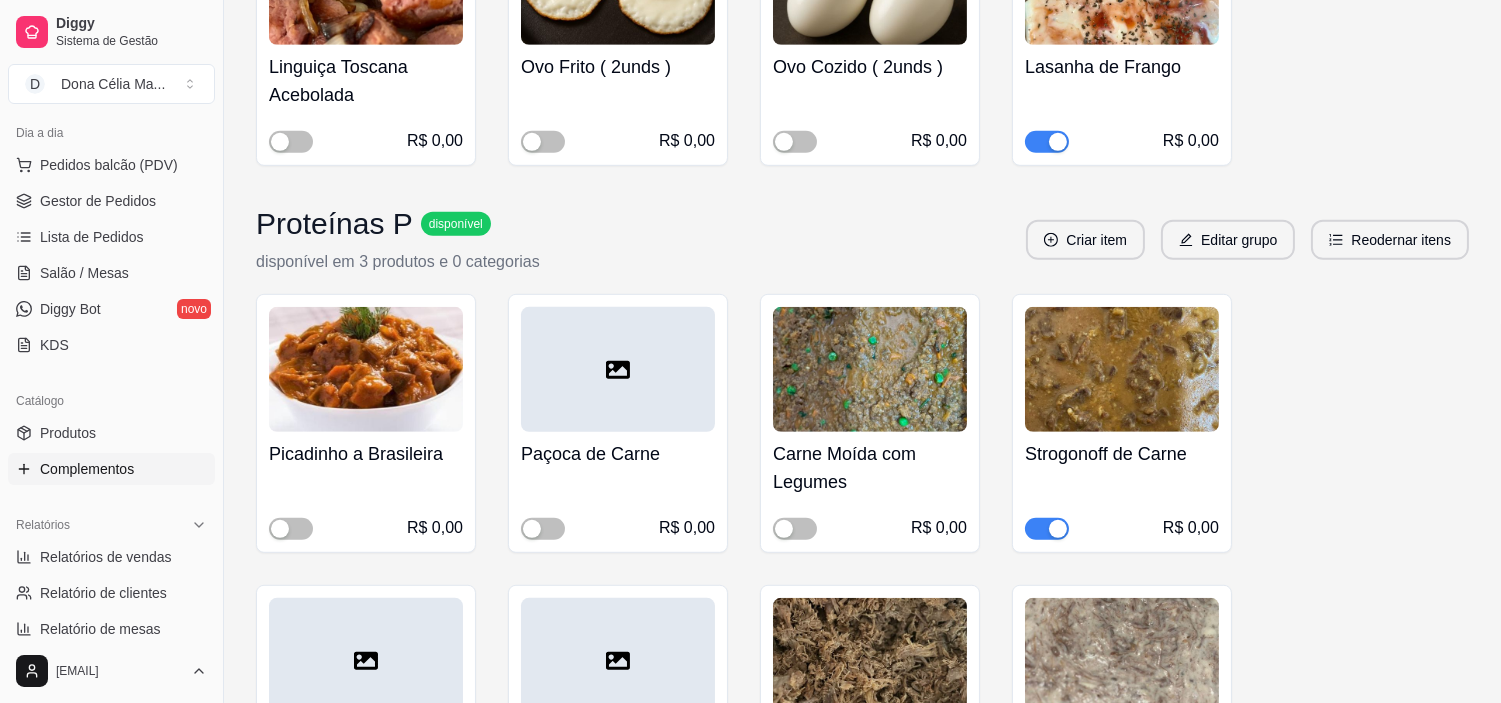scroll, scrollTop: 15457, scrollLeft: 0, axis: vertical 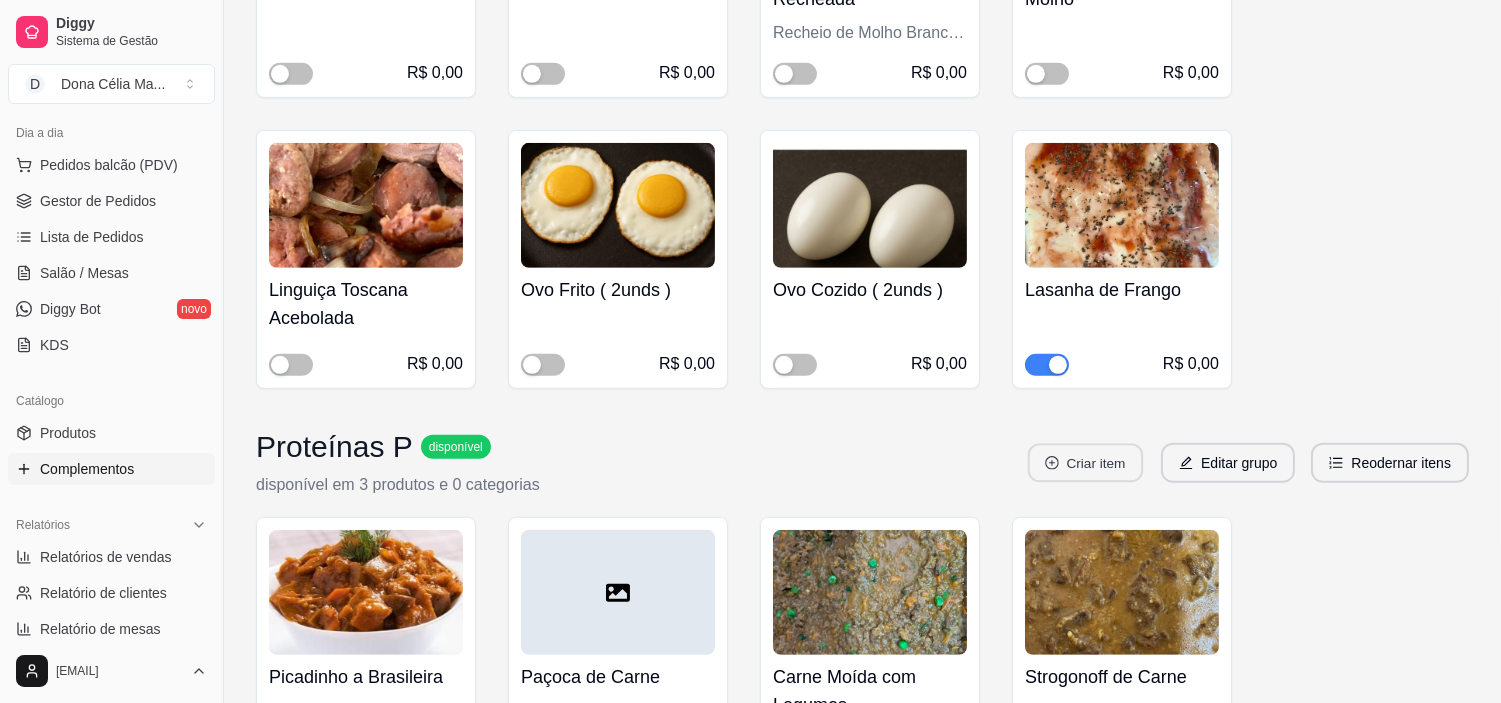 click on "Criar item" at bounding box center [1085, 463] 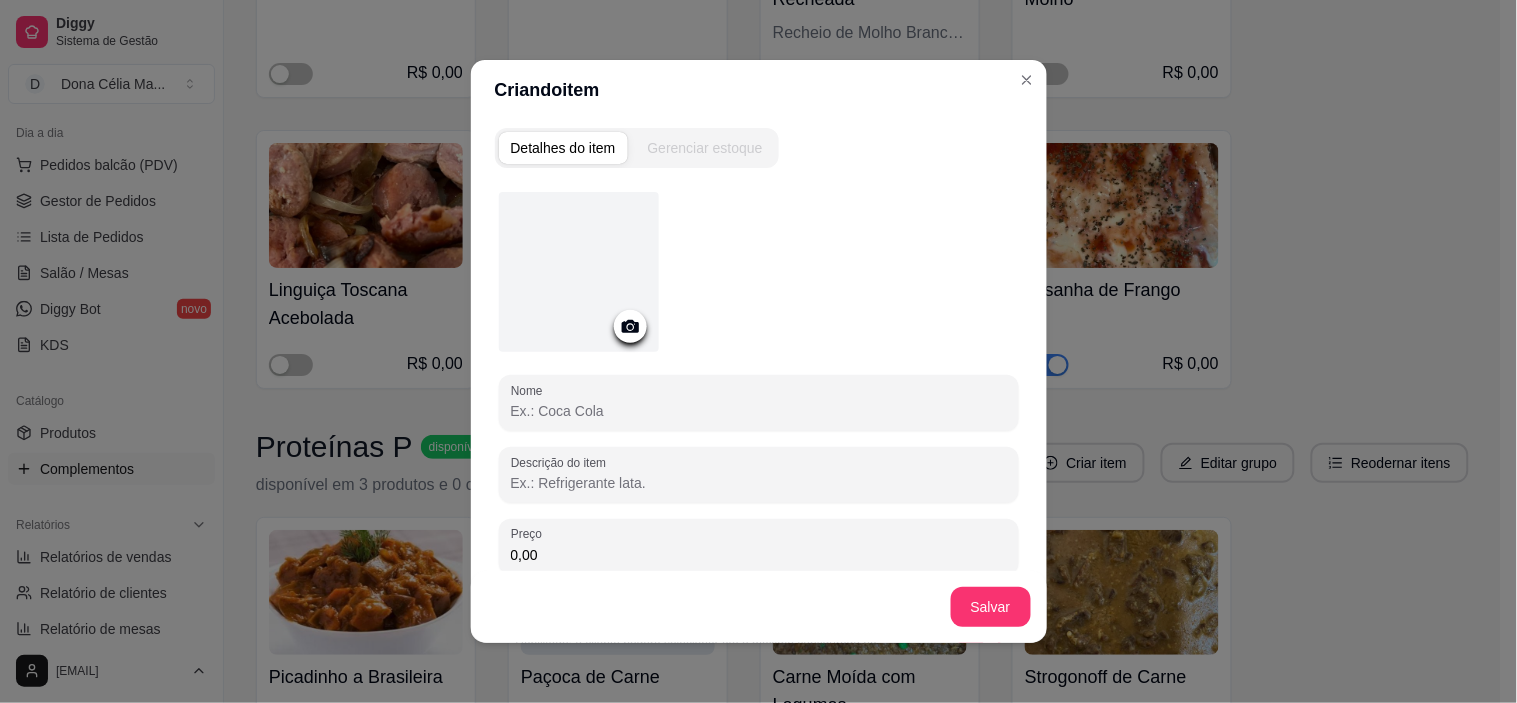 click on "Nome" at bounding box center [759, 411] 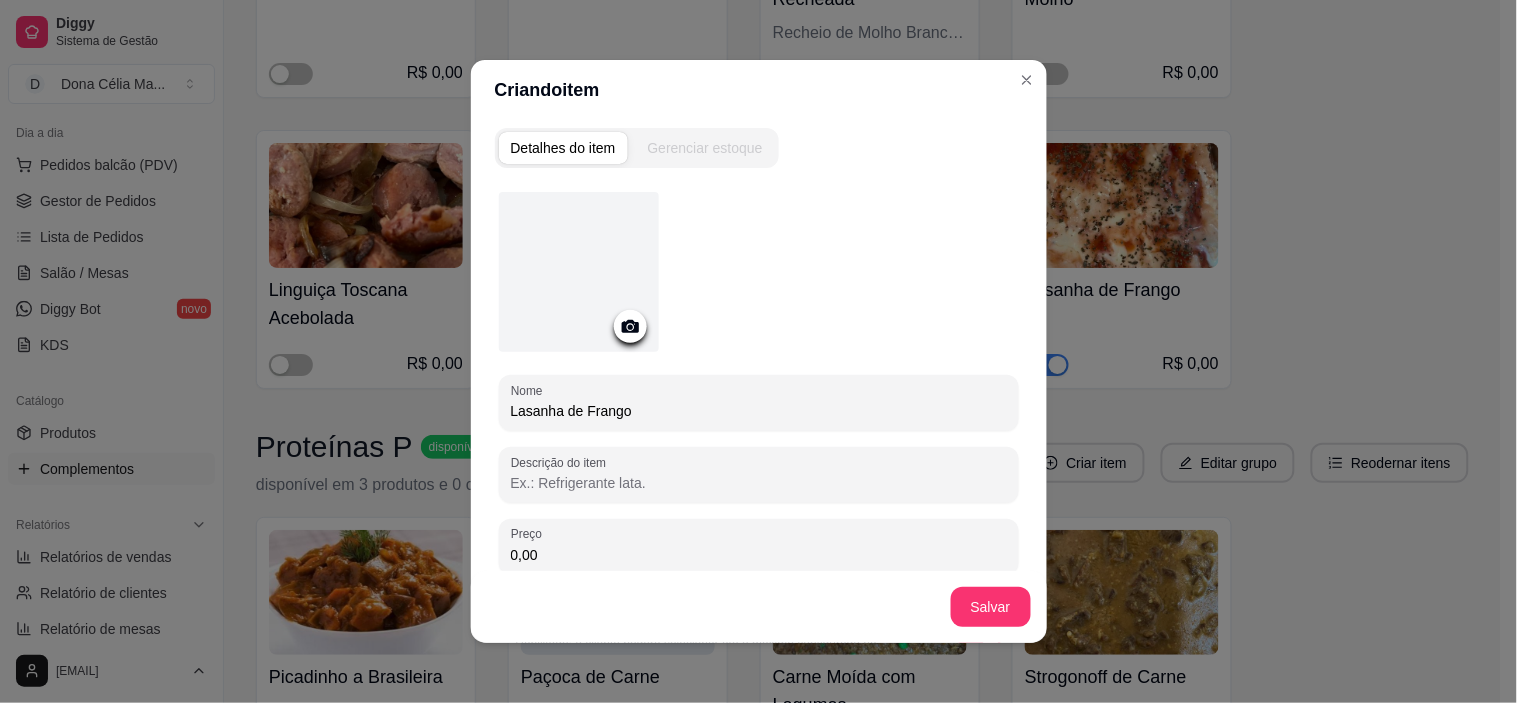 type on "Lasanha de Frango" 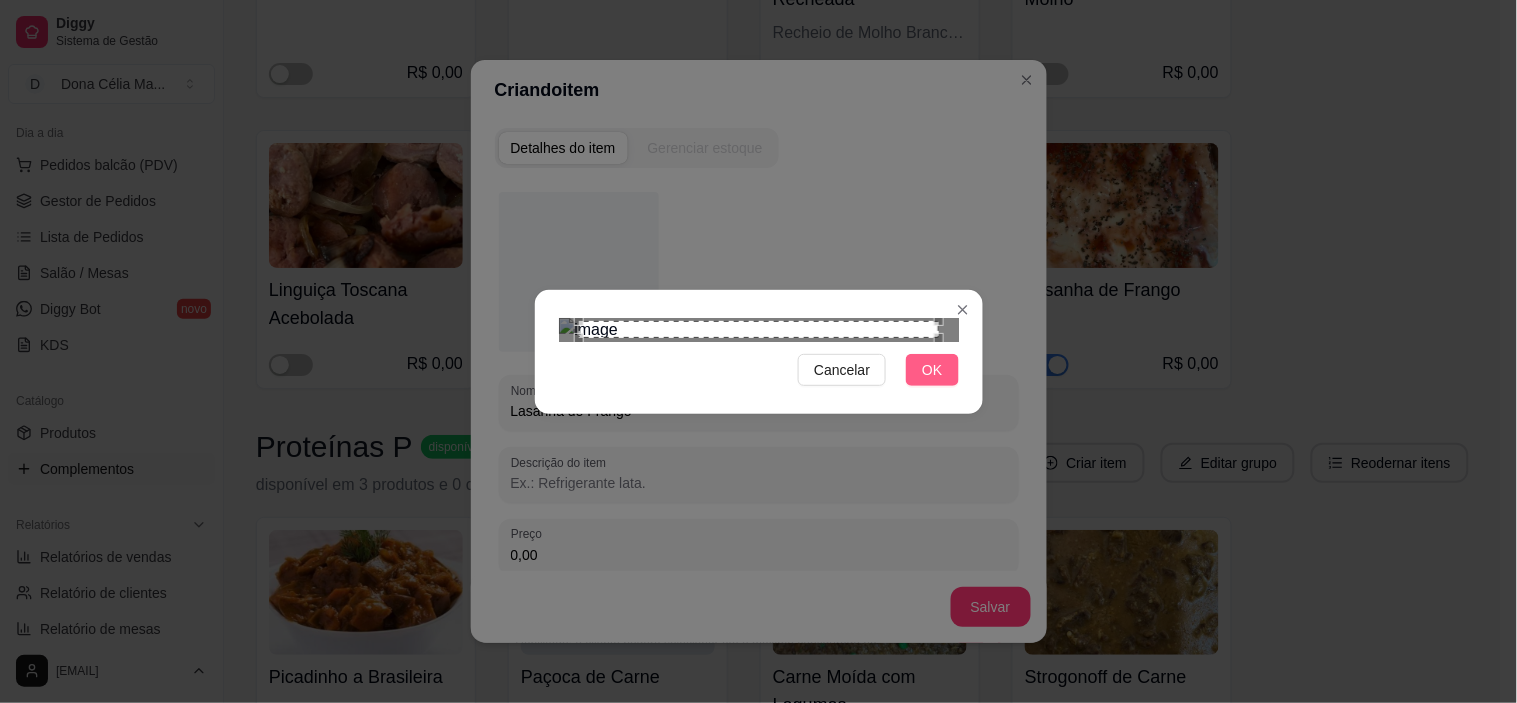 click on "OK" at bounding box center [932, 370] 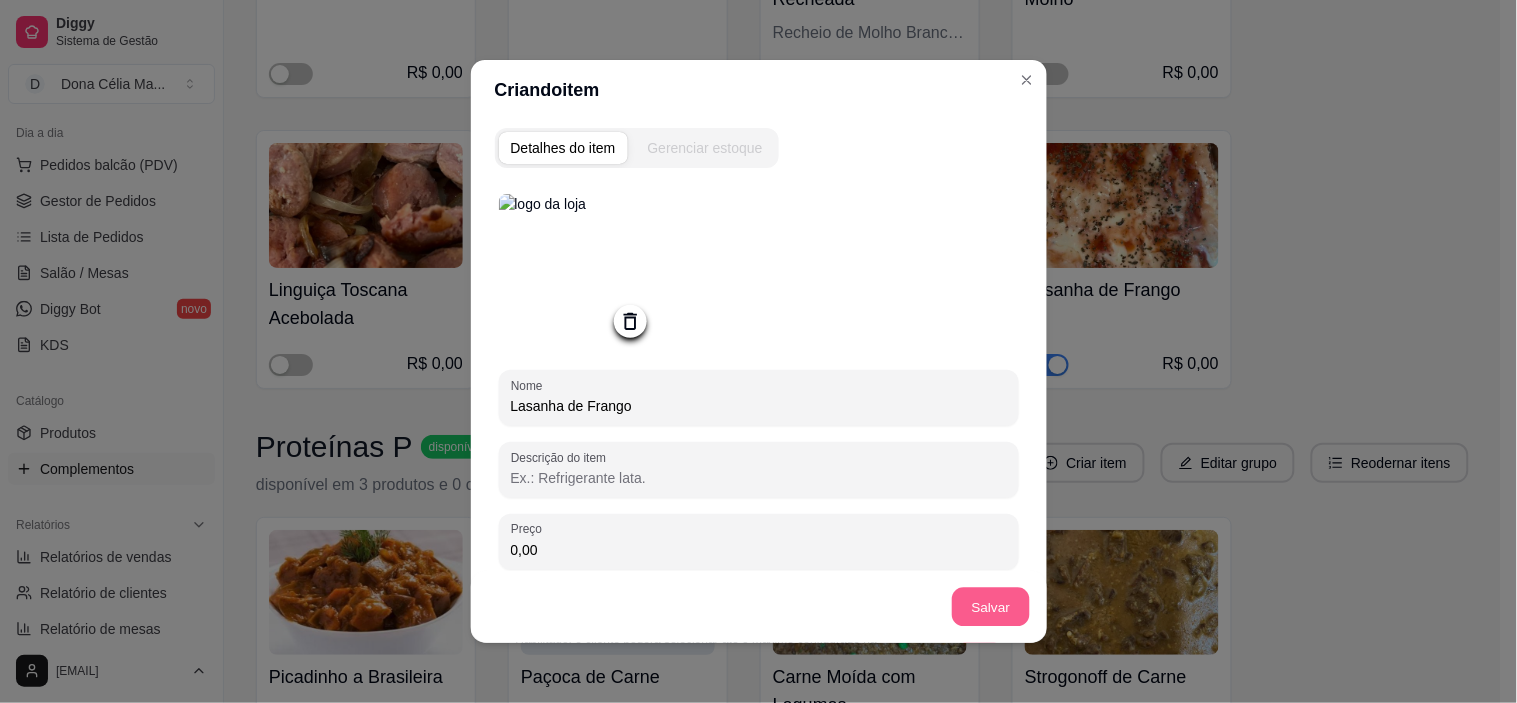 click on "Salvar" at bounding box center [991, 607] 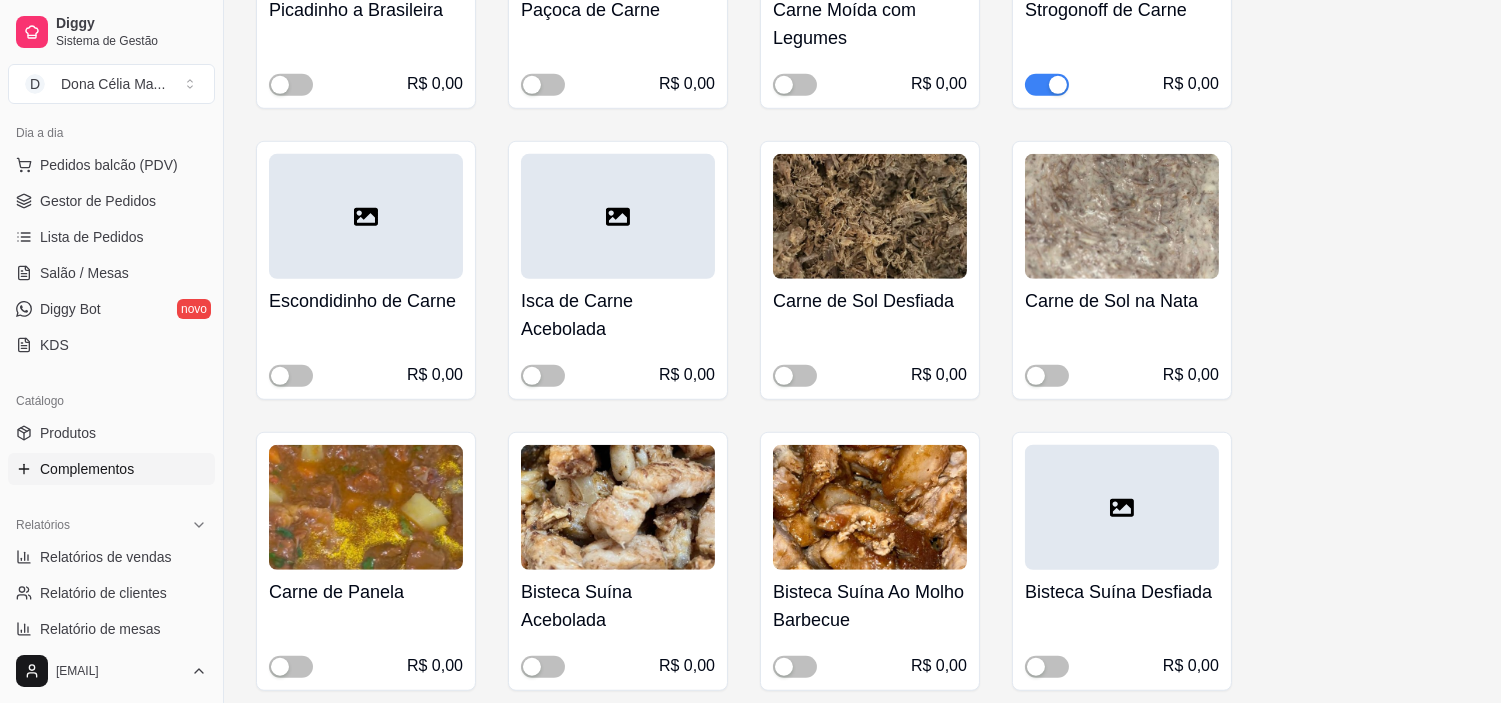 scroll, scrollTop: 15680, scrollLeft: 0, axis: vertical 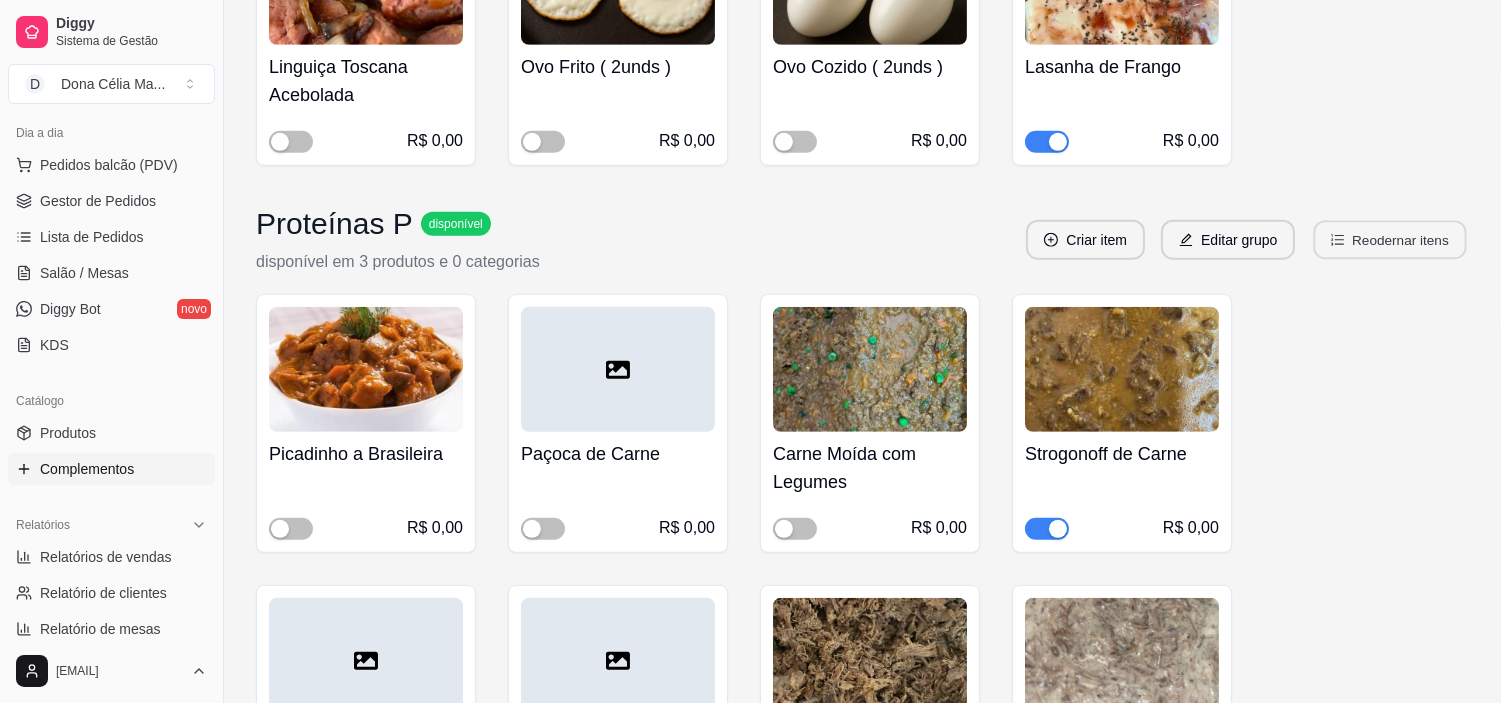 click on "Reodernar itens" at bounding box center [1390, 240] 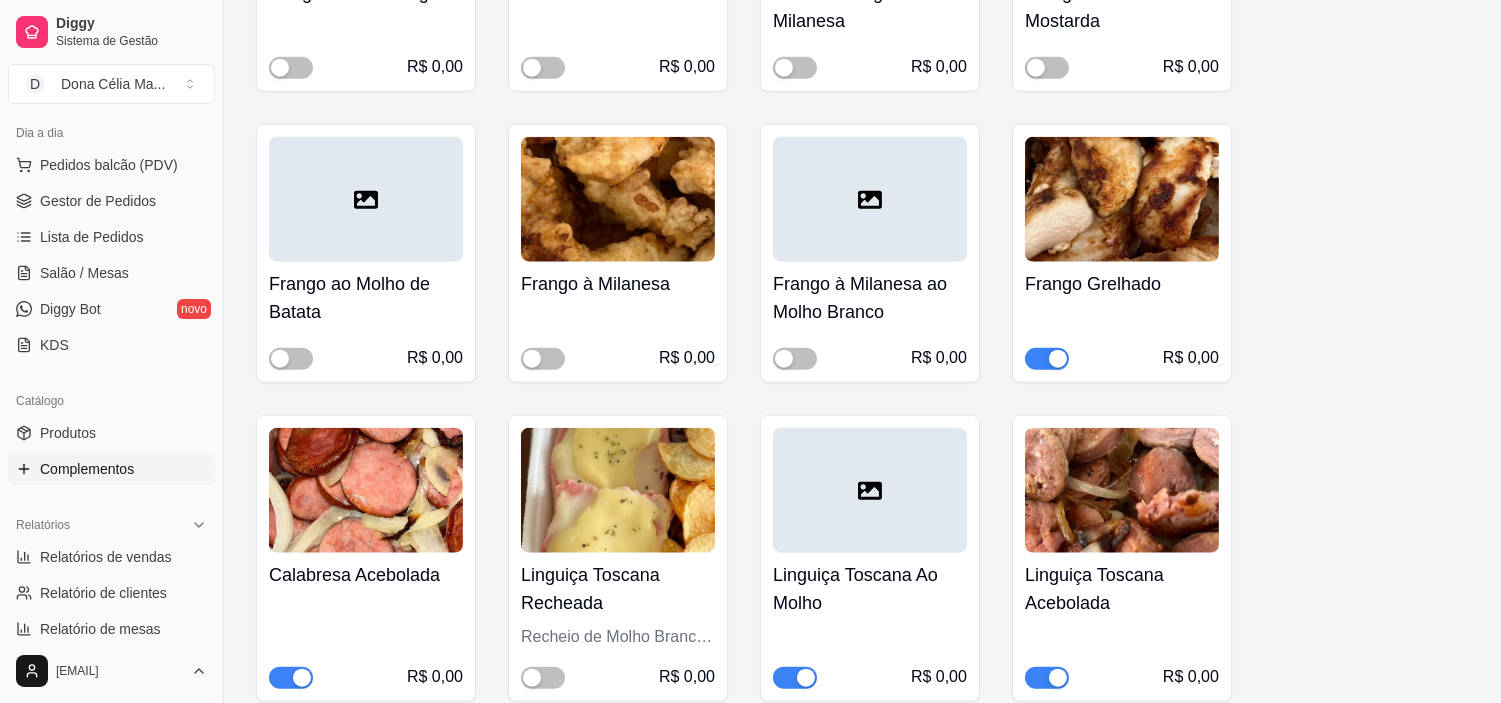 scroll, scrollTop: 18013, scrollLeft: 0, axis: vertical 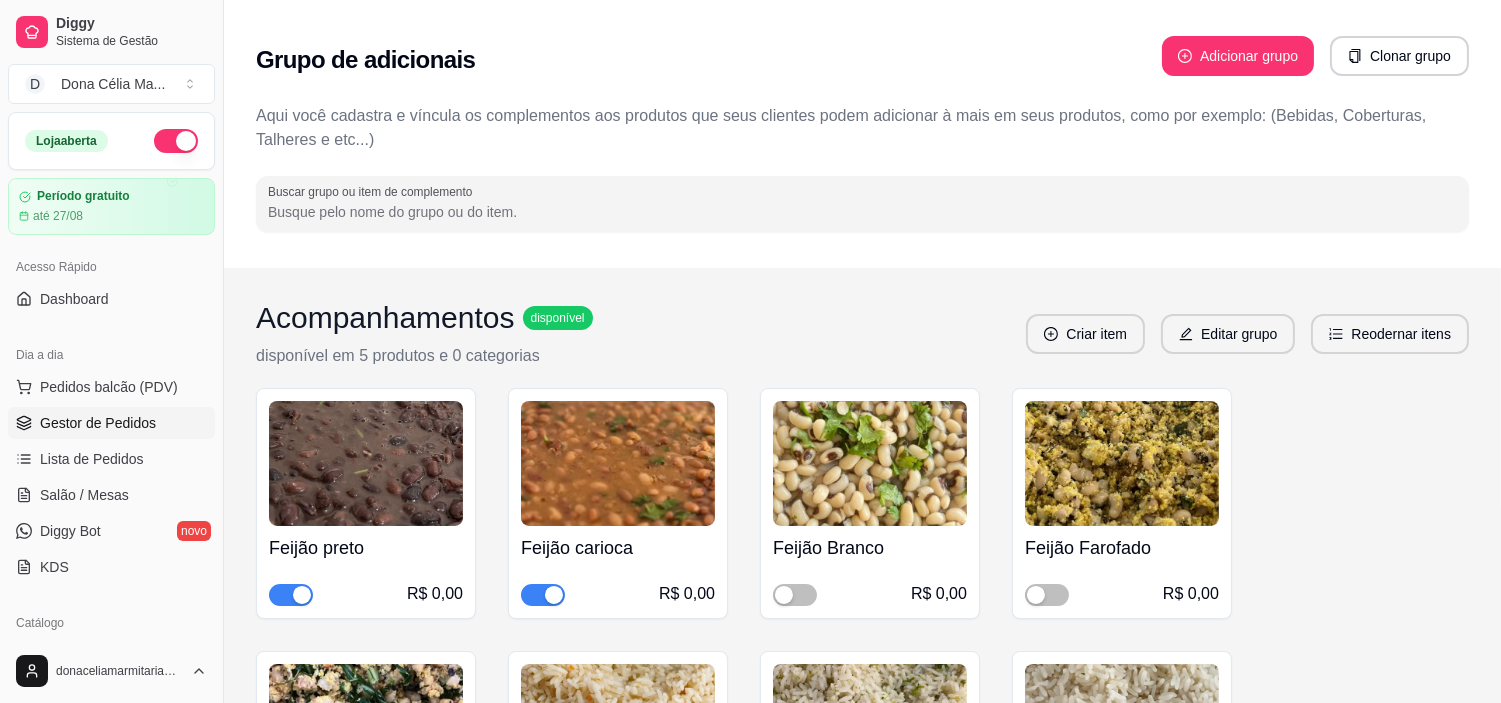 click on "Gestor de Pedidos" at bounding box center (98, 423) 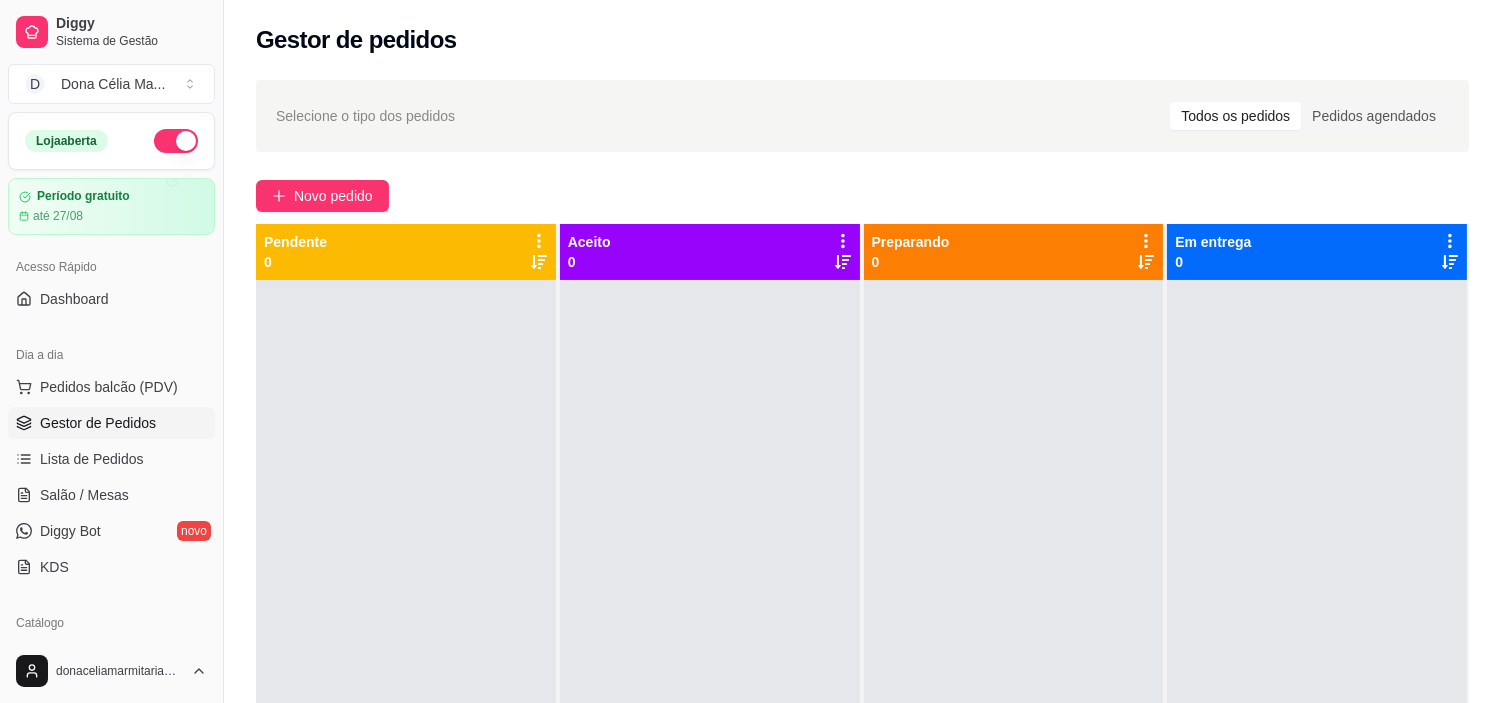 scroll, scrollTop: 222, scrollLeft: 0, axis: vertical 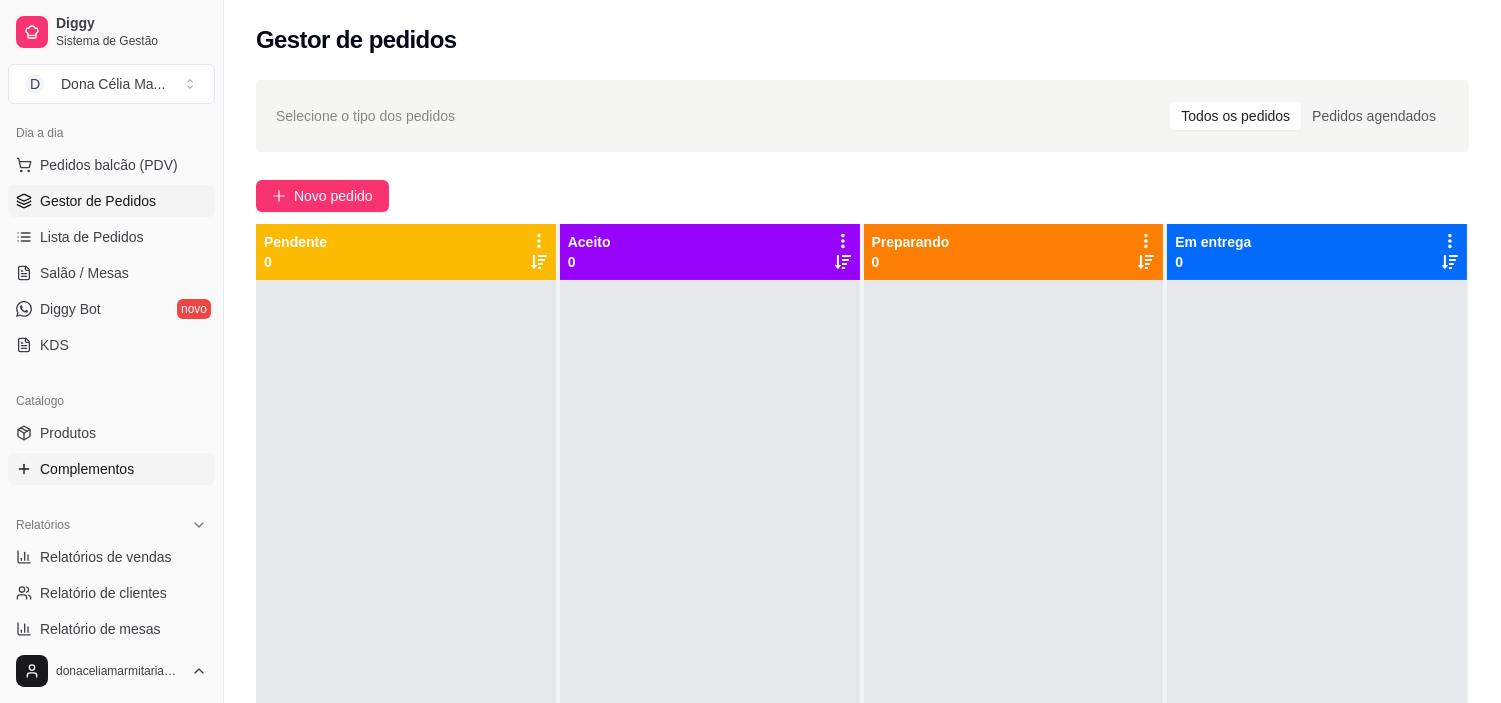 click on "Complementos" at bounding box center (111, 469) 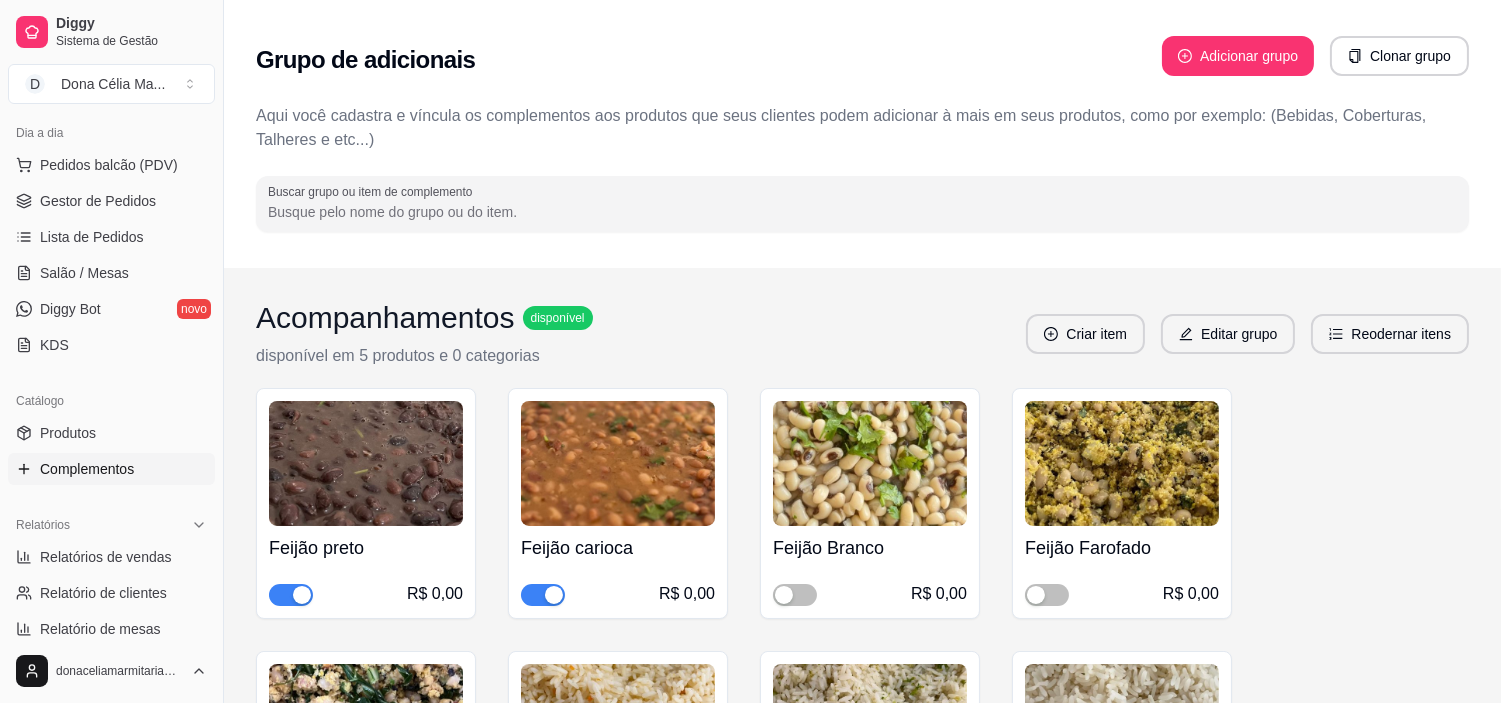 click on "Buscar grupo ou item de complemento" at bounding box center (862, 212) 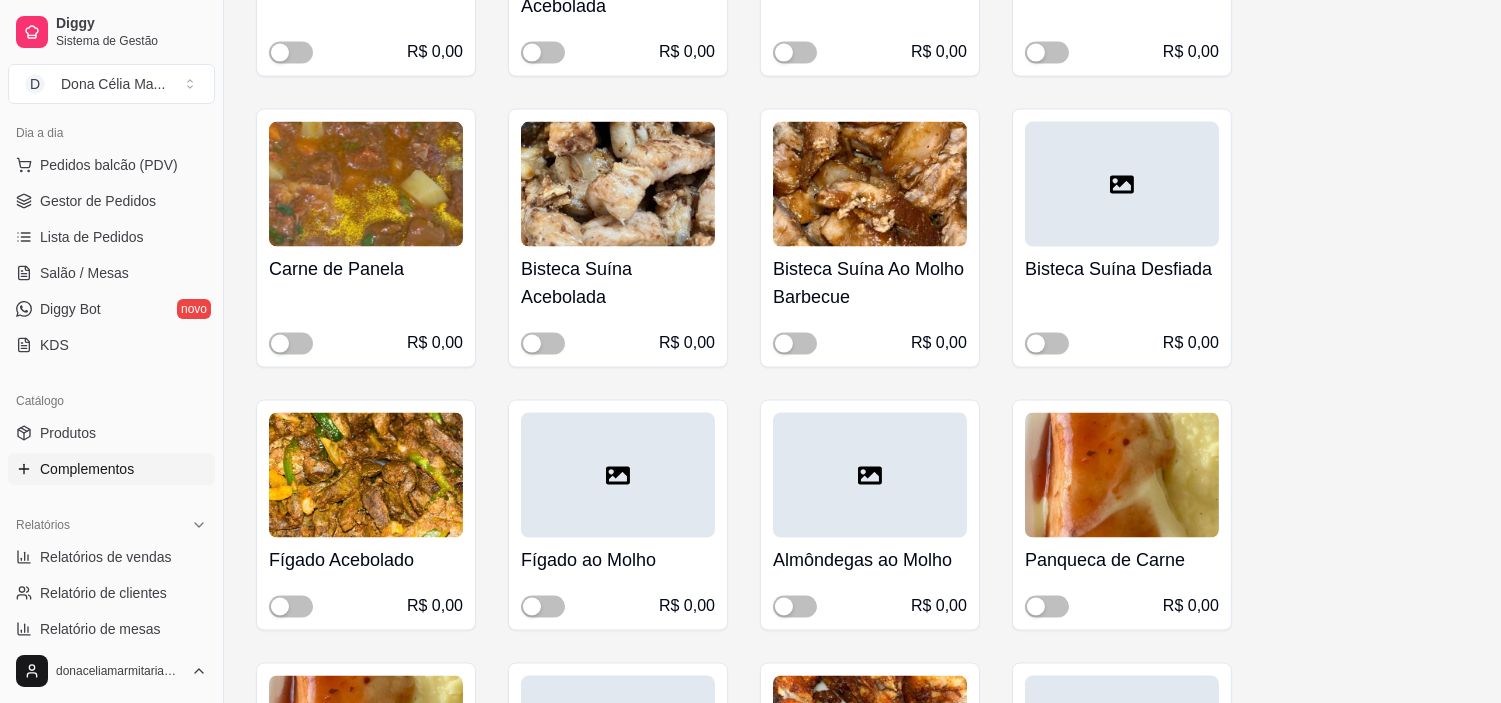 scroll, scrollTop: 6111, scrollLeft: 0, axis: vertical 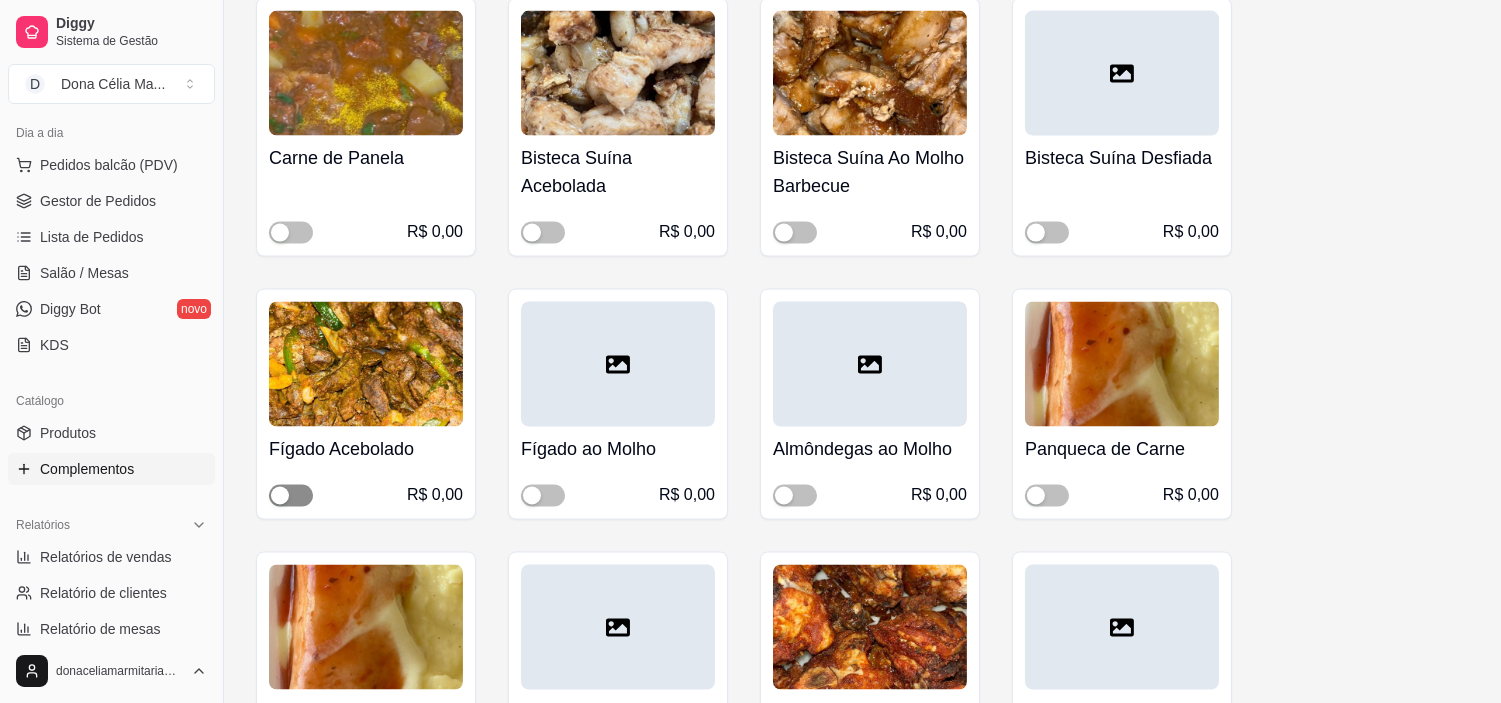 type on "proteínas" 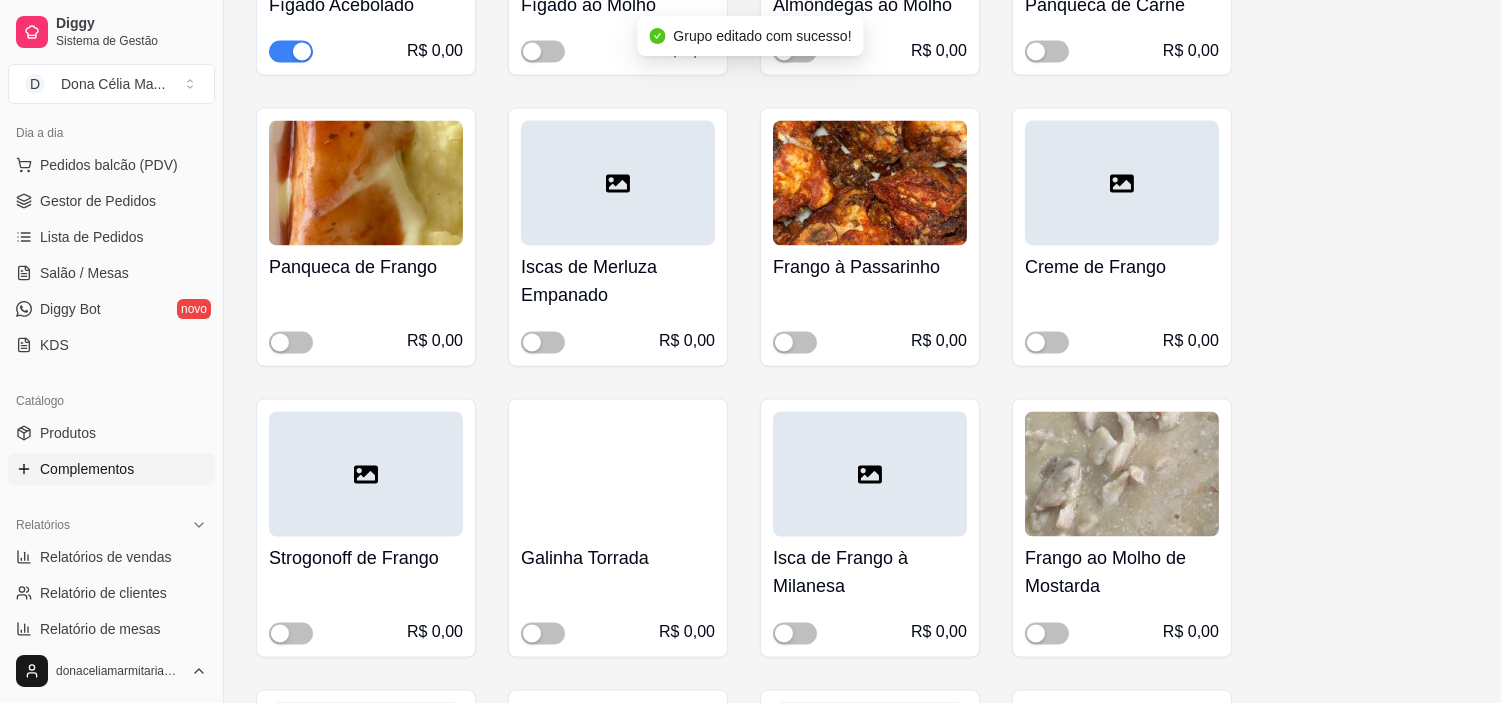 scroll, scrollTop: 6666, scrollLeft: 0, axis: vertical 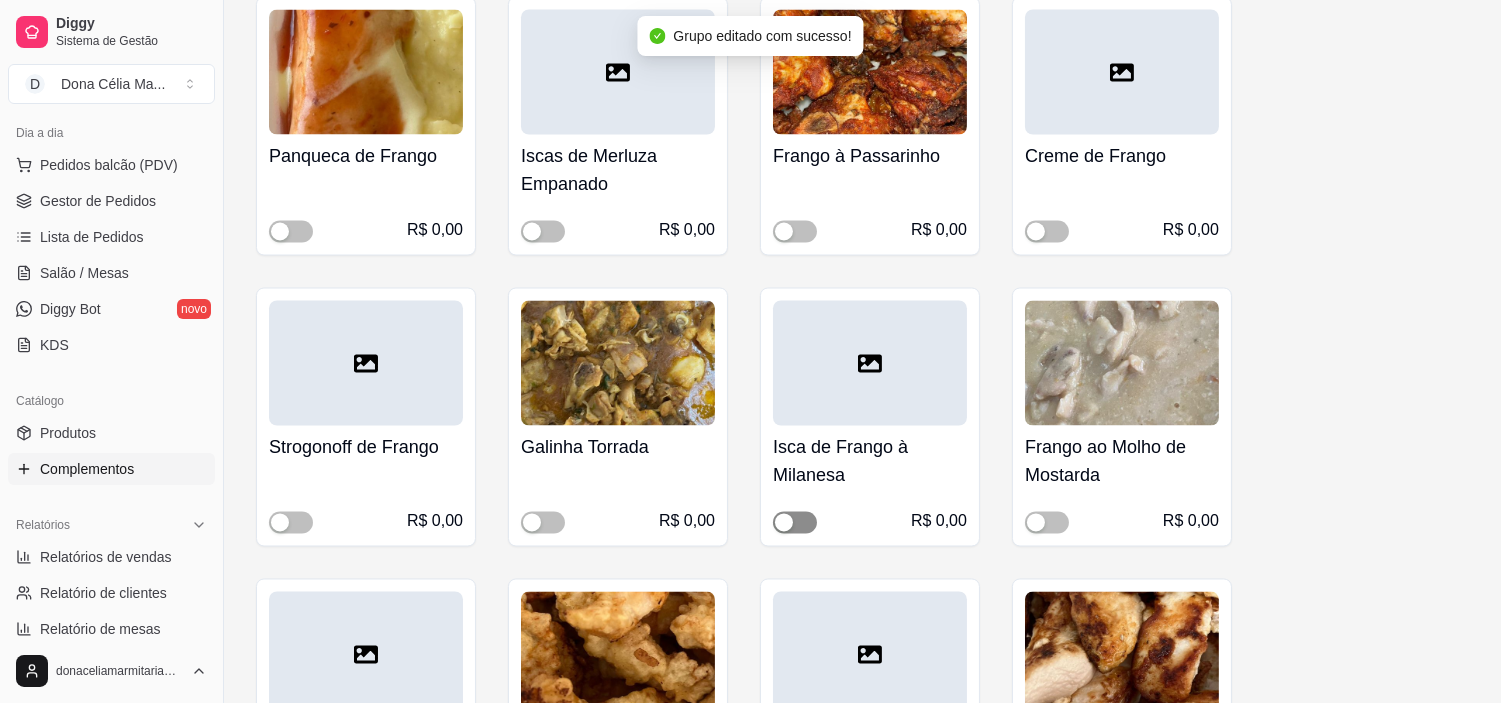 click at bounding box center (784, 523) 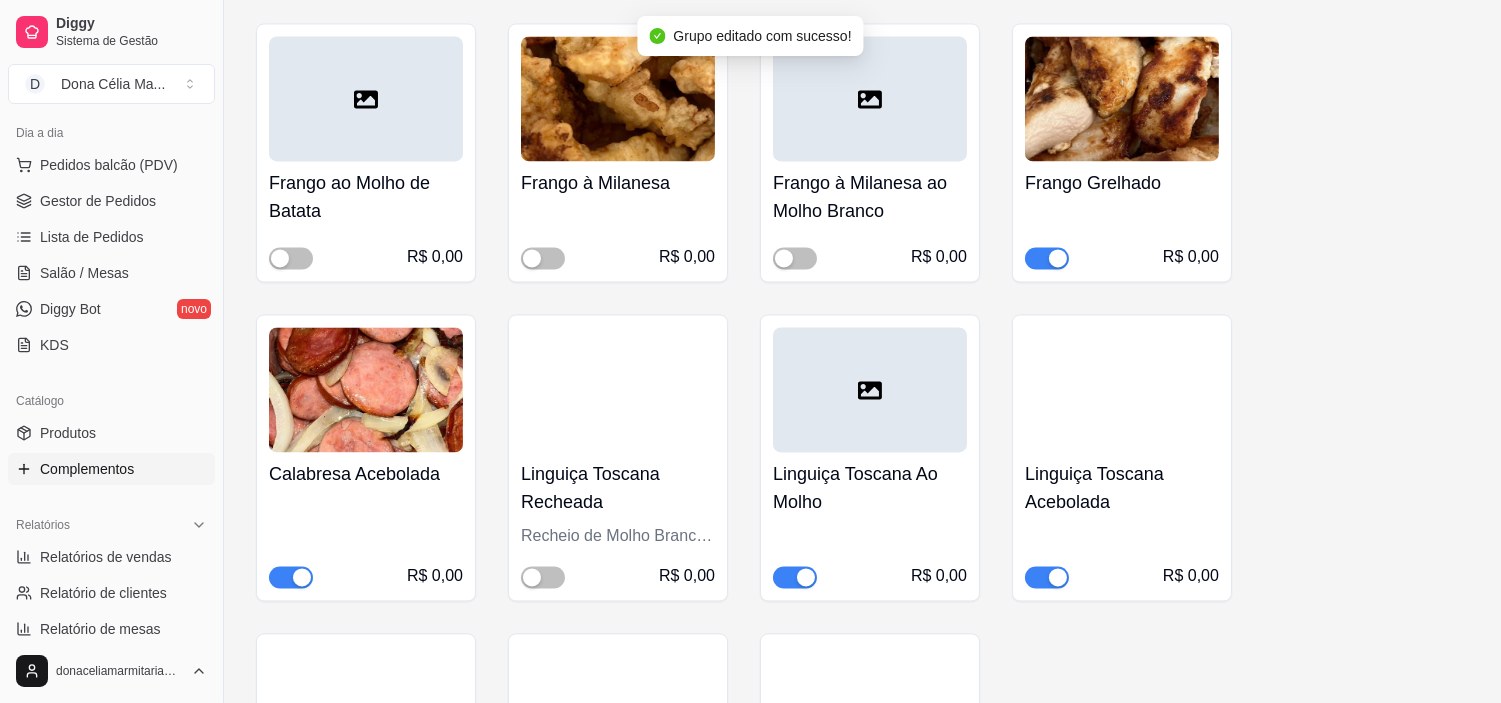 scroll, scrollTop: 7333, scrollLeft: 0, axis: vertical 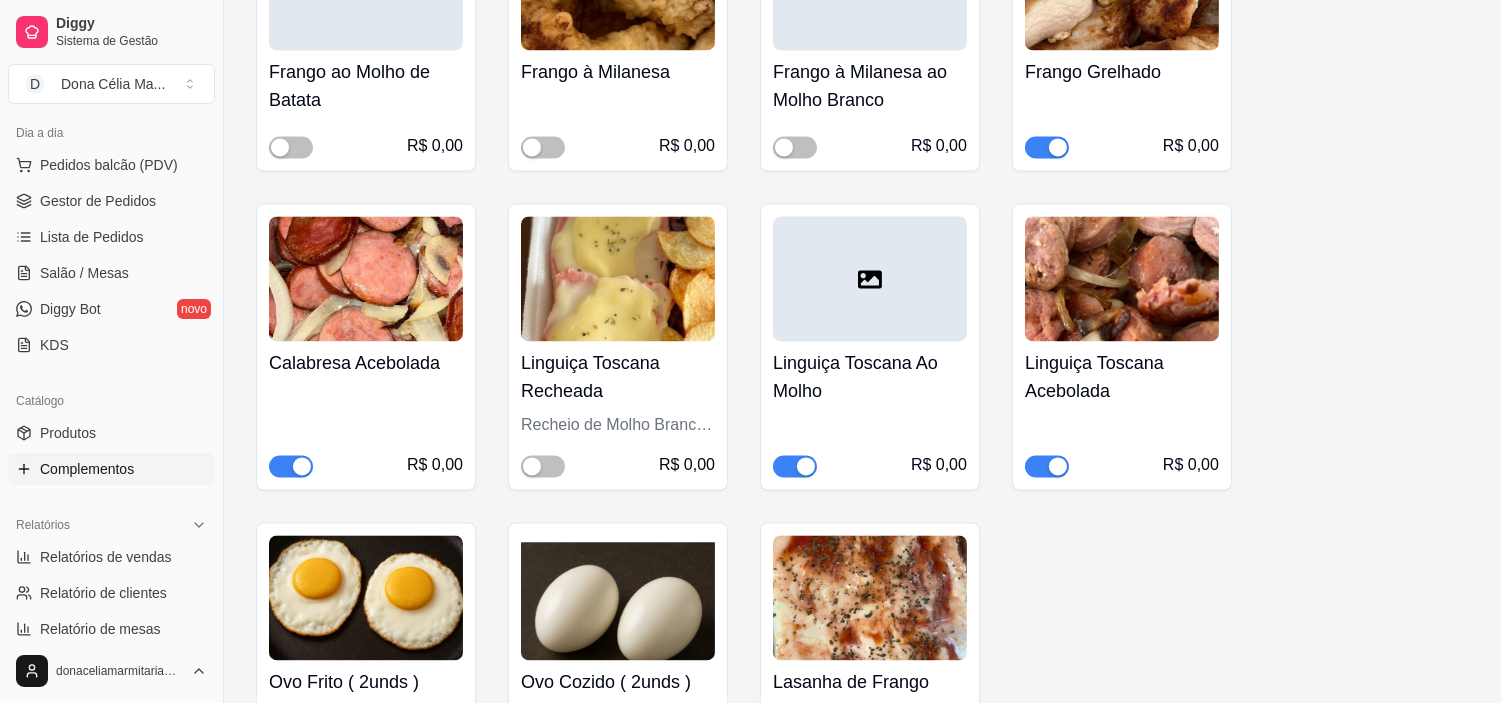 click at bounding box center (795, 466) 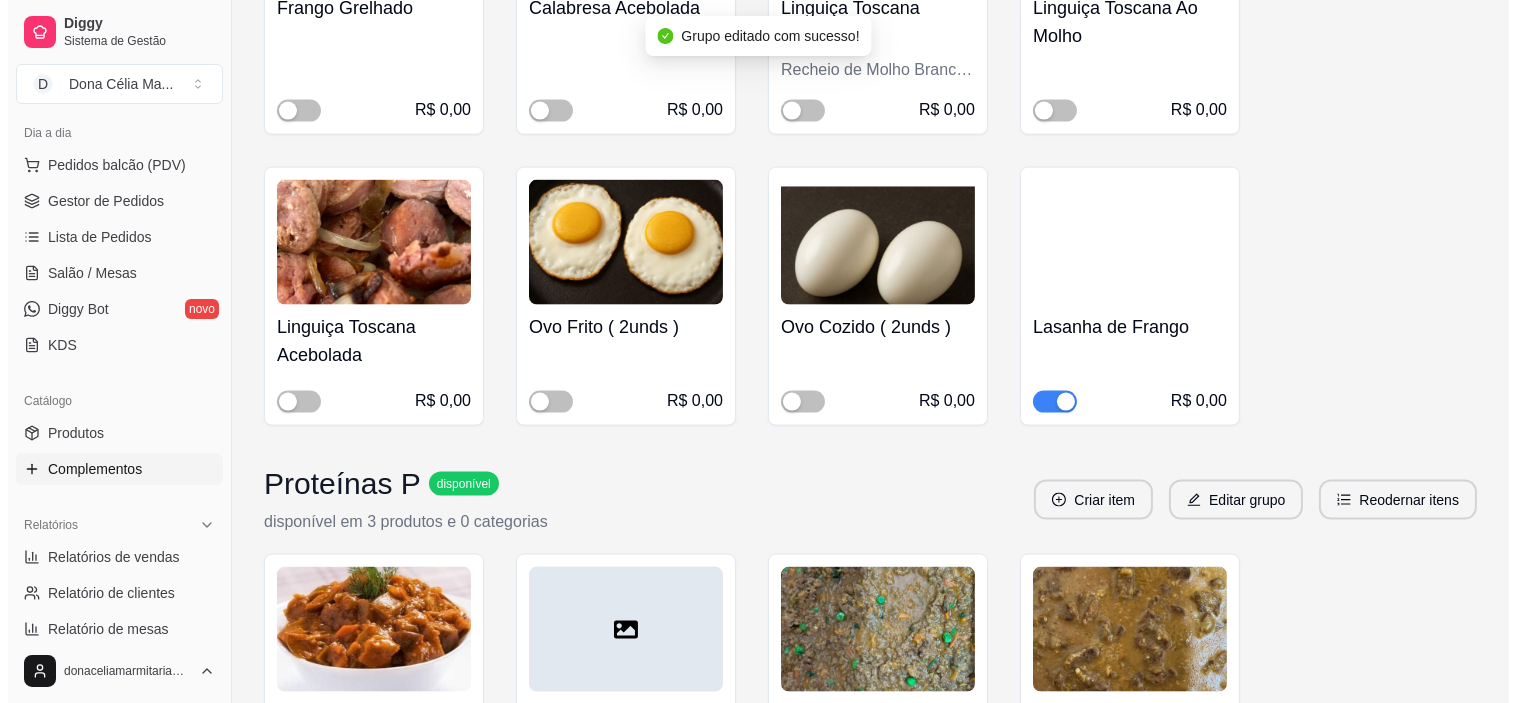 scroll, scrollTop: 5084, scrollLeft: 0, axis: vertical 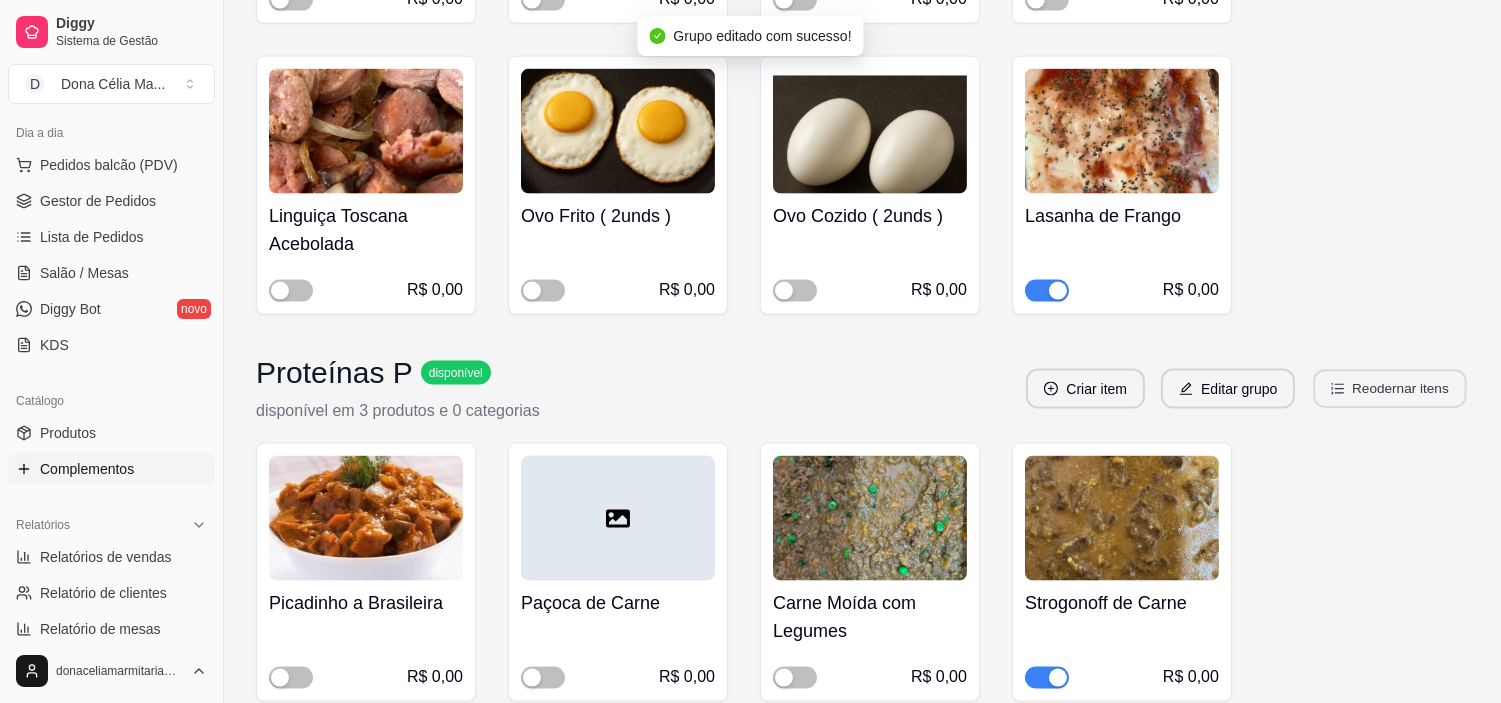 click on "Reodernar itens" at bounding box center (1390, 389) 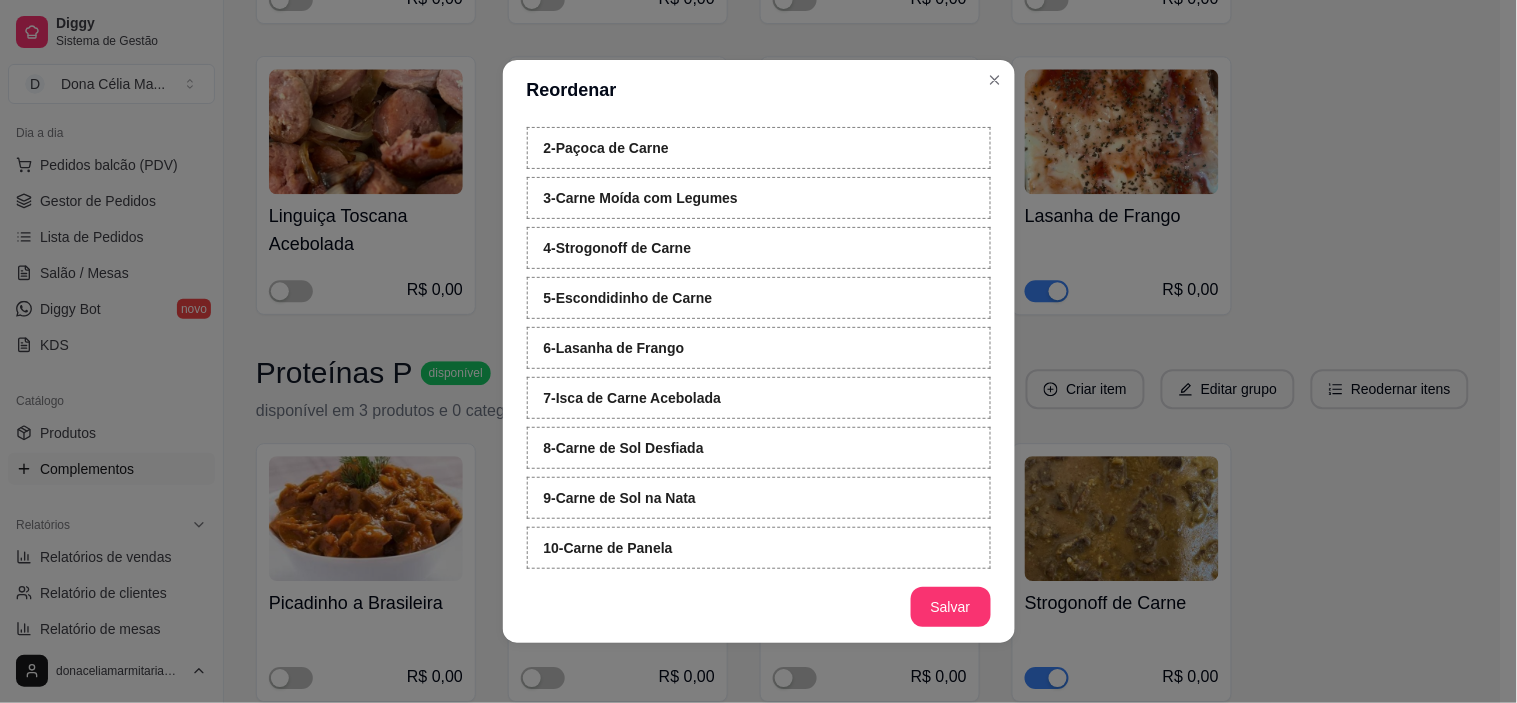 scroll, scrollTop: 222, scrollLeft: 0, axis: vertical 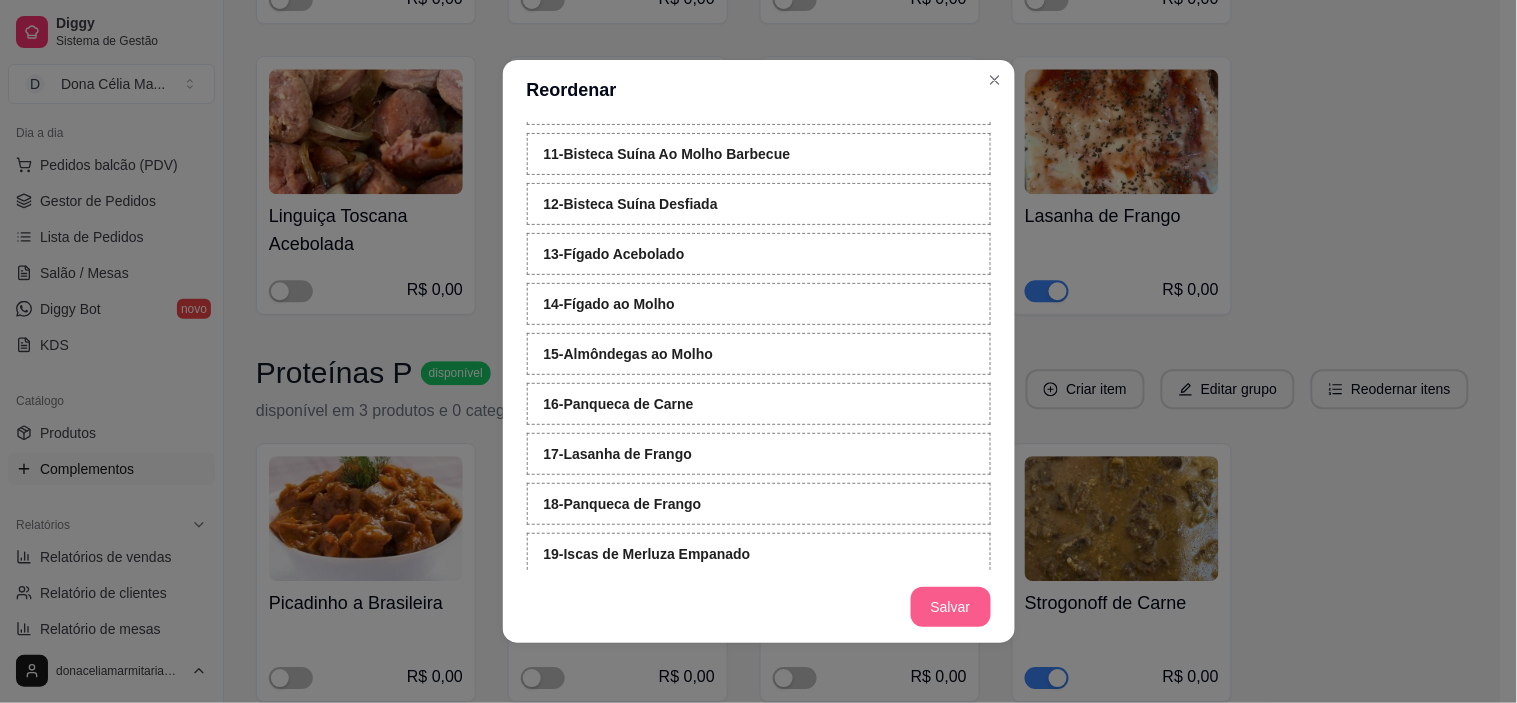click on "Salvar" at bounding box center [951, 607] 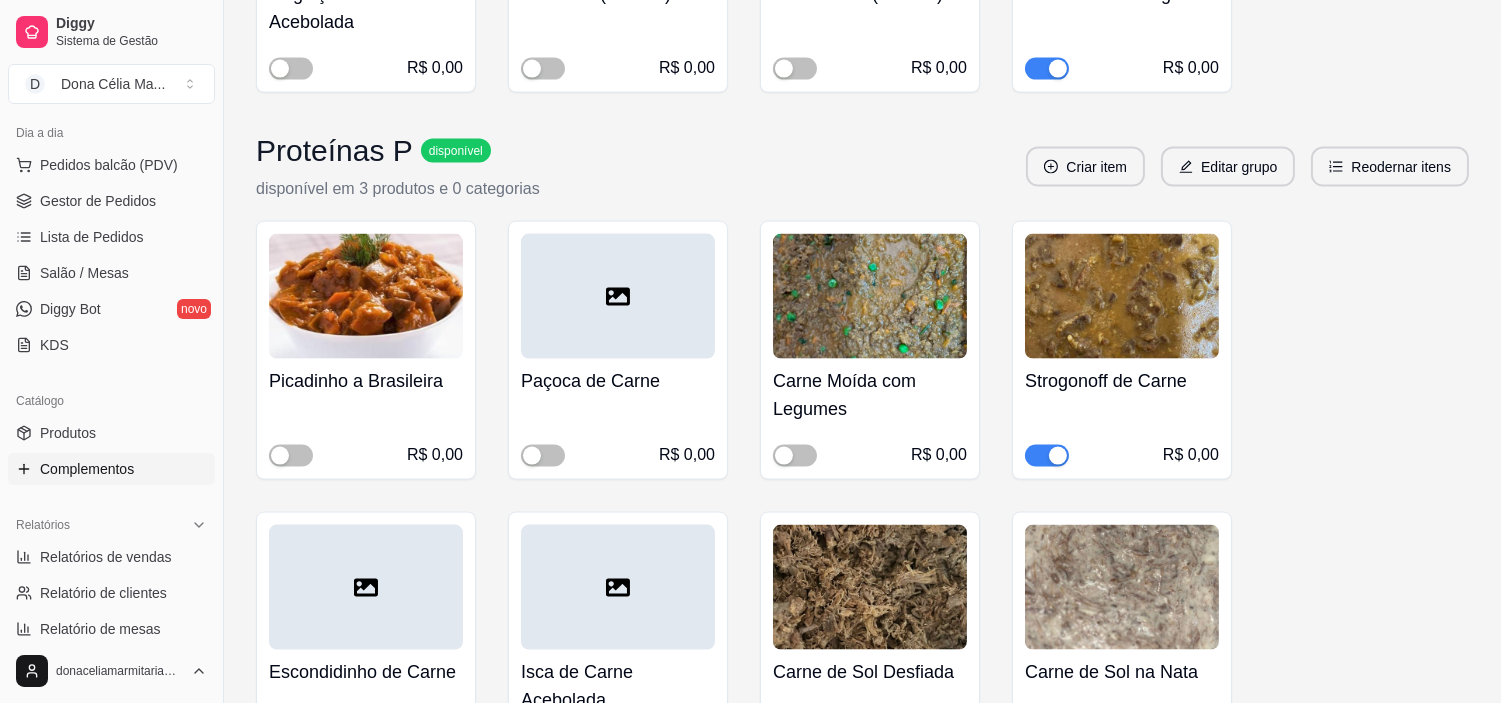 scroll, scrollTop: 5528, scrollLeft: 0, axis: vertical 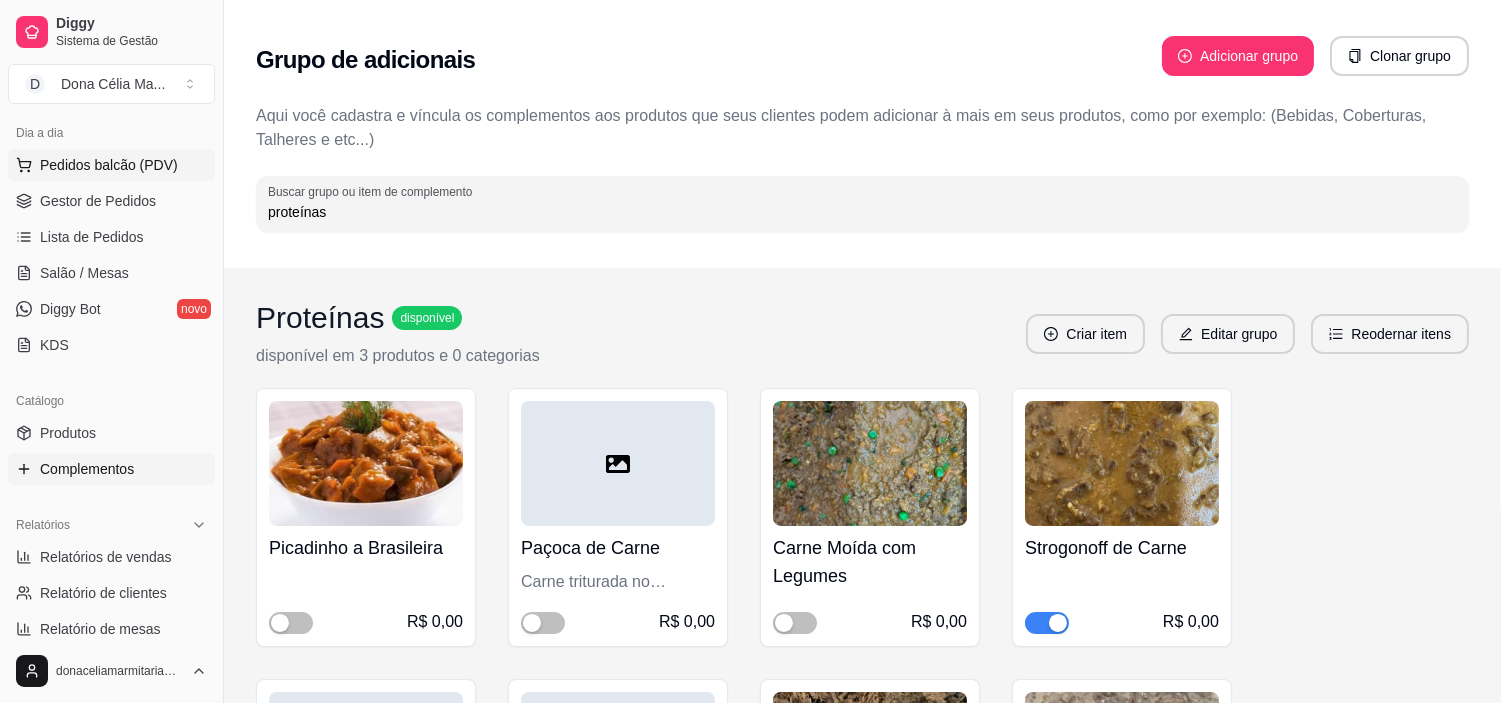 click on "Pedidos balcão (PDV)" at bounding box center [111, 165] 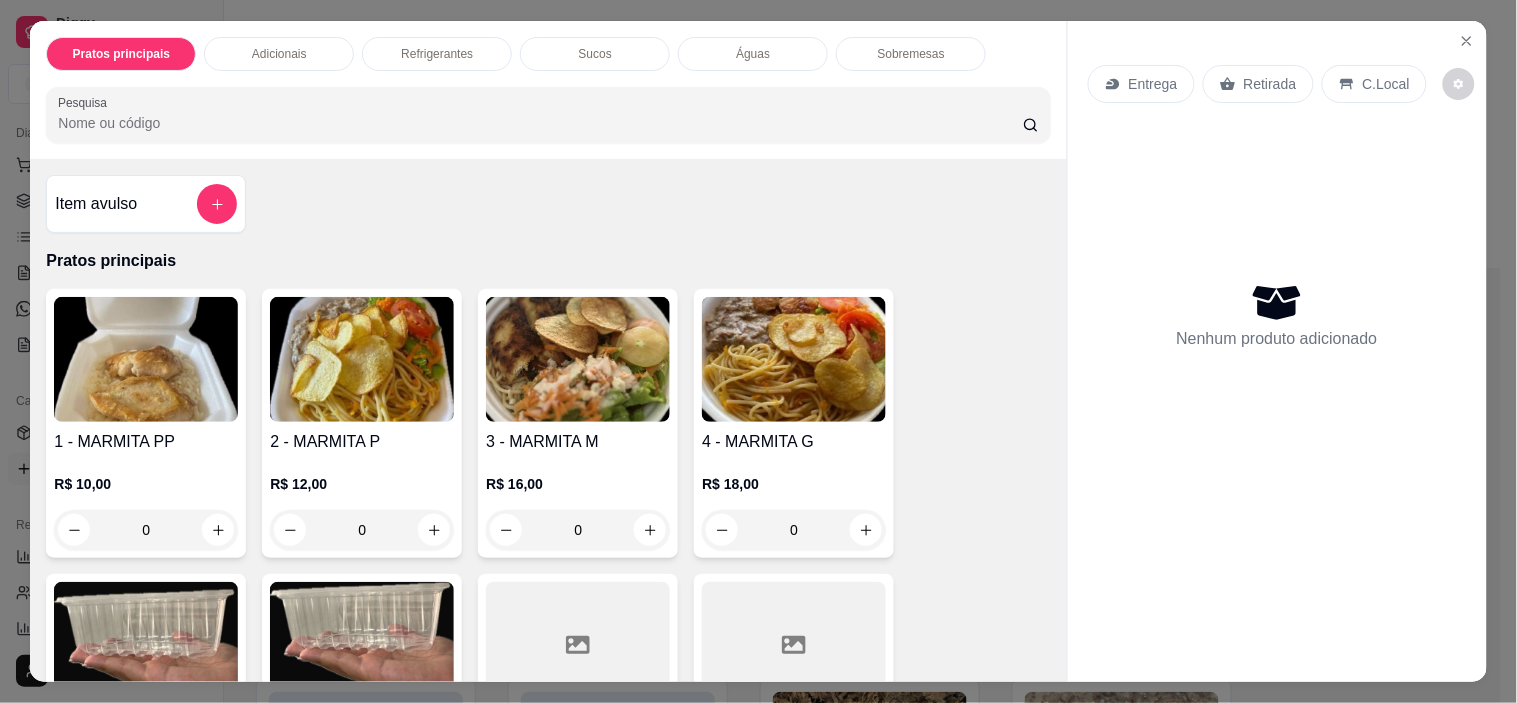click on "Entrega Retirada C.Local Nenhum produto adicionado" at bounding box center (1277, 335) 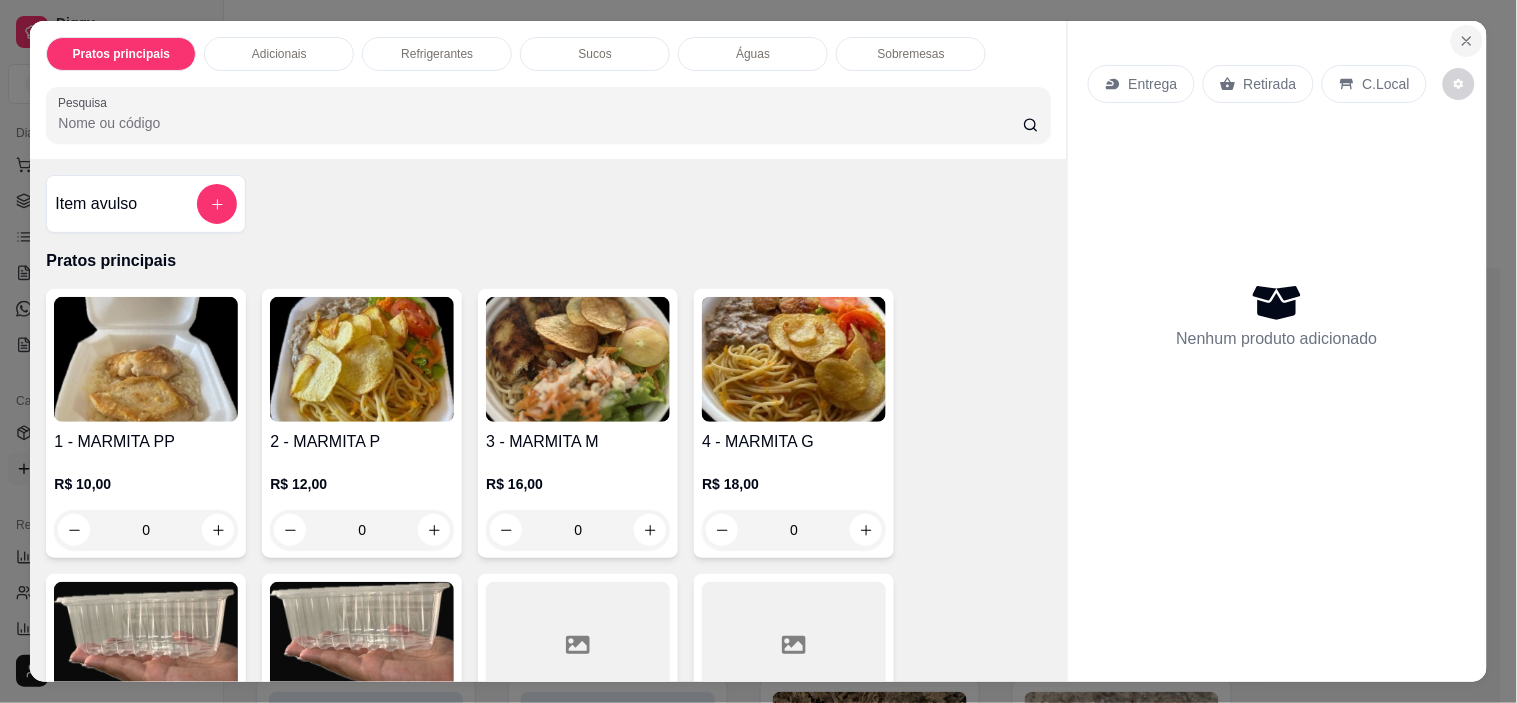 click at bounding box center (1467, 41) 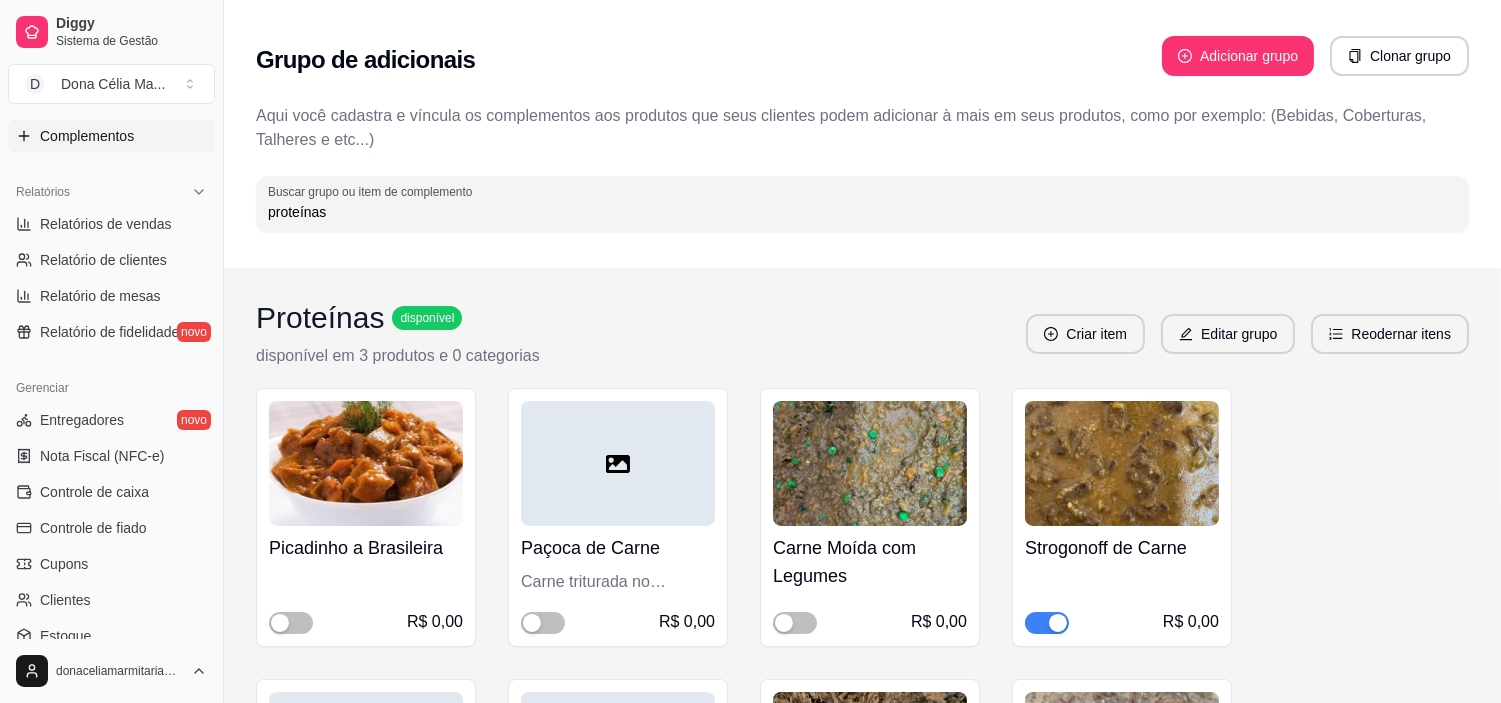 scroll, scrollTop: 666, scrollLeft: 0, axis: vertical 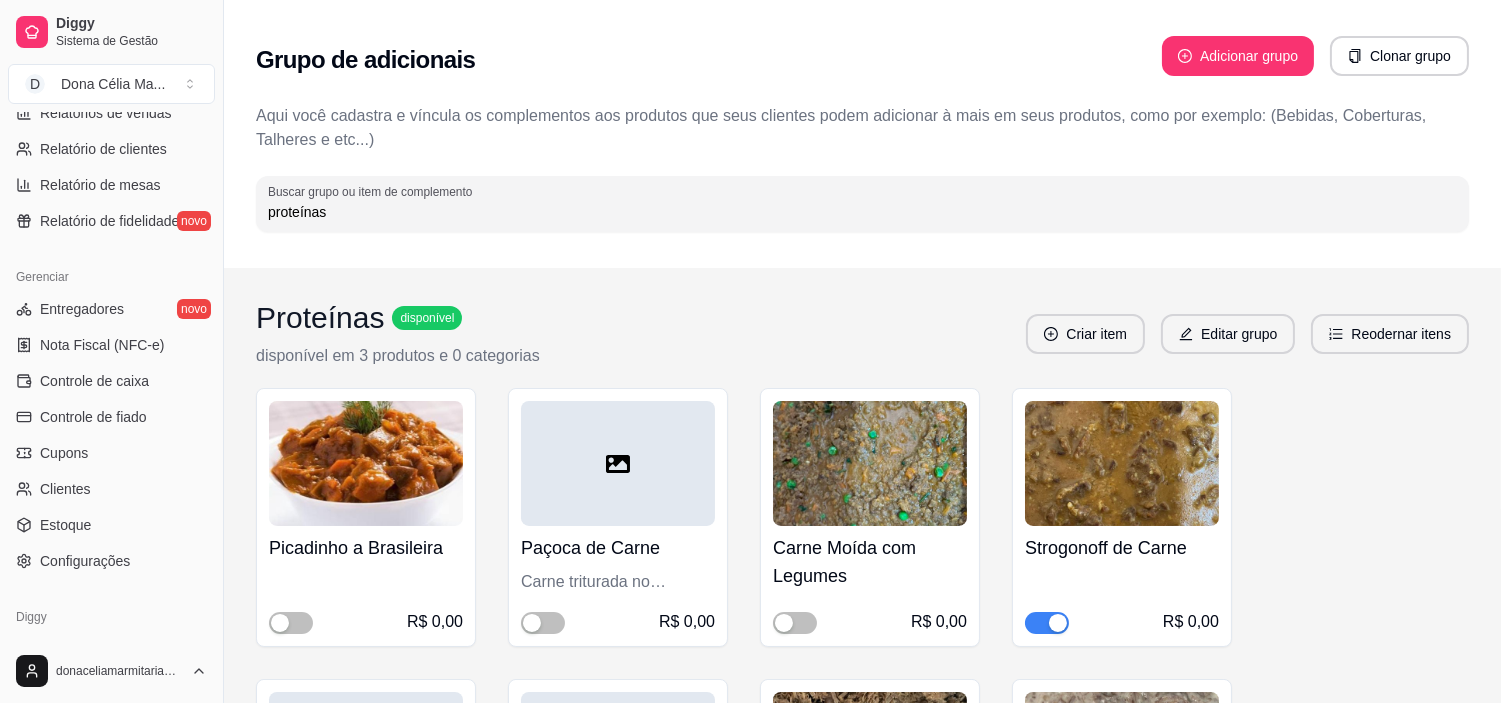 click on "Entregadores novo Nota Fiscal (NFC-e) Controle de caixa Controle de fiado Cupons Clientes Estoque Configurações" at bounding box center [111, 435] 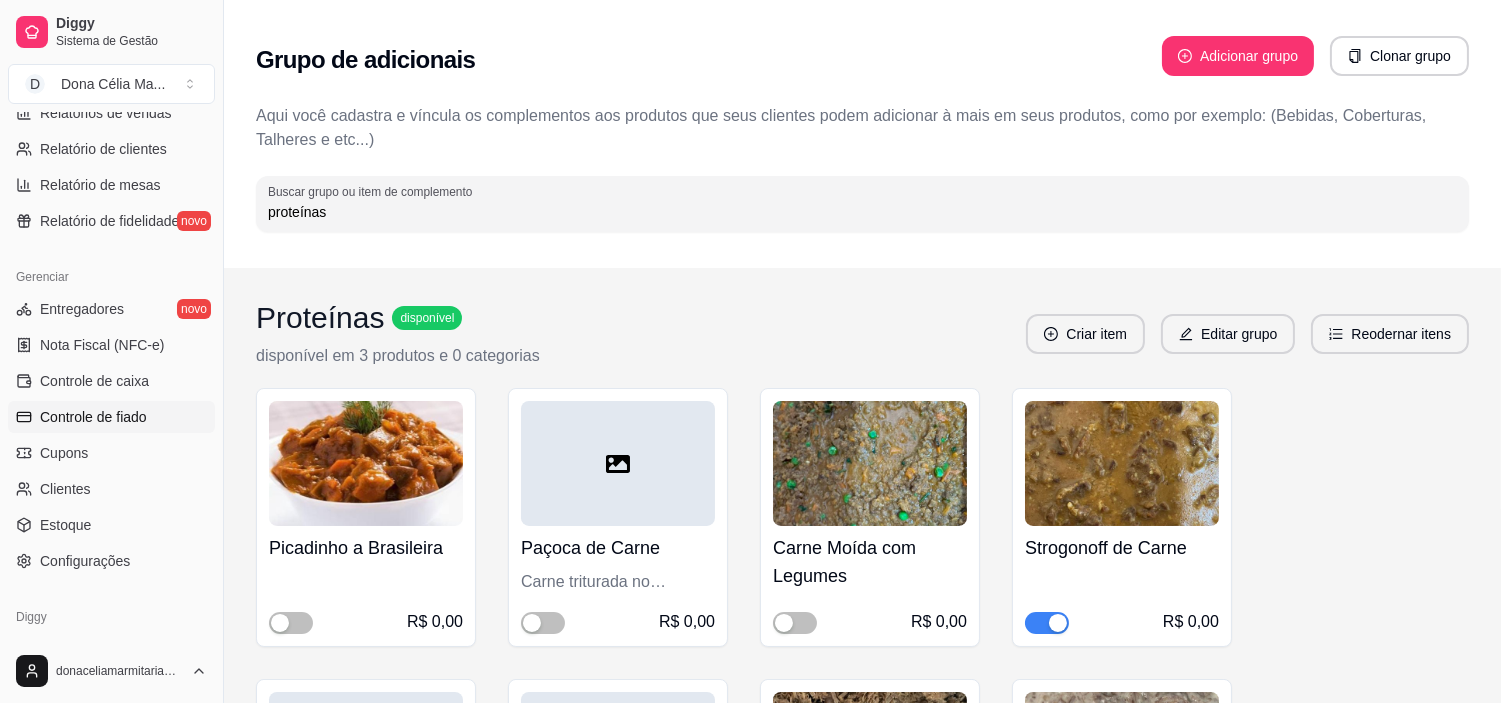 click on "Controle de fiado" at bounding box center (111, 417) 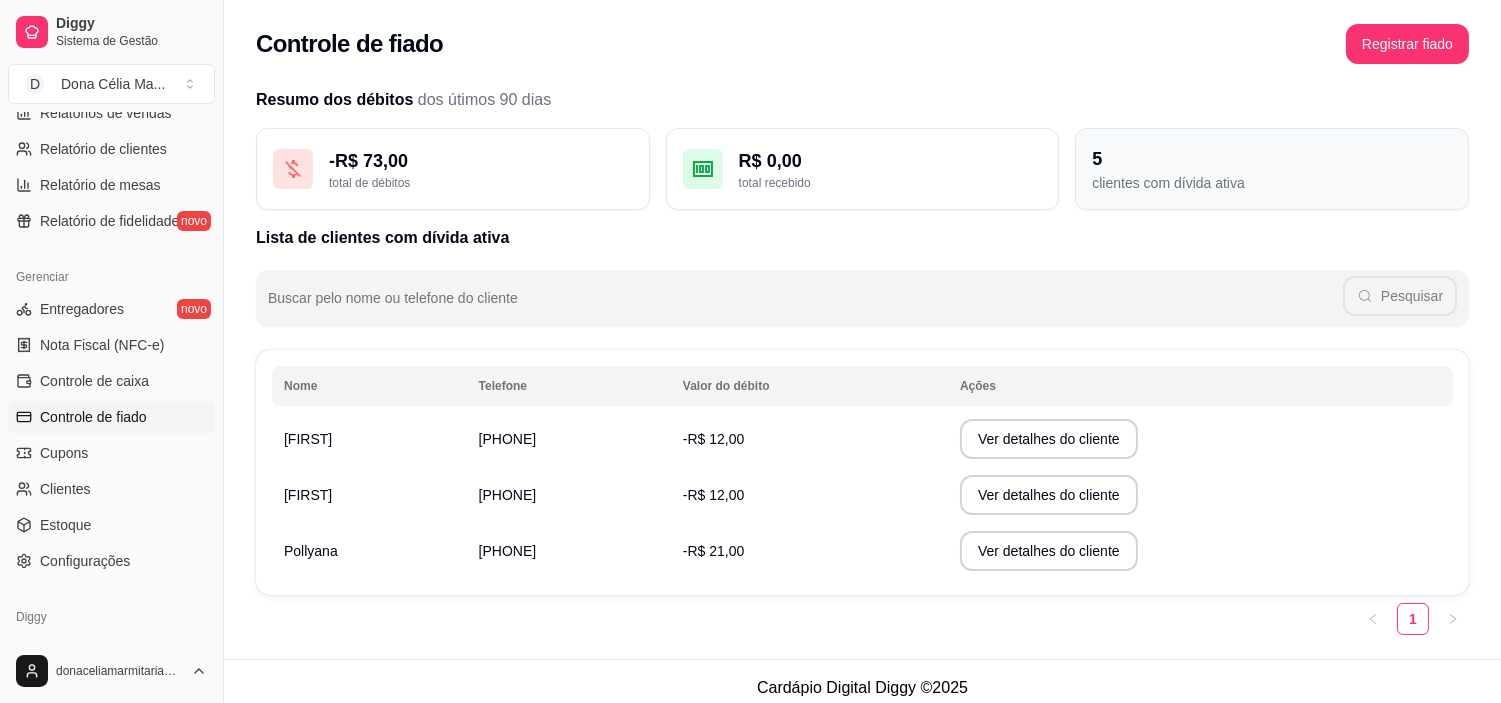 click on "clientes com dívida ativa" at bounding box center [1272, 183] 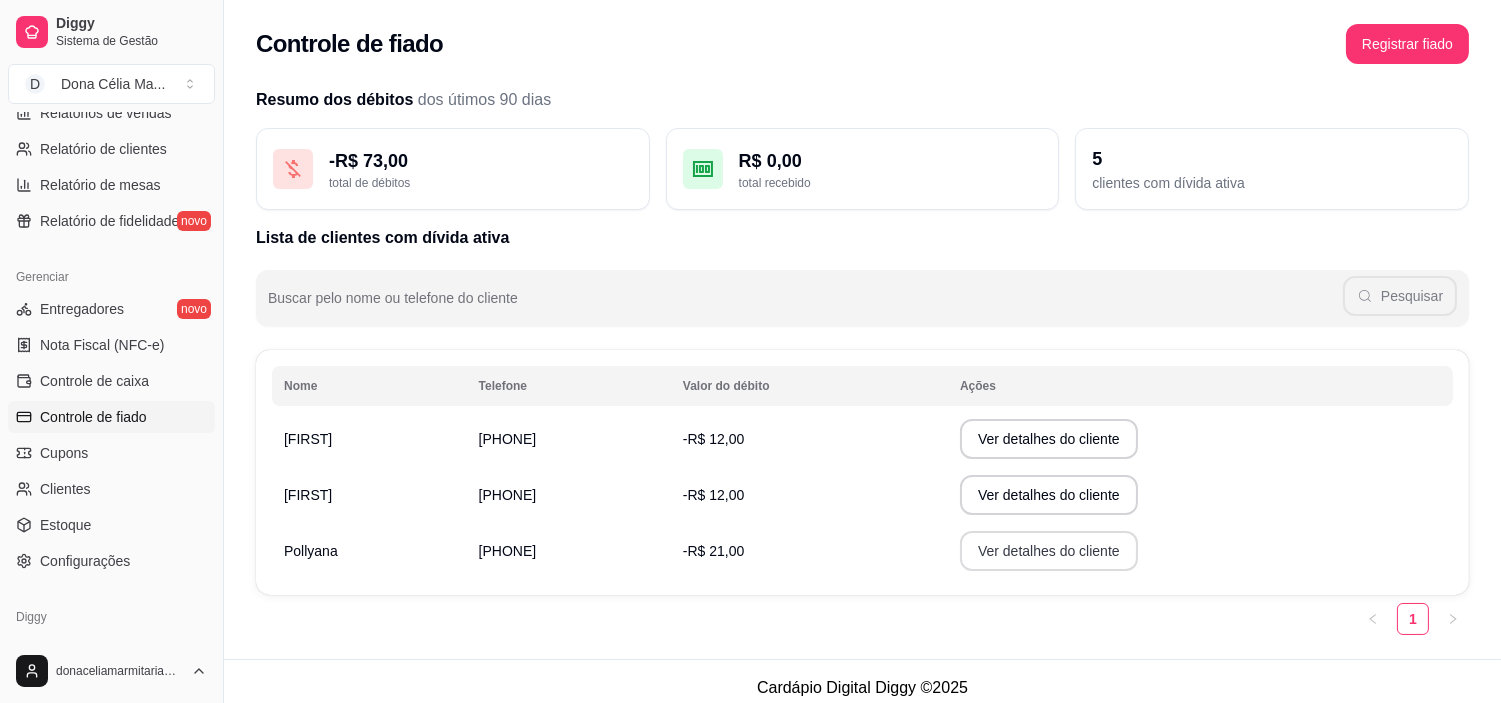 click on "Ver detalhes do cliente" at bounding box center [1049, 551] 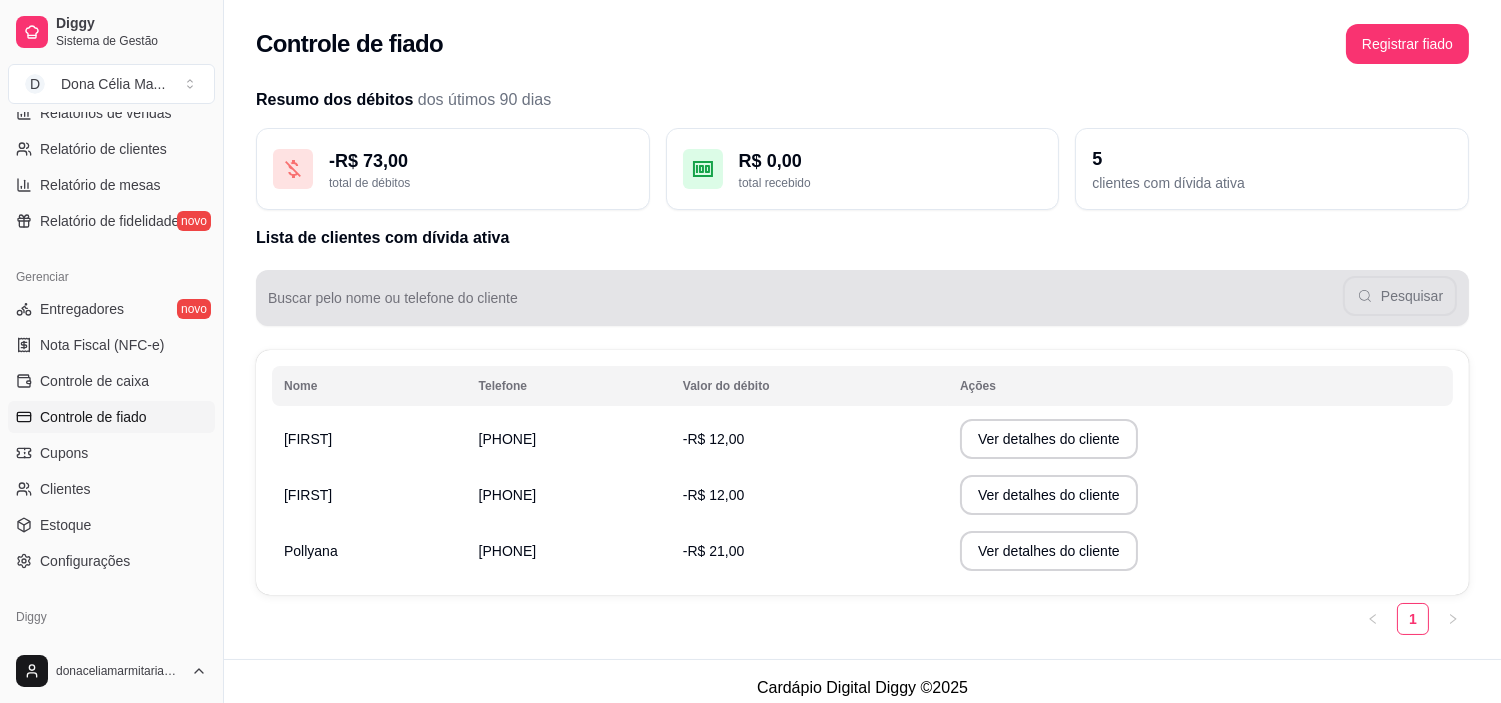 scroll, scrollTop: 13, scrollLeft: 0, axis: vertical 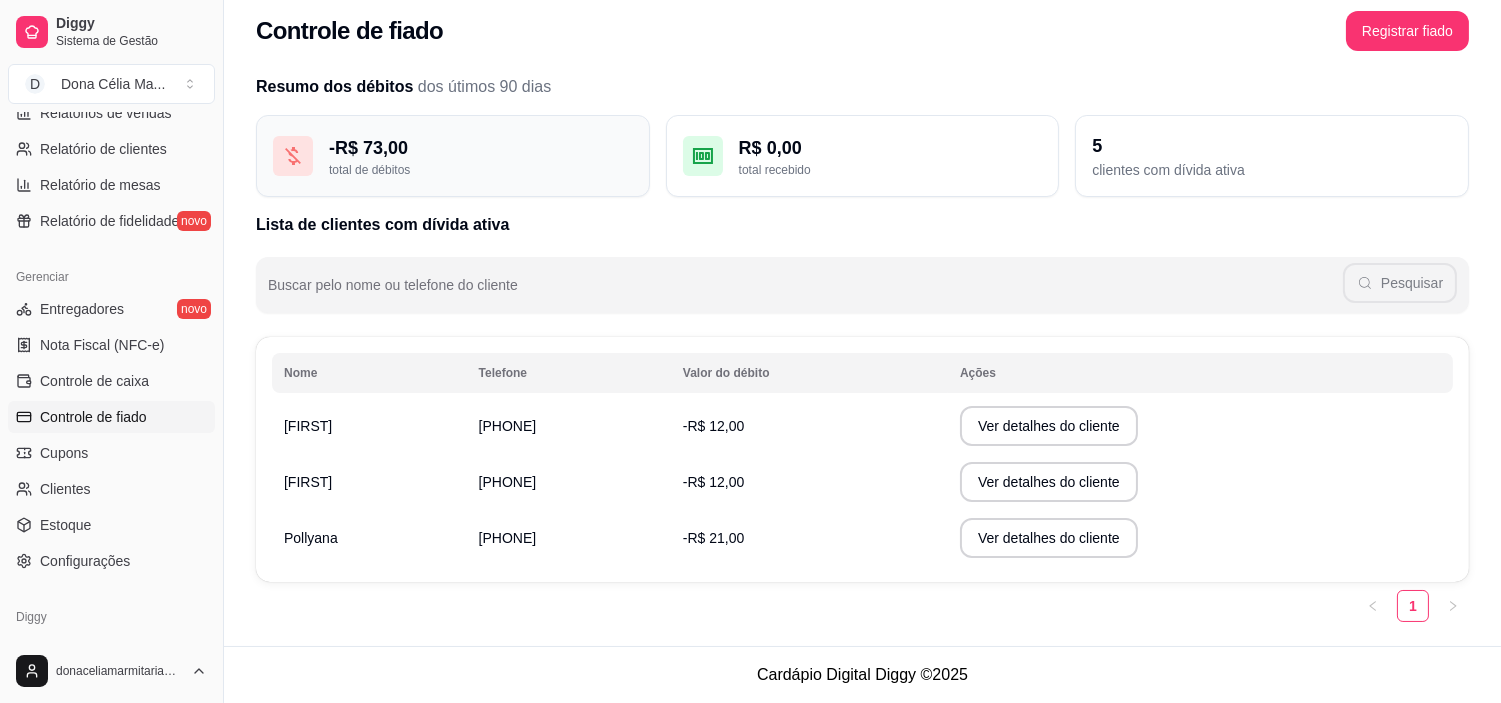 click 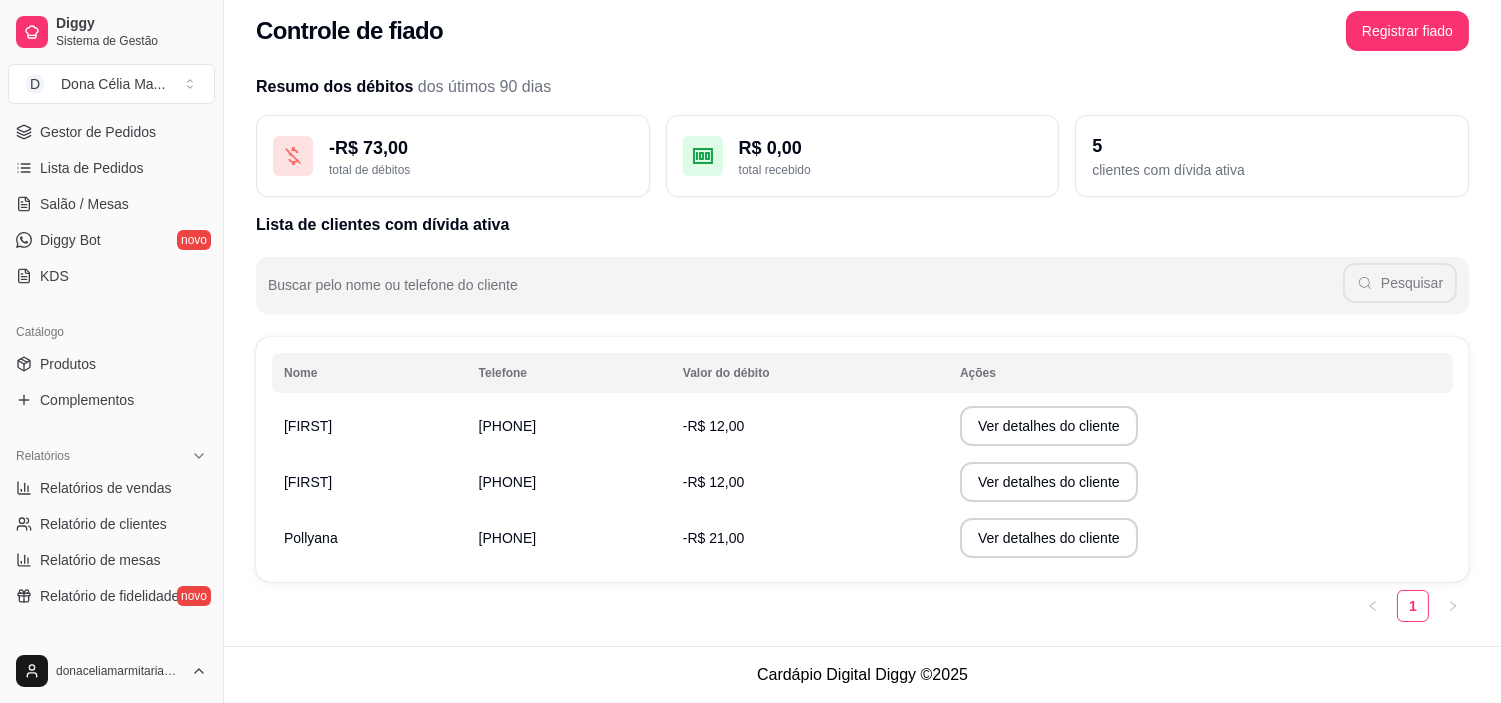 scroll, scrollTop: 0, scrollLeft: 0, axis: both 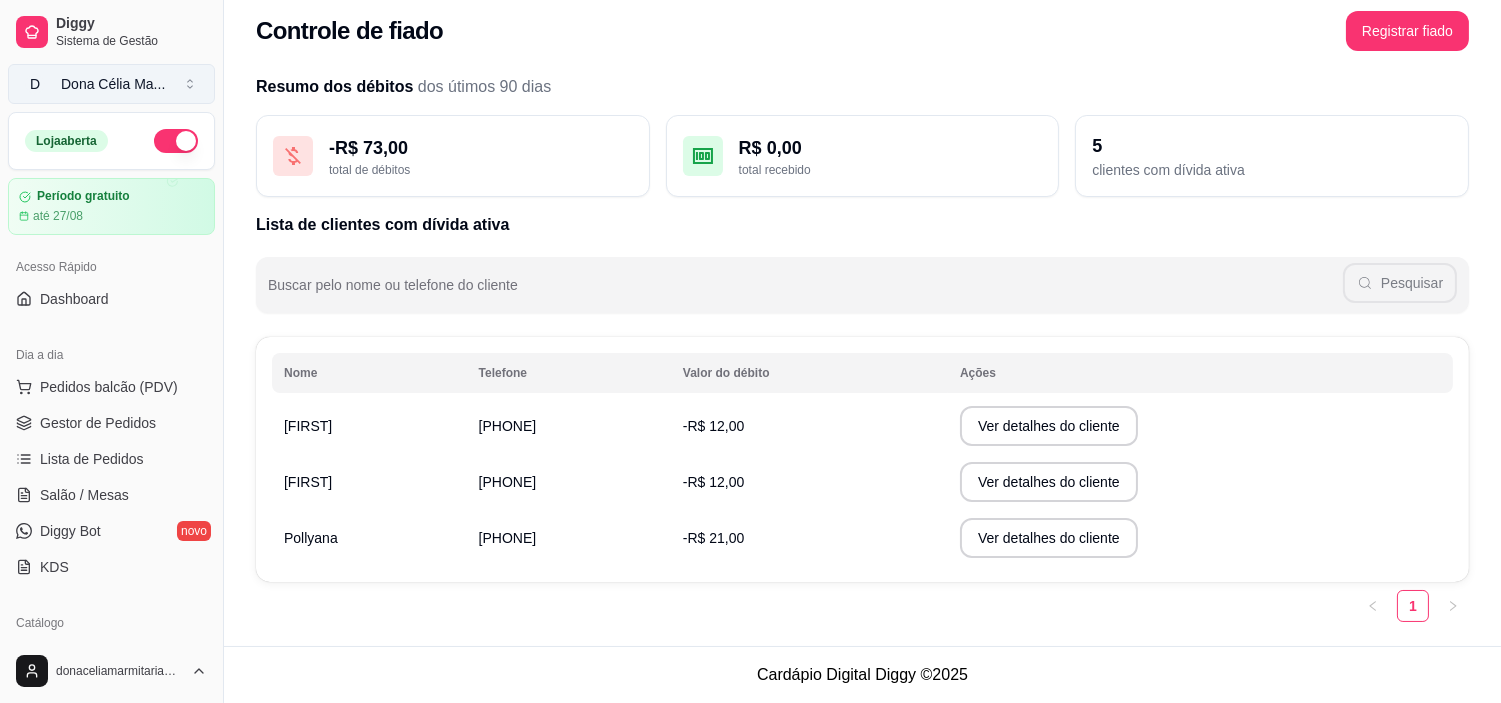 click on "D Dona Célia Ma ..." at bounding box center [111, 84] 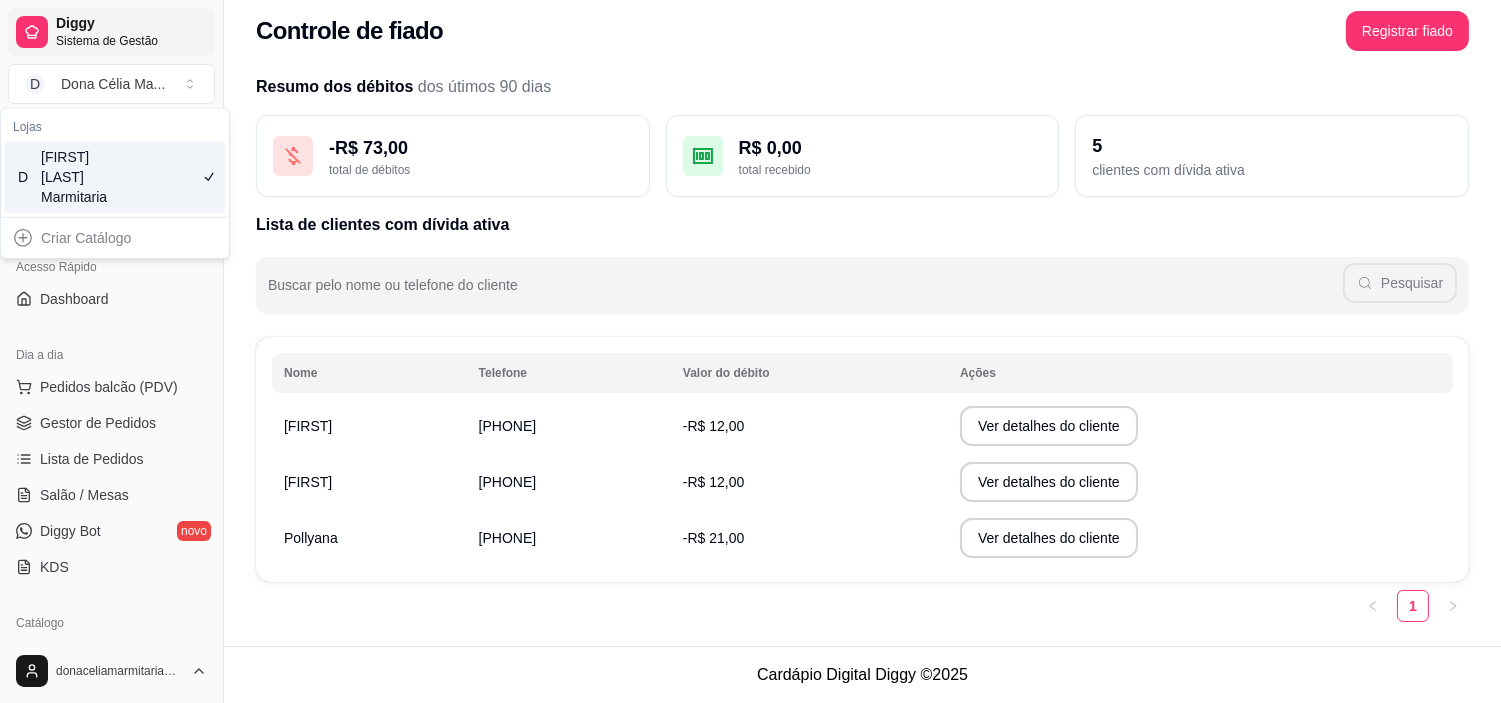 click on "Diggy Sistema de Gestão" at bounding box center (111, 32) 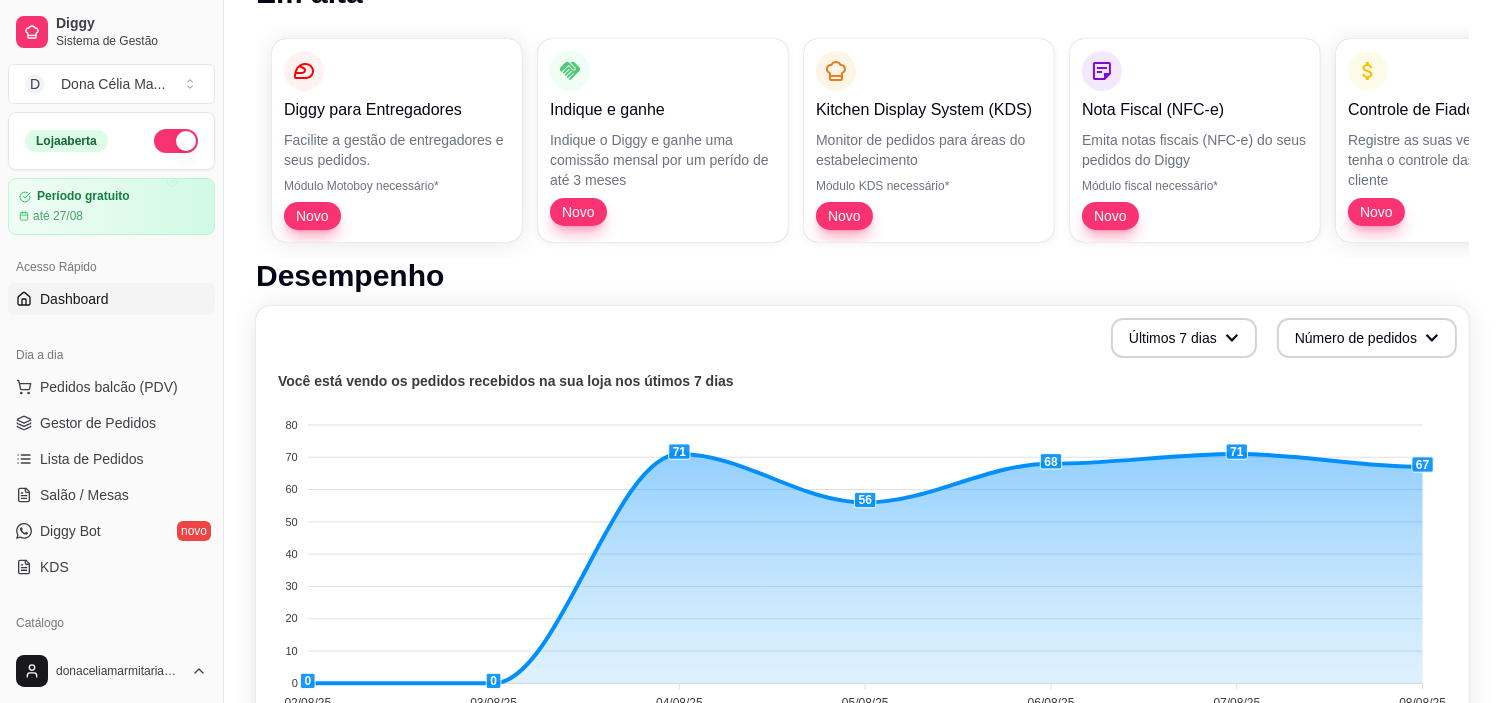 scroll, scrollTop: 75, scrollLeft: 0, axis: vertical 